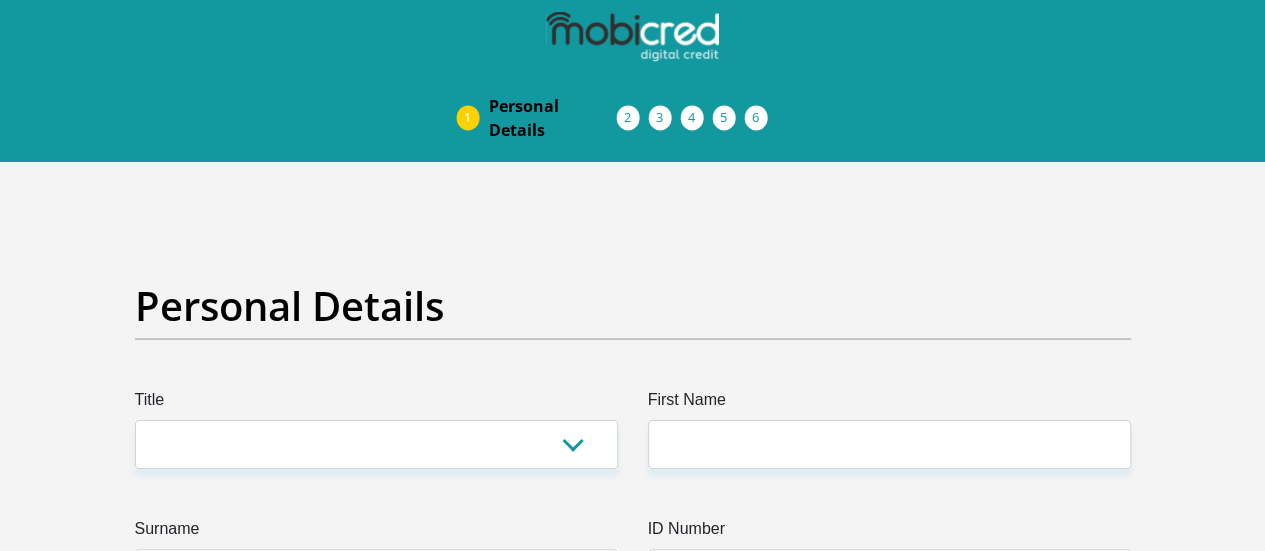 scroll, scrollTop: 100, scrollLeft: 0, axis: vertical 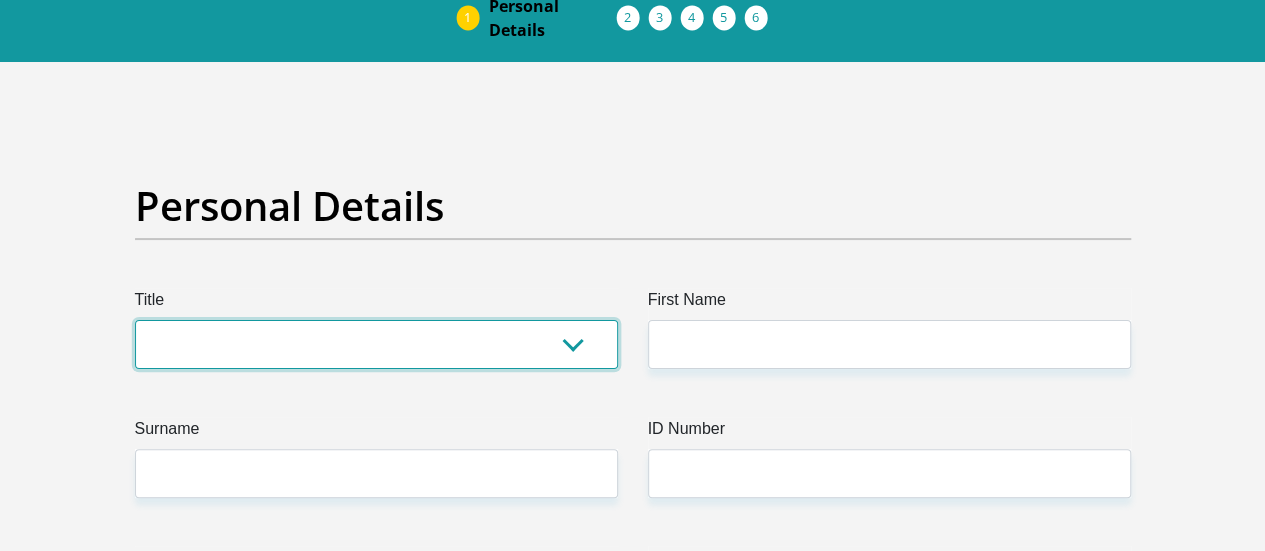 click on "Mr
Ms
Mrs
Dr
Other" at bounding box center (376, 344) 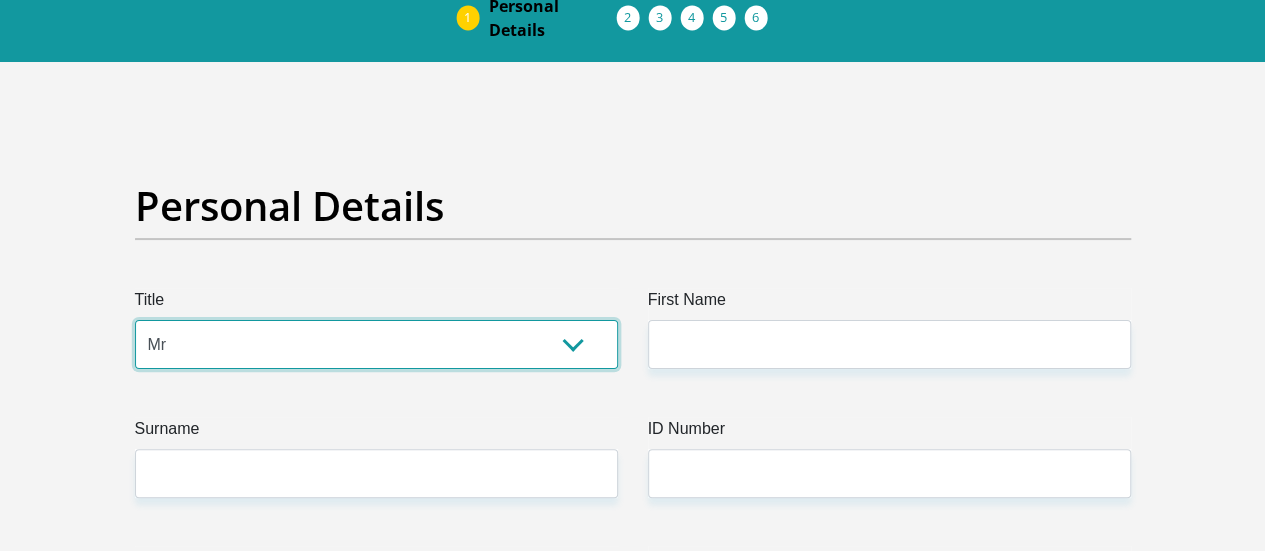 click on "Mr
Ms
Mrs
Dr
Other" at bounding box center [376, 344] 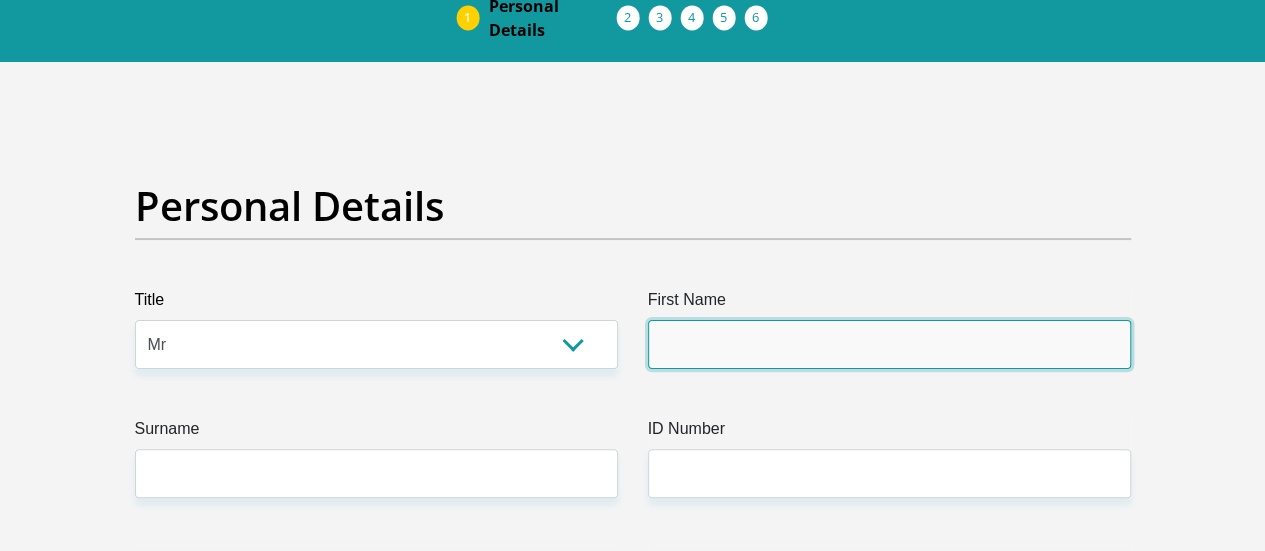 click on "First Name" at bounding box center [889, 344] 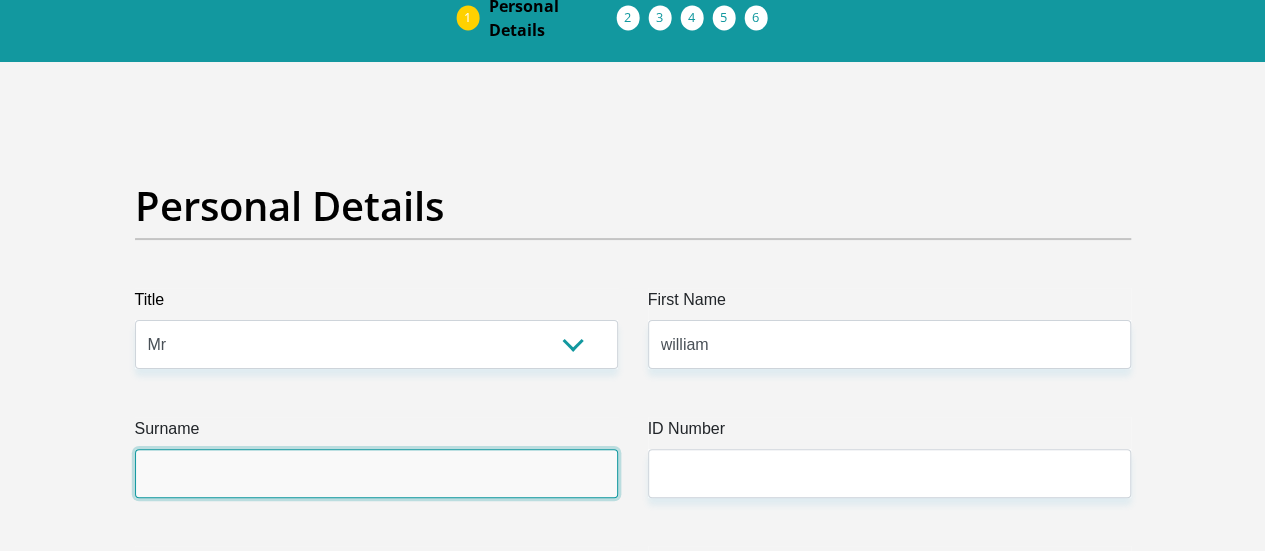 type on "masehla" 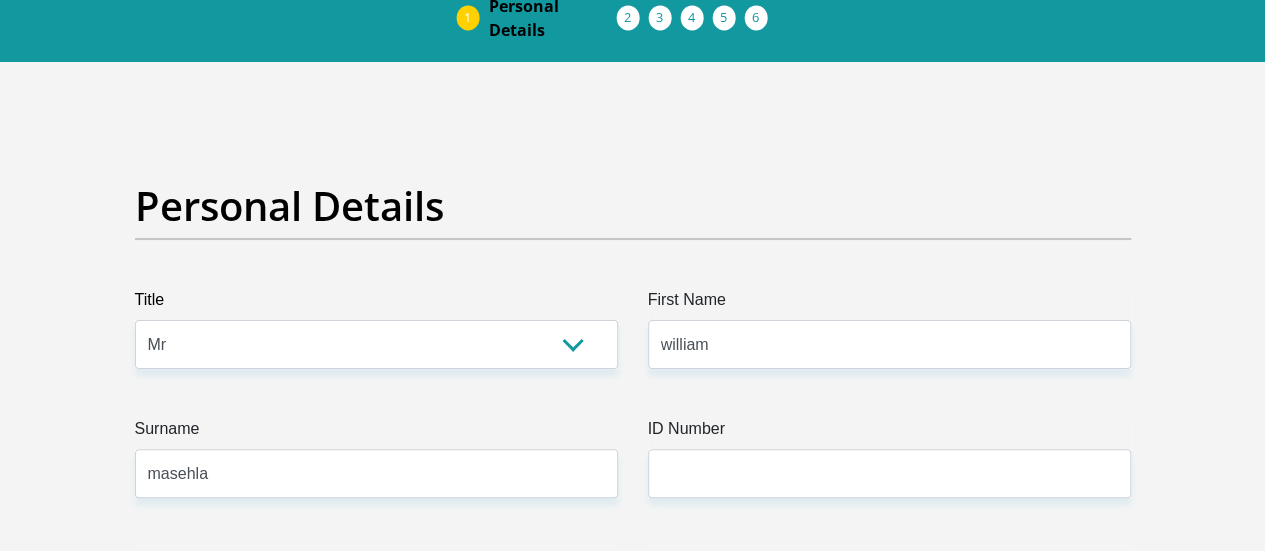 type on "0712068051" 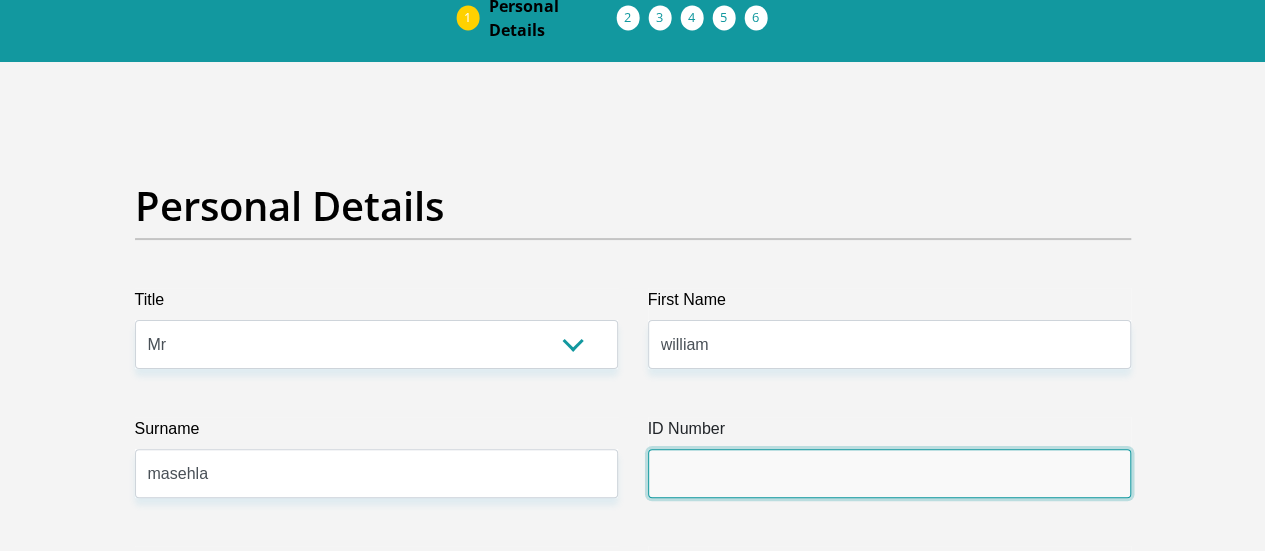click on "ID Number" at bounding box center (889, 473) 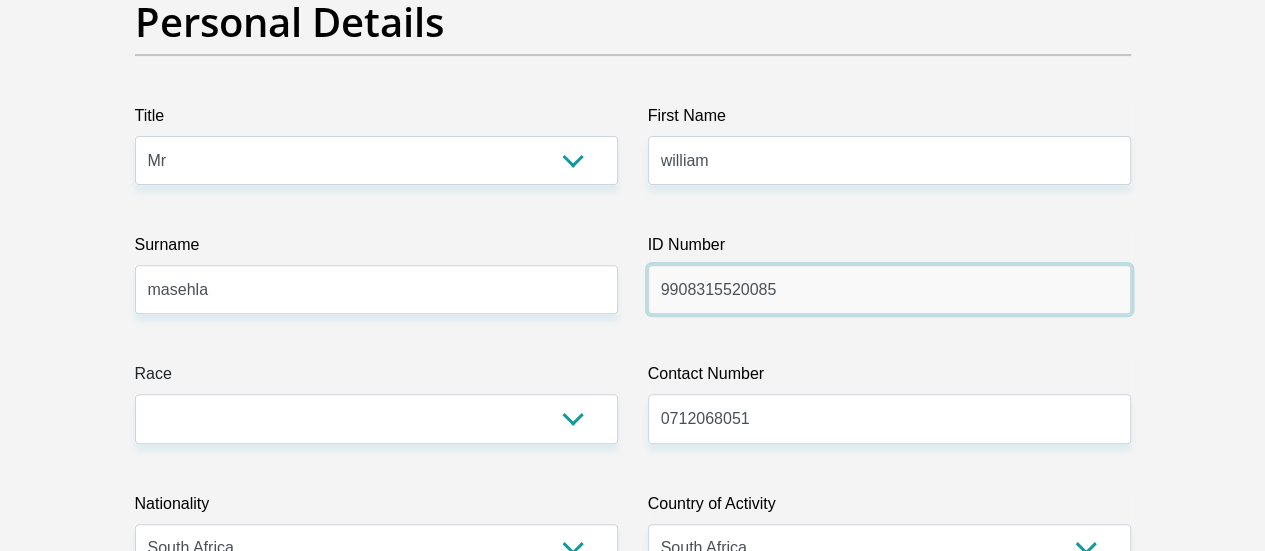 scroll, scrollTop: 300, scrollLeft: 0, axis: vertical 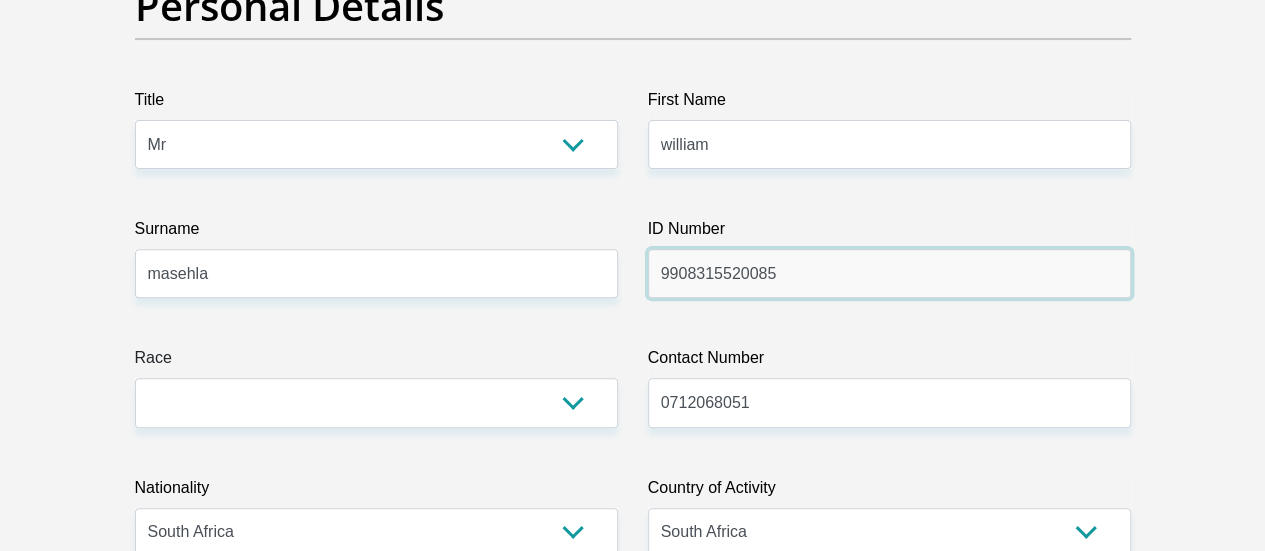 type on "9908315520085" 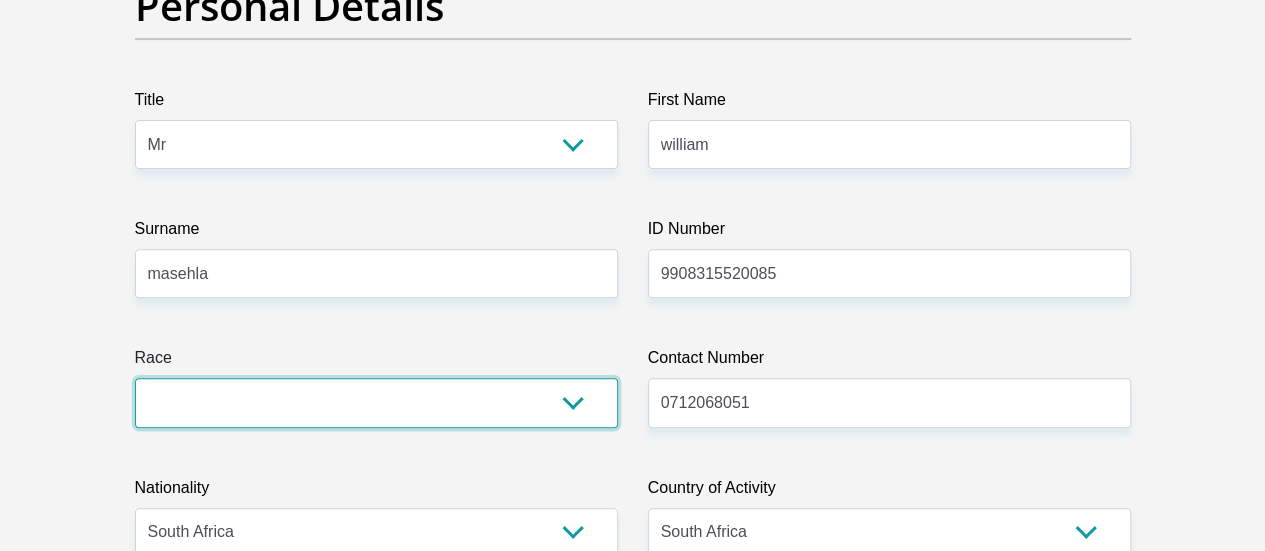 click on "Black
Coloured
Indian
White
Other" at bounding box center (376, 402) 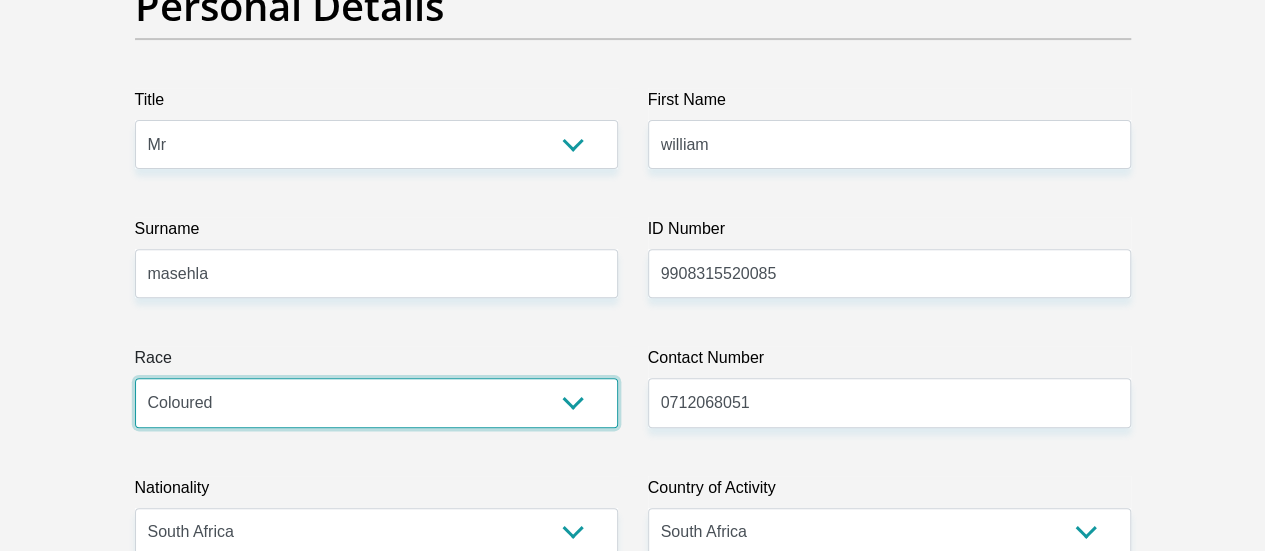click on "Black
Coloured
Indian
White
Other" at bounding box center (376, 402) 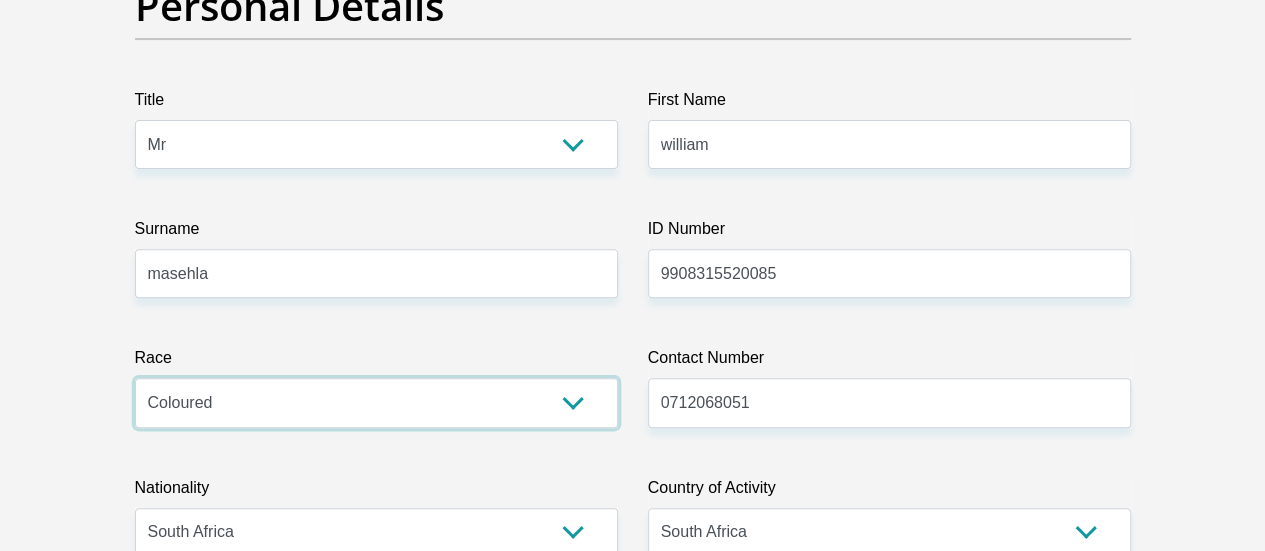 click on "Black
Coloured
Indian
White
Other" at bounding box center [376, 402] 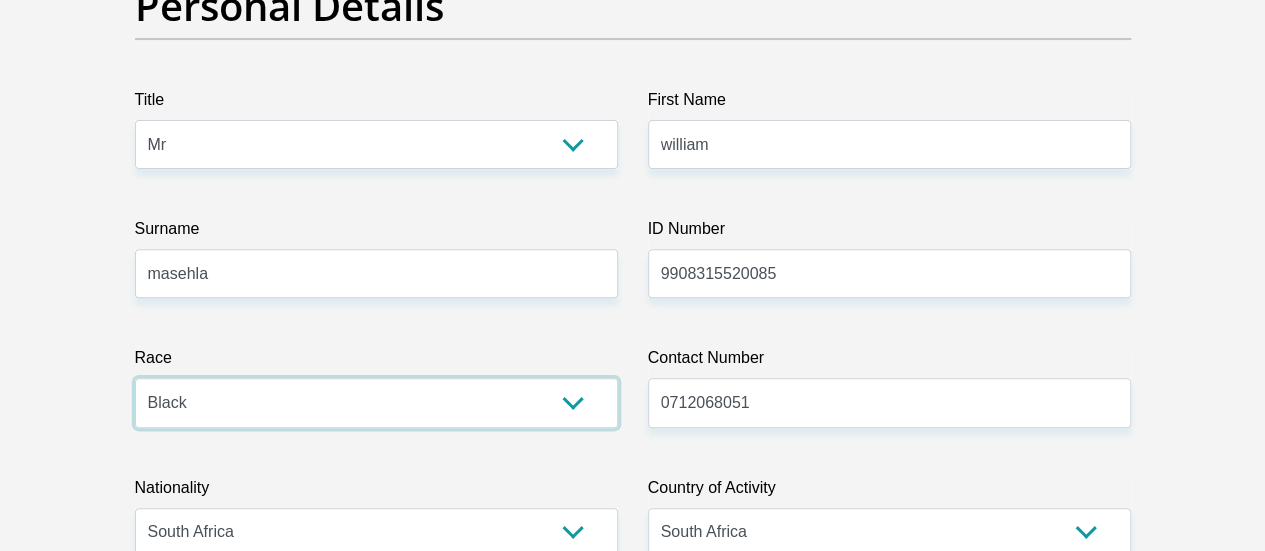 click on "Black
Coloured
Indian
White
Other" at bounding box center (376, 402) 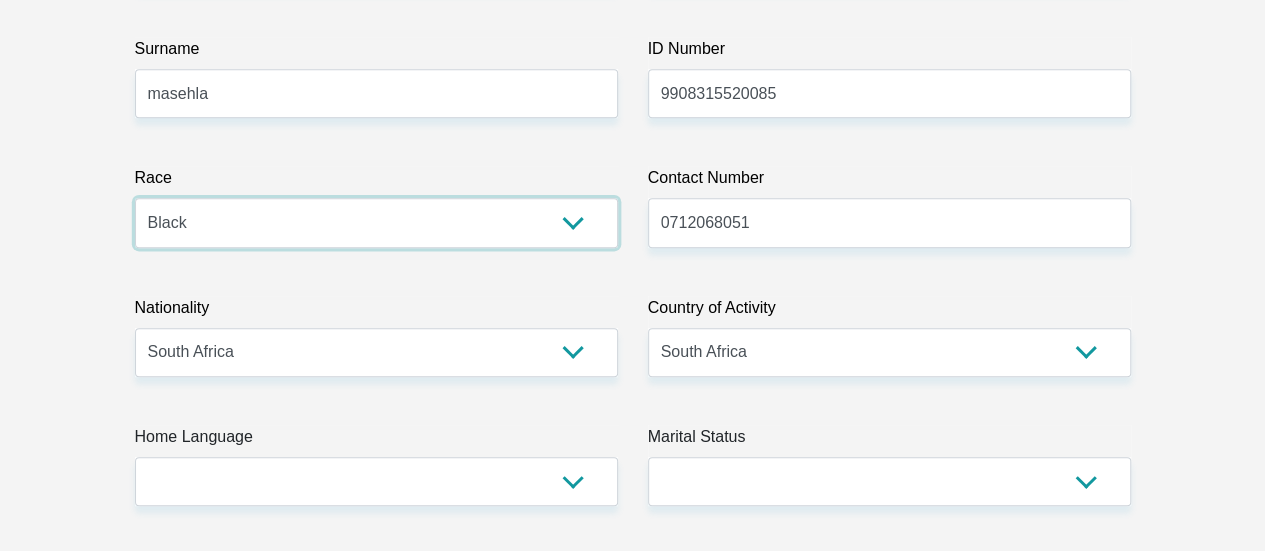 scroll, scrollTop: 600, scrollLeft: 0, axis: vertical 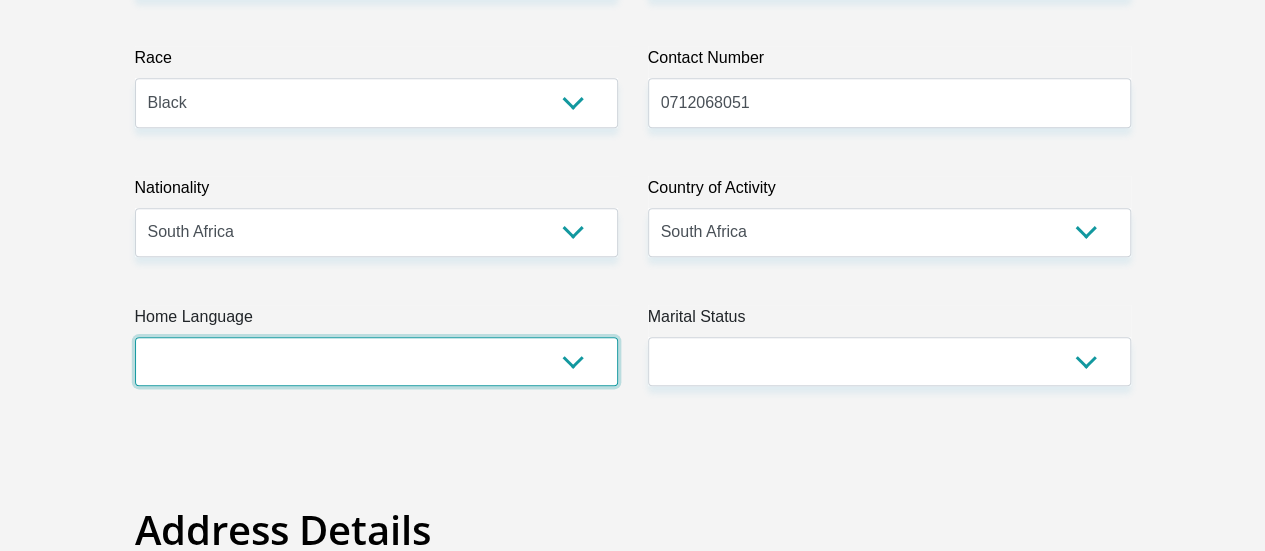 click on "Afrikaans
English
Sepedi
South Ndebele
Southern Sotho
Swati
Tsonga
Tswana
Venda
Xhosa
Zulu
Other" at bounding box center [376, 361] 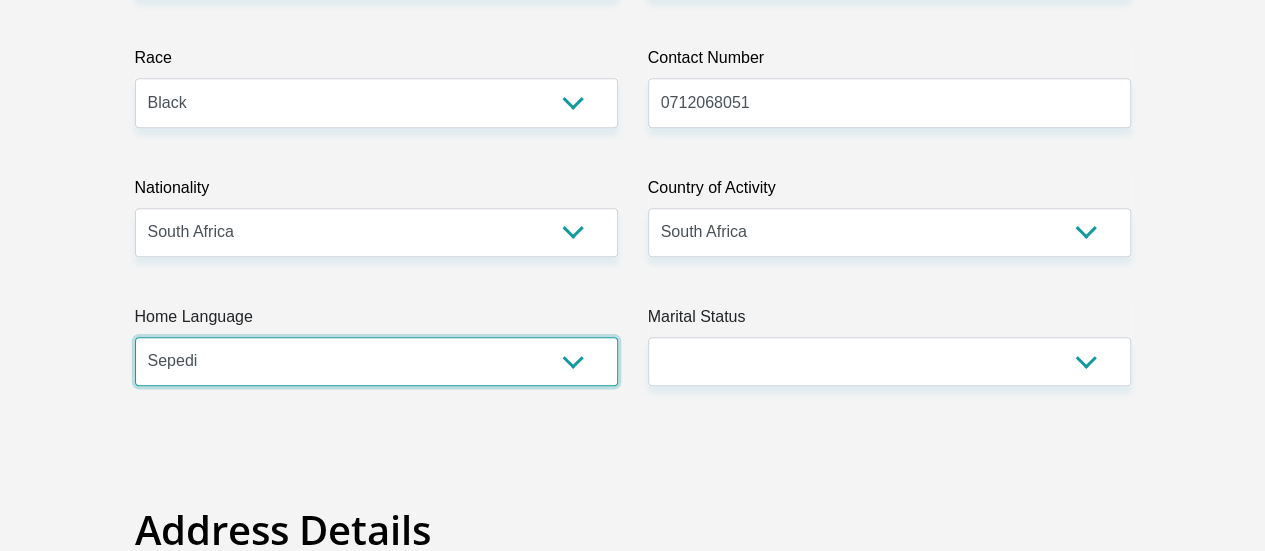 click on "Afrikaans
English
Sepedi
South Ndebele
Southern Sotho
Swati
Tsonga
Tswana
Venda
Xhosa
Zulu
Other" at bounding box center [376, 361] 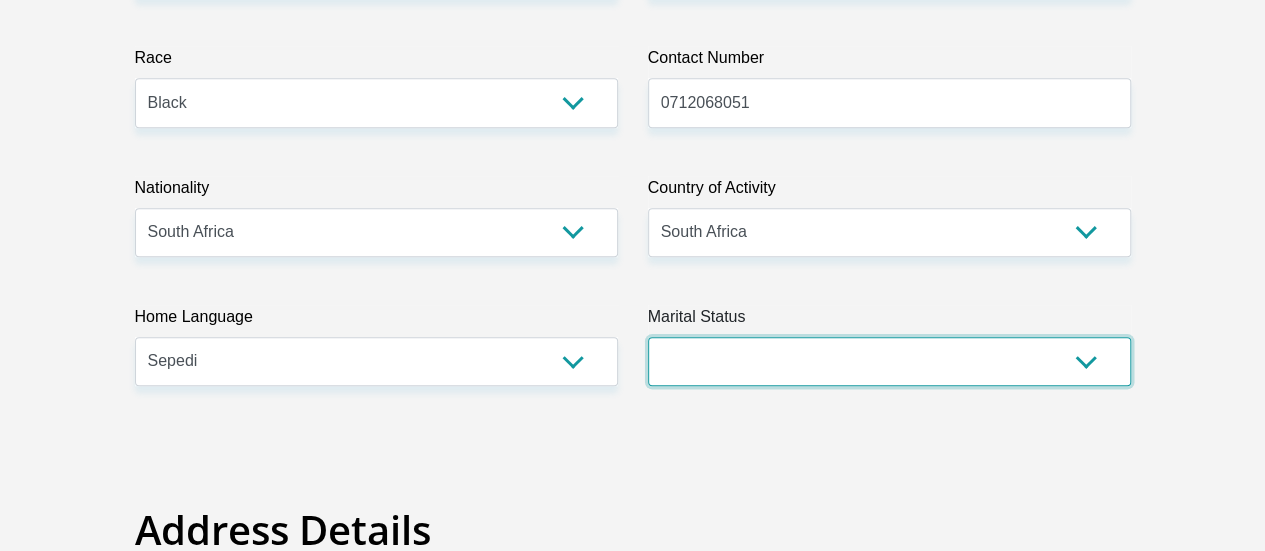 click on "Married ANC
Single
Divorced
Widowed
Married COP or Customary Law" at bounding box center (889, 361) 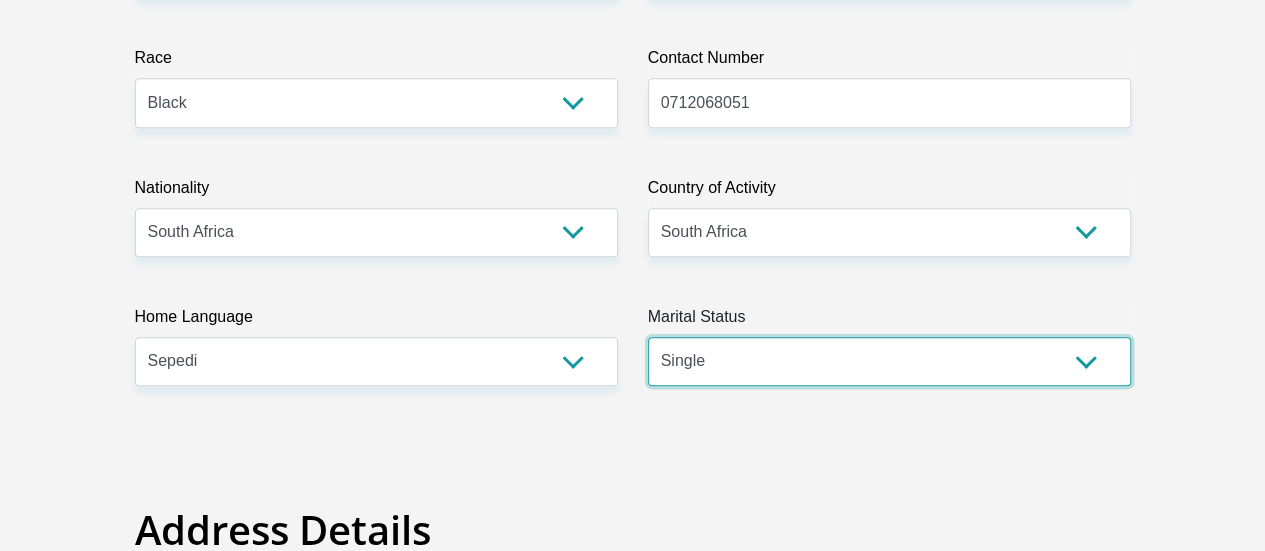 click on "Married ANC
Single
Divorced
Widowed
Married COP or Customary Law" at bounding box center (889, 361) 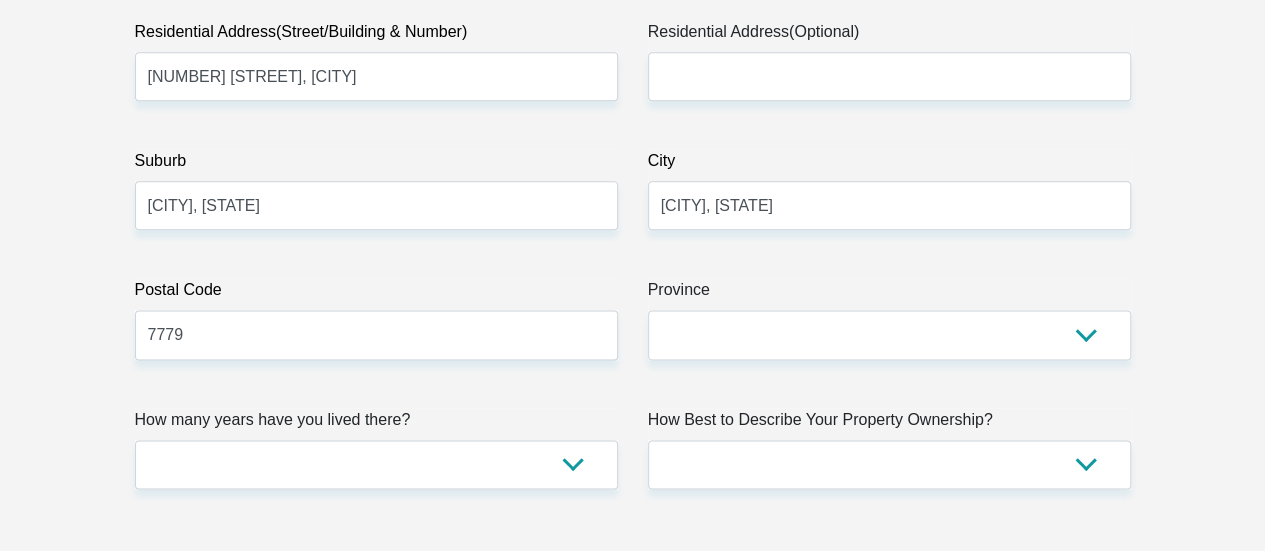 scroll, scrollTop: 1200, scrollLeft: 0, axis: vertical 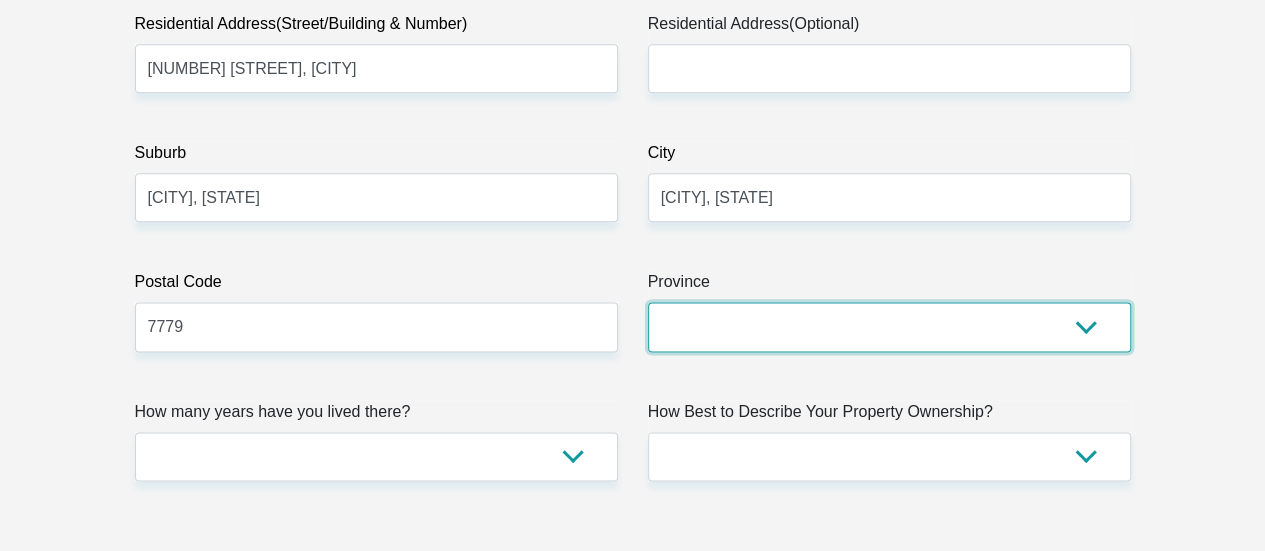 click on "Eastern Cape
Free State
Gauteng
KwaZulu-Natal
Limpopo
Mpumalanga
Northern Cape
North West
Western Cape" at bounding box center [889, 326] 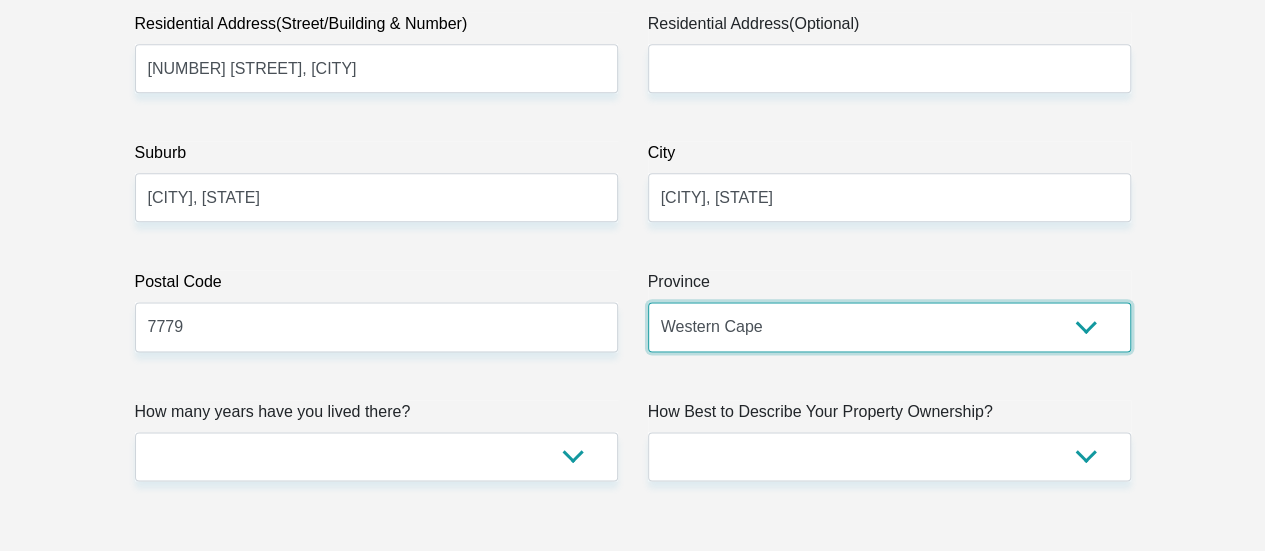 click on "Eastern Cape
Free State
Gauteng
KwaZulu-Natal
Limpopo
Mpumalanga
Northern Cape
North West
Western Cape" at bounding box center [889, 326] 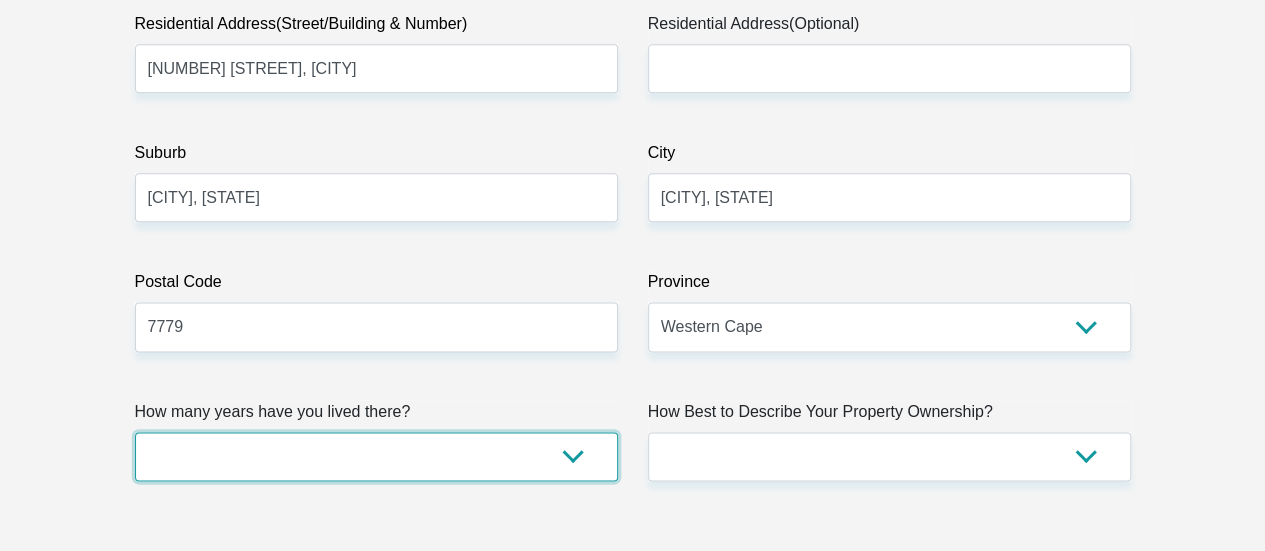 click on "less than 1 year
1-3 years
3-5 years
5+ years" at bounding box center (376, 456) 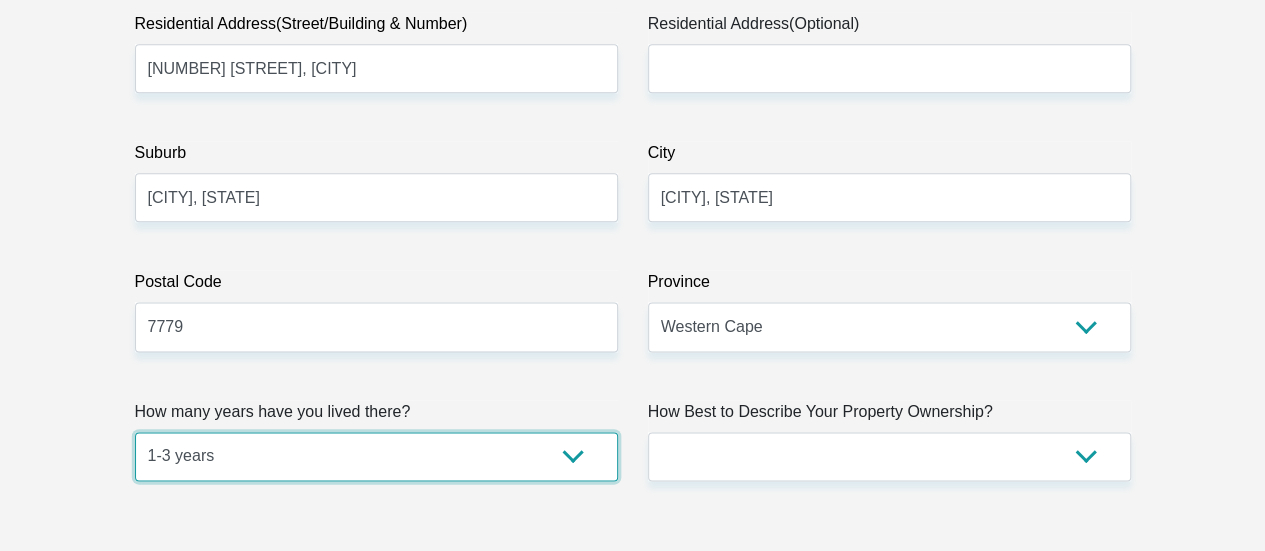 click on "less than 1 year
1-3 years
3-5 years
5+ years" at bounding box center [376, 456] 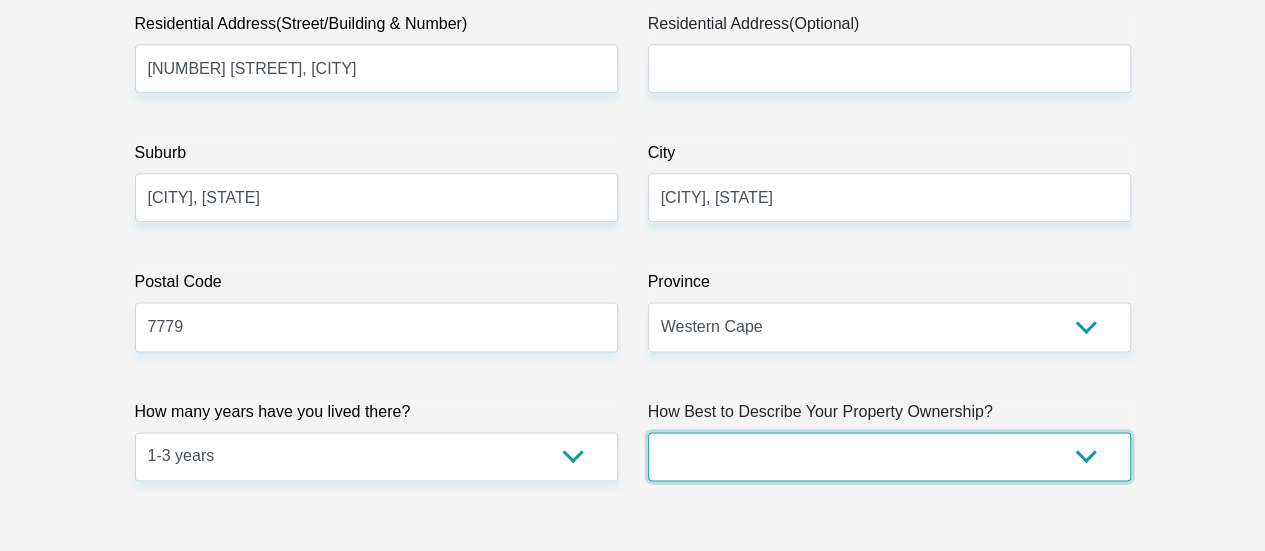 click on "Owned
Rented
Family Owned
Company Dwelling" at bounding box center [889, 456] 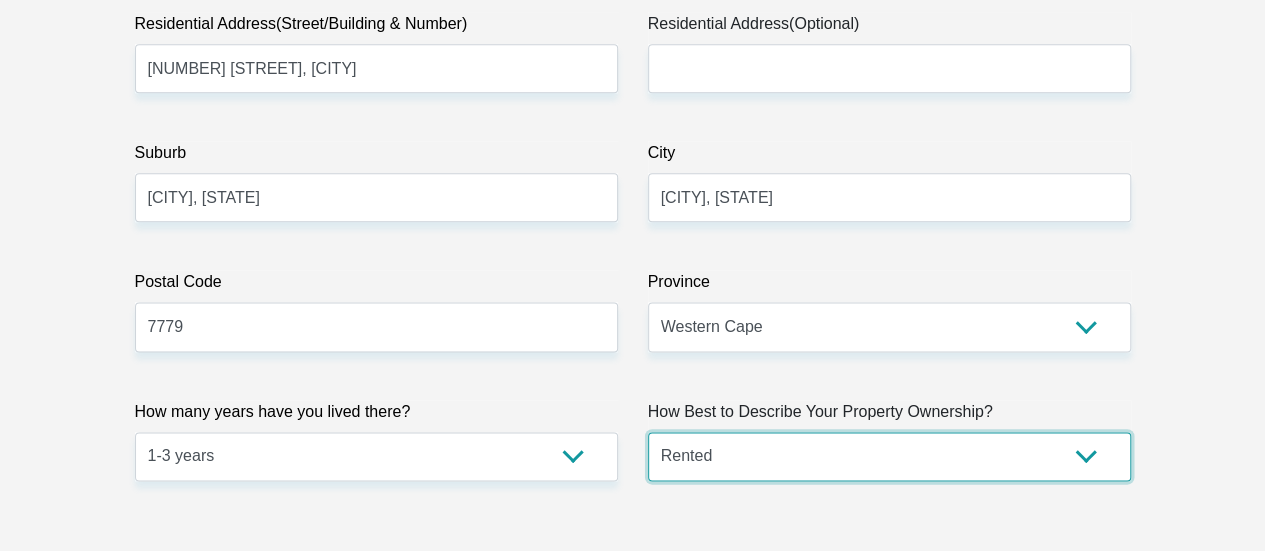 click on "Owned
Rented
Family Owned
Company Dwelling" at bounding box center [889, 456] 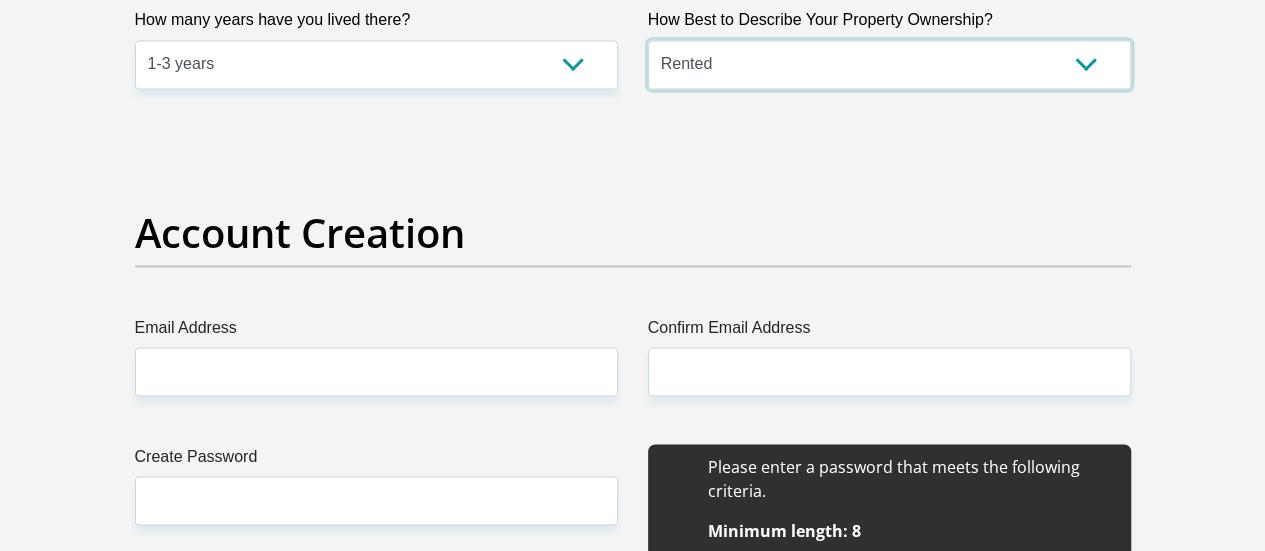 scroll, scrollTop: 1700, scrollLeft: 0, axis: vertical 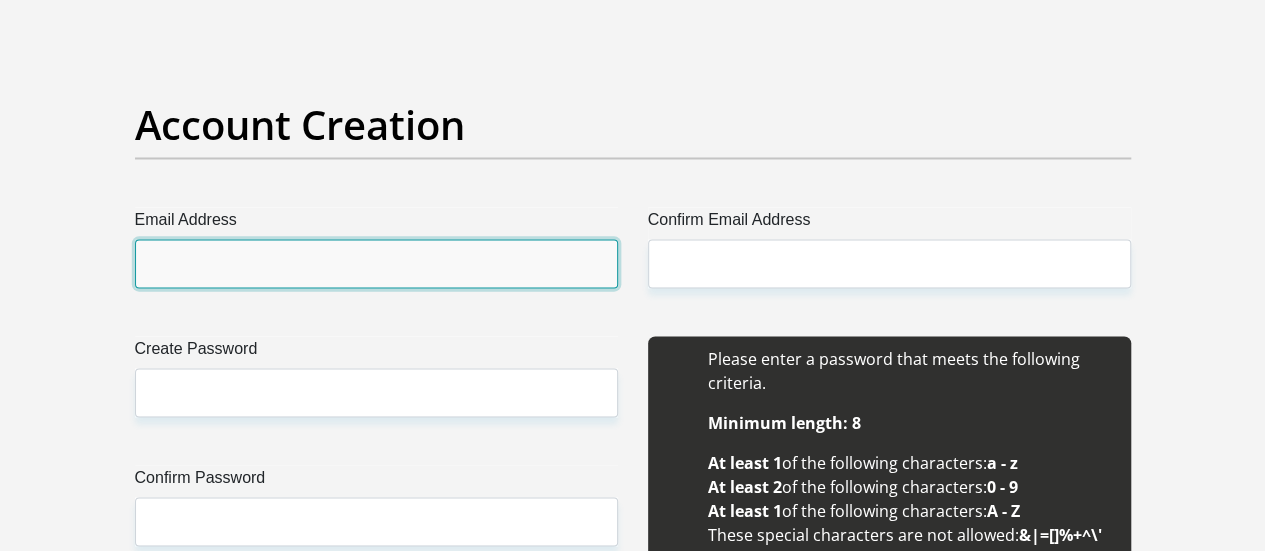 click on "Email Address" at bounding box center [376, 263] 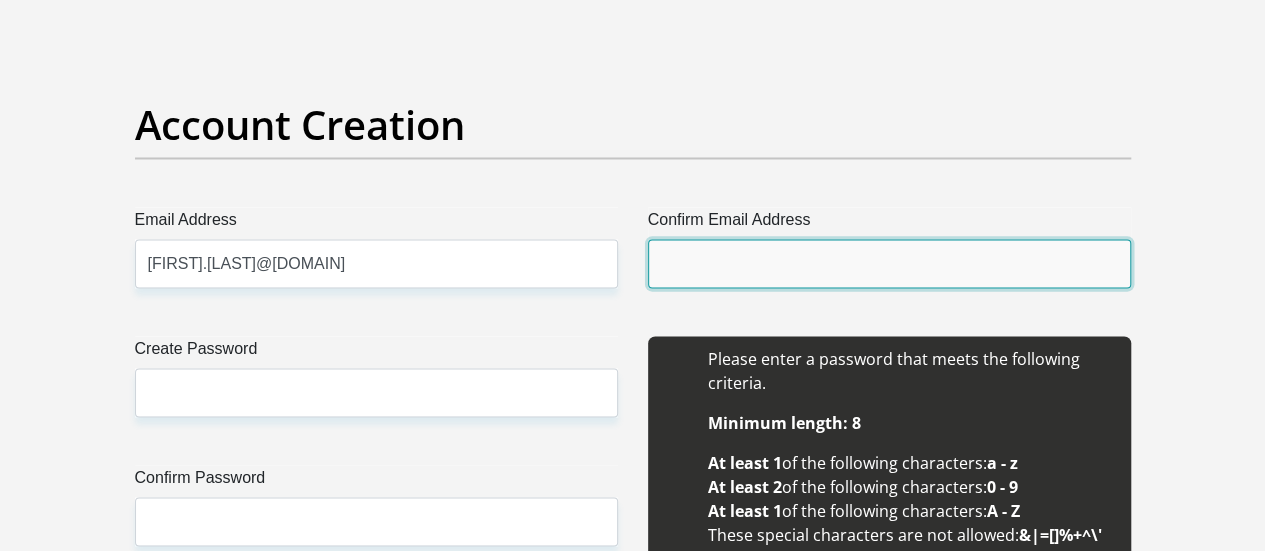 type on "[EMAIL]" 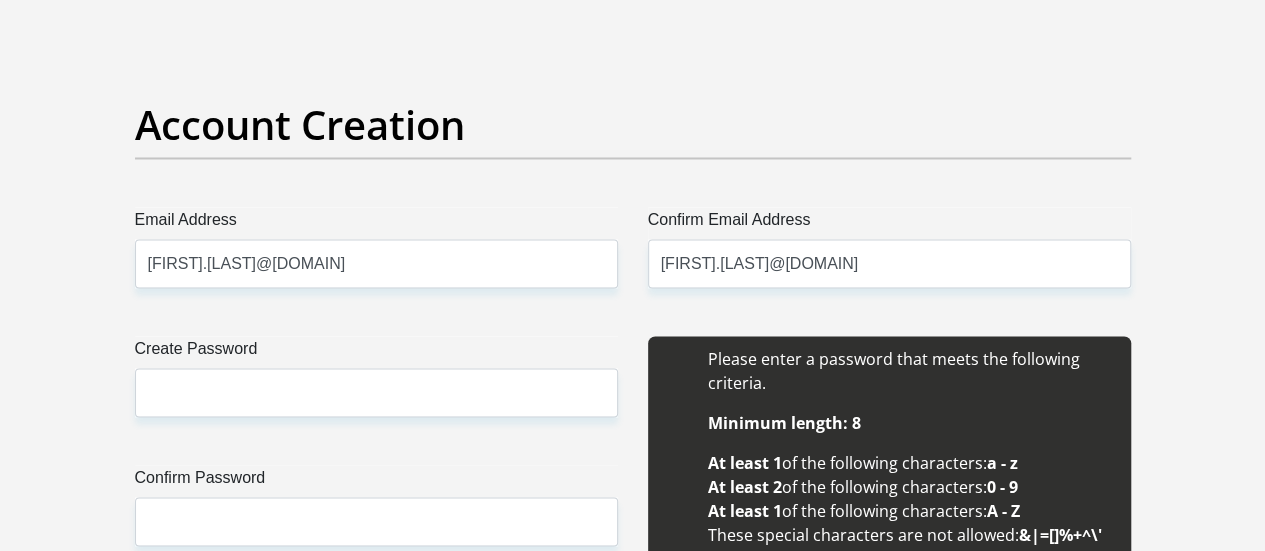 type 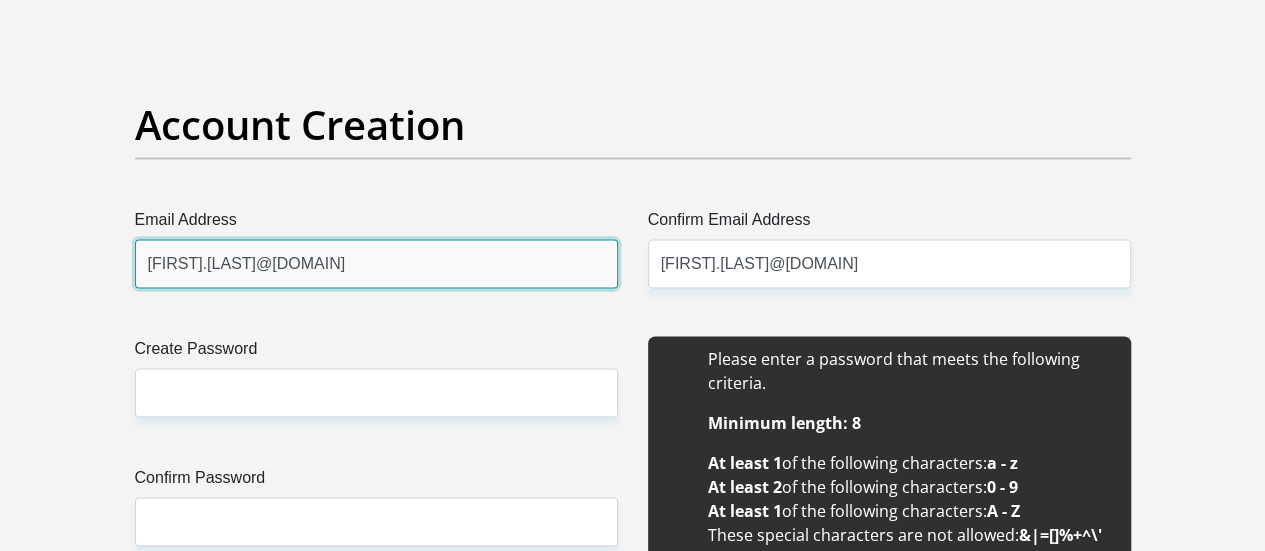 type 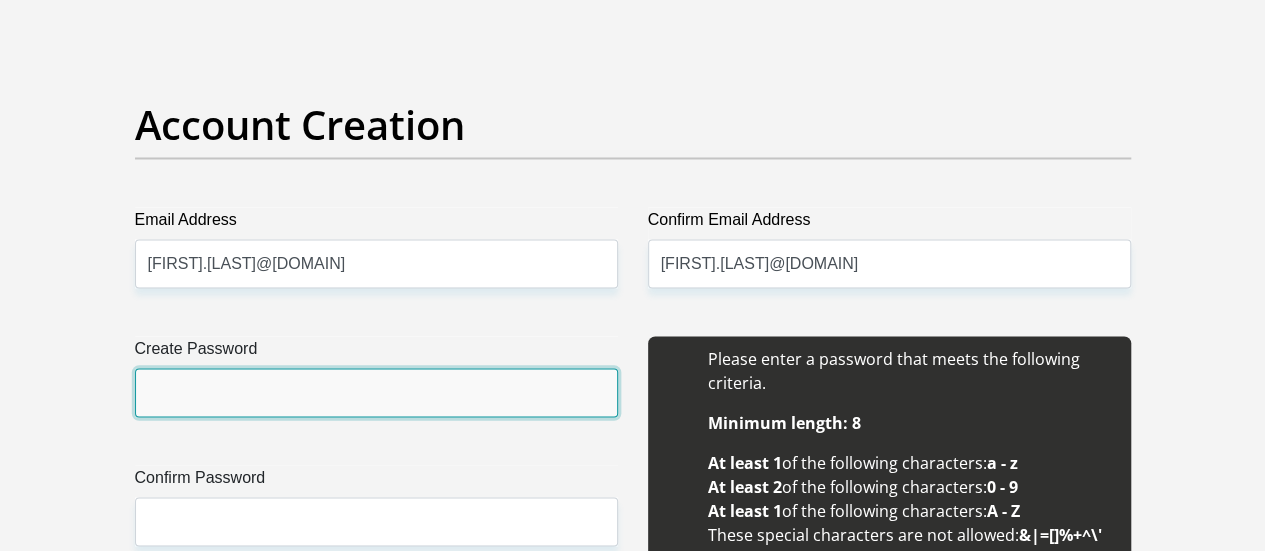 click on "Create Password" at bounding box center [376, 392] 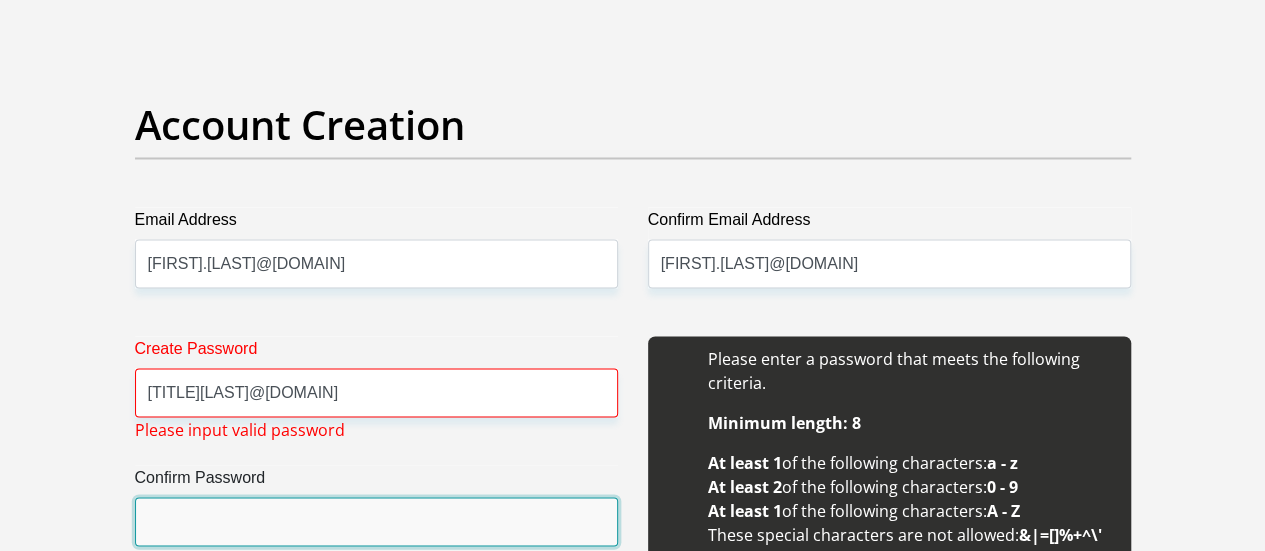 click on "Confirm Password" at bounding box center (376, 521) 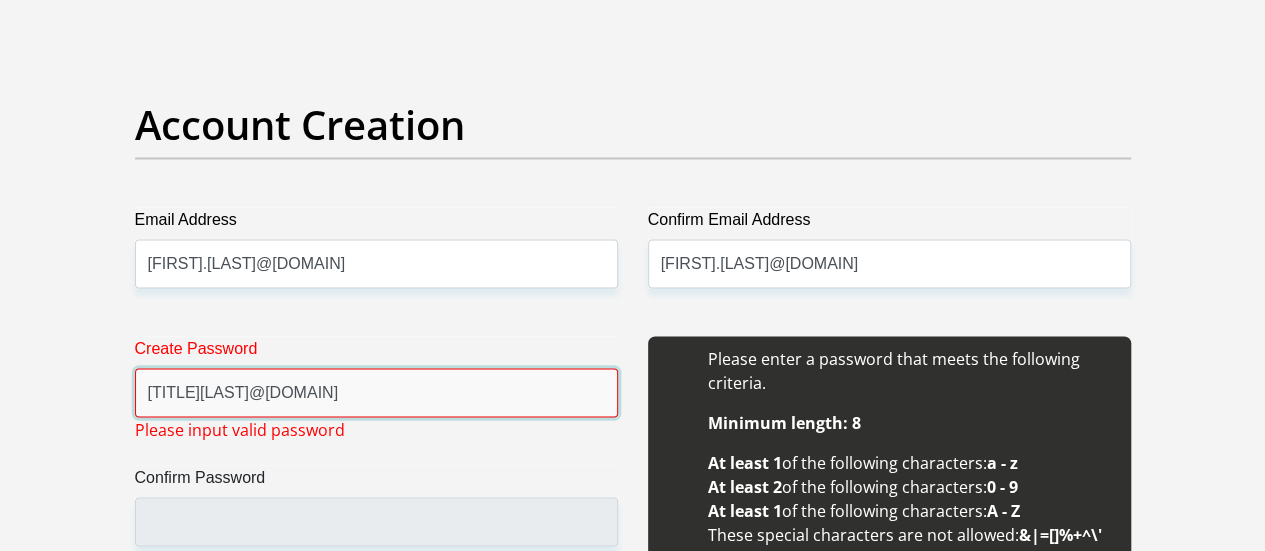click on "Mrsmalope1@" at bounding box center (376, 392) 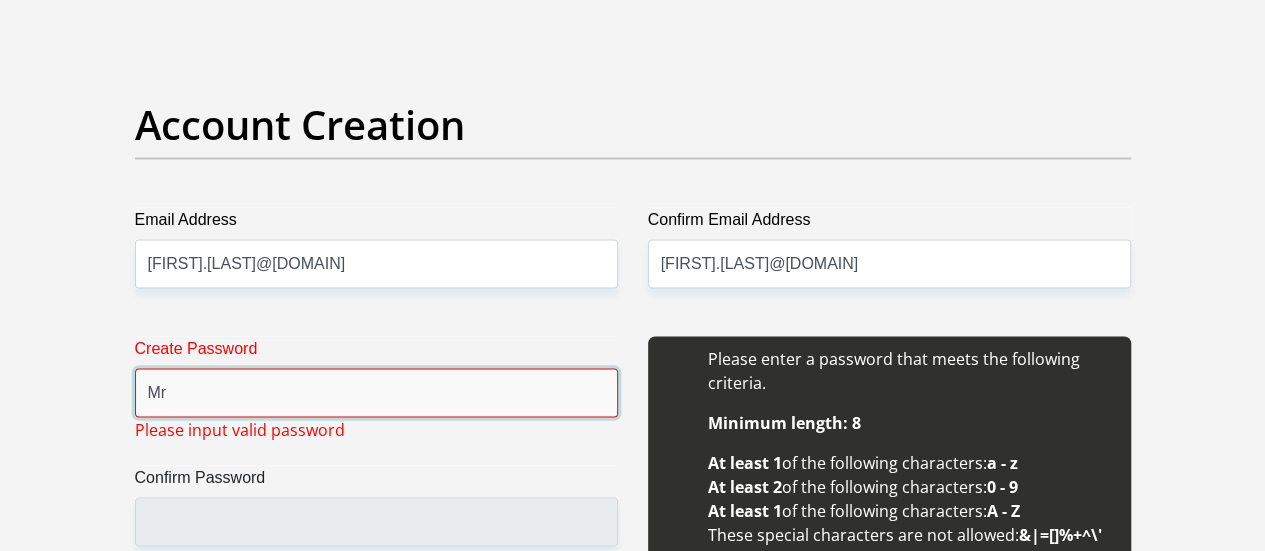 type on "M" 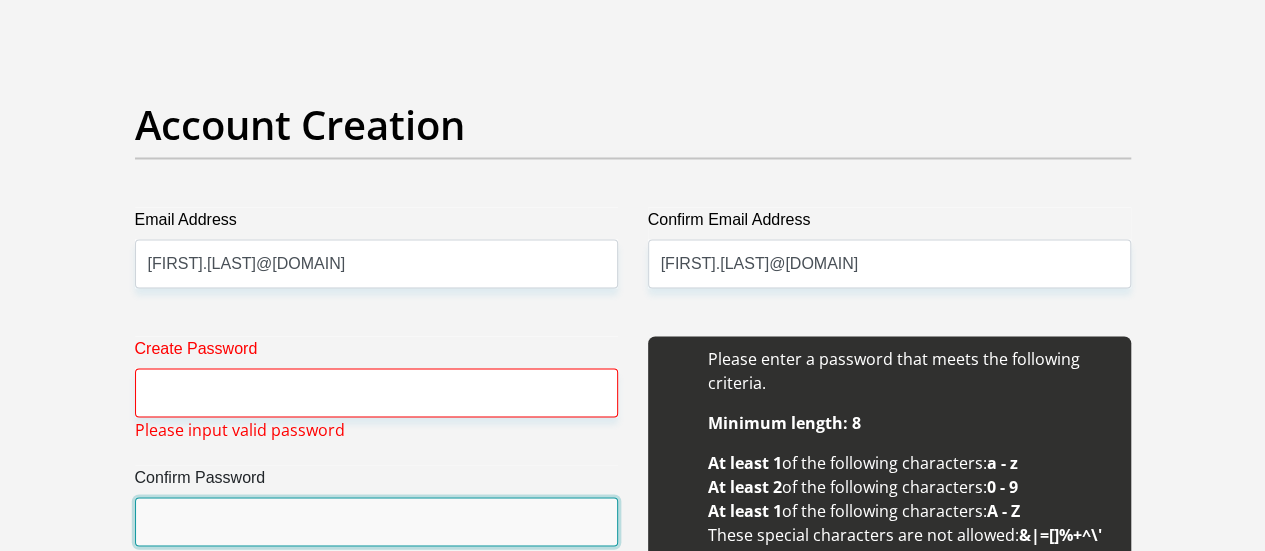 click on "Confirm Password" at bounding box center [376, 521] 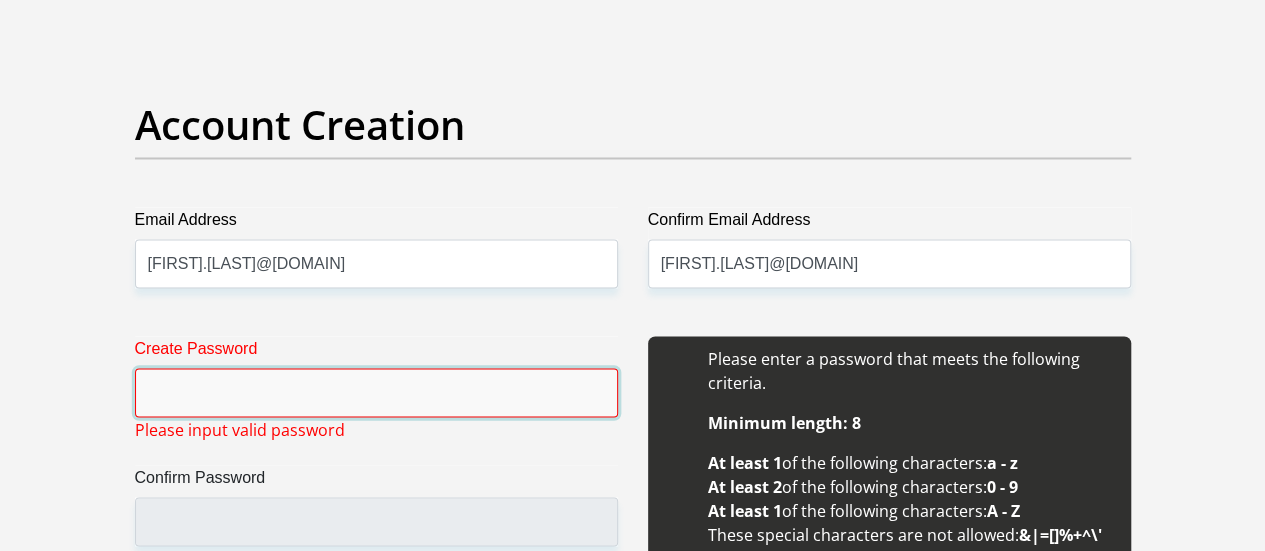 click on "Create Password" at bounding box center (376, 392) 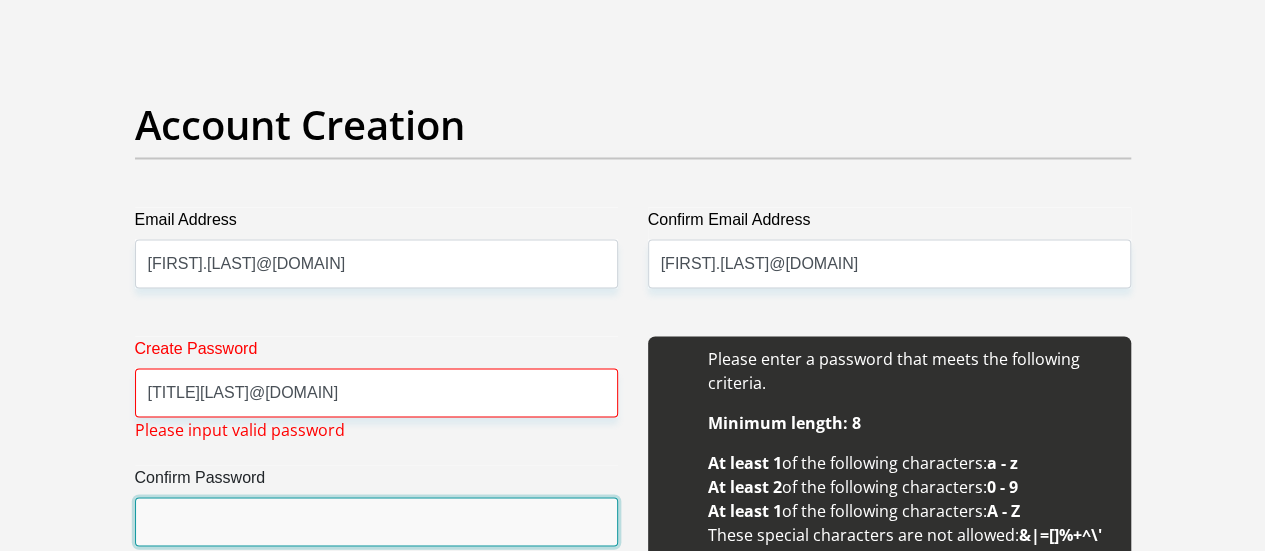 click on "Confirm Password" at bounding box center (376, 521) 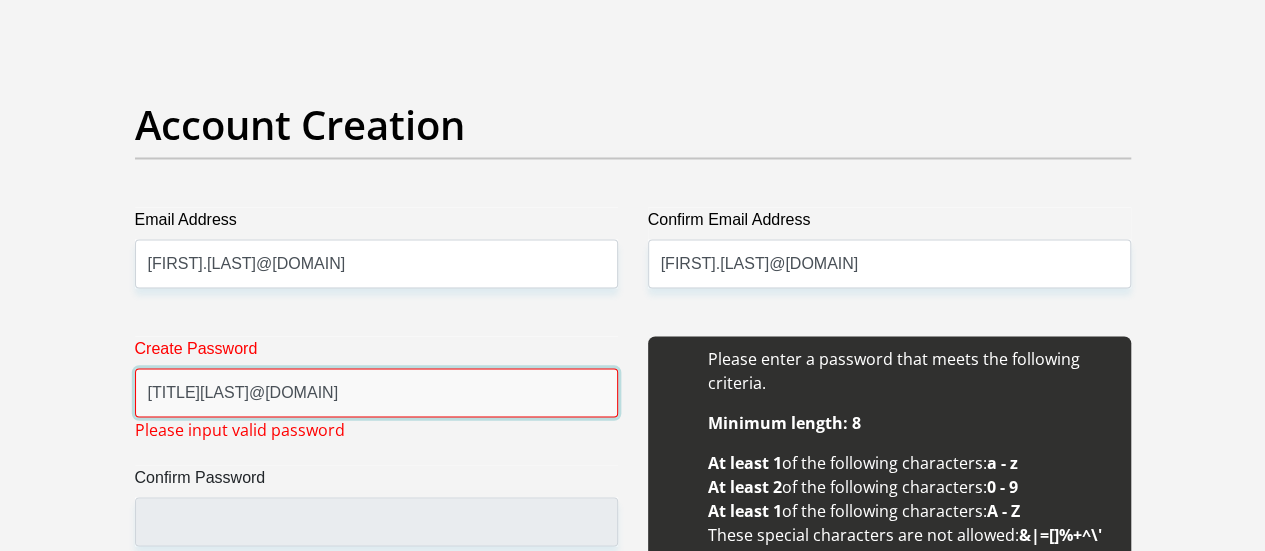 click on "Mrsmalope1@" at bounding box center (376, 392) 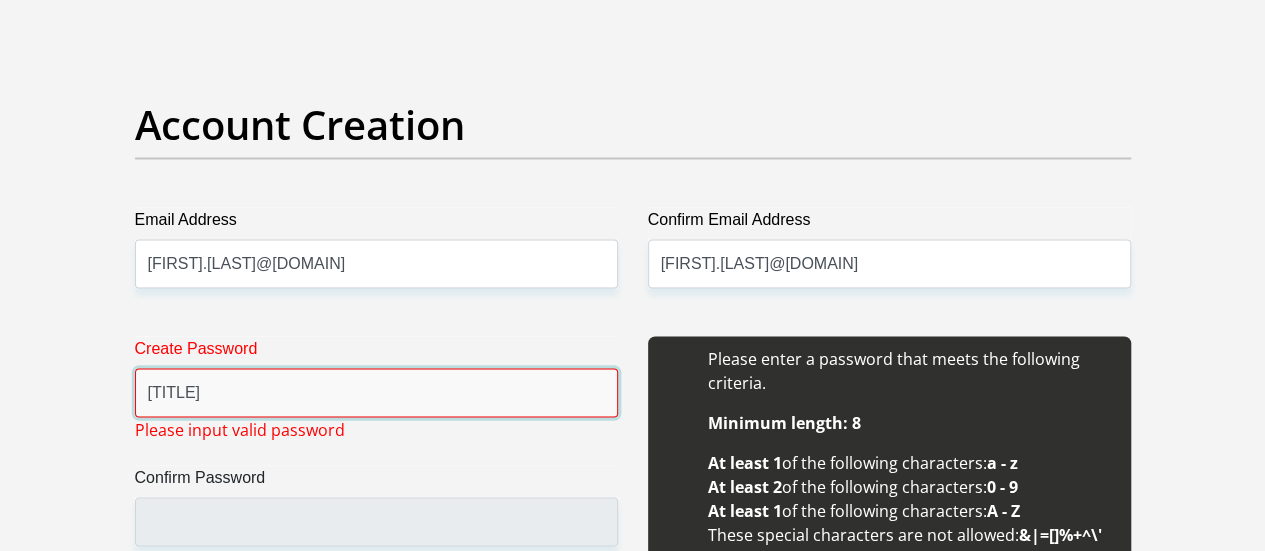 click on "Mrs1" at bounding box center (376, 392) 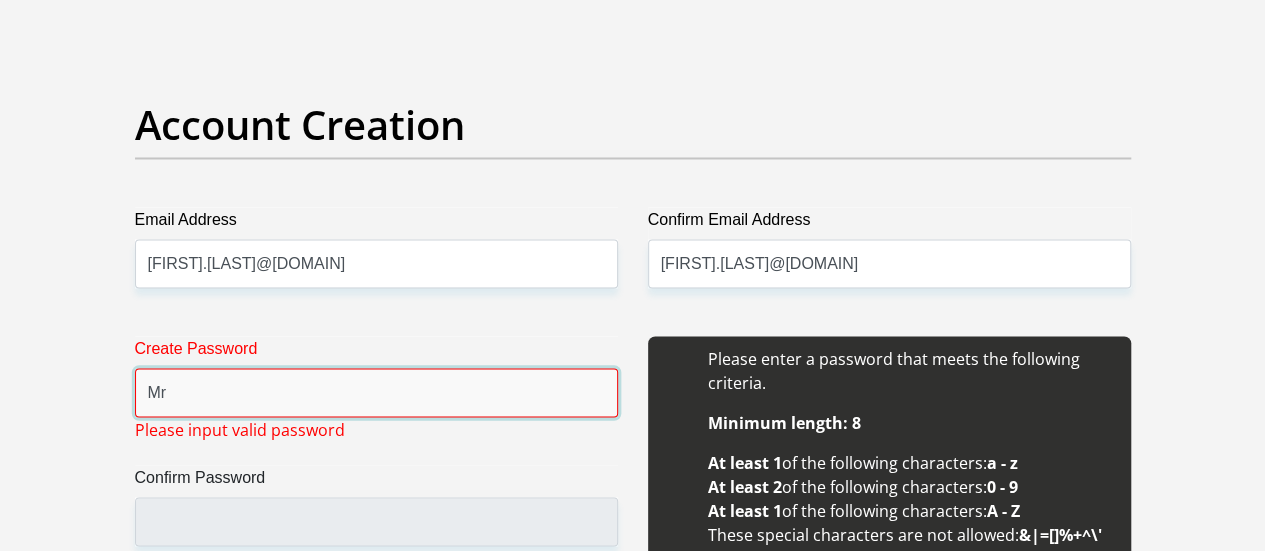 type on "M" 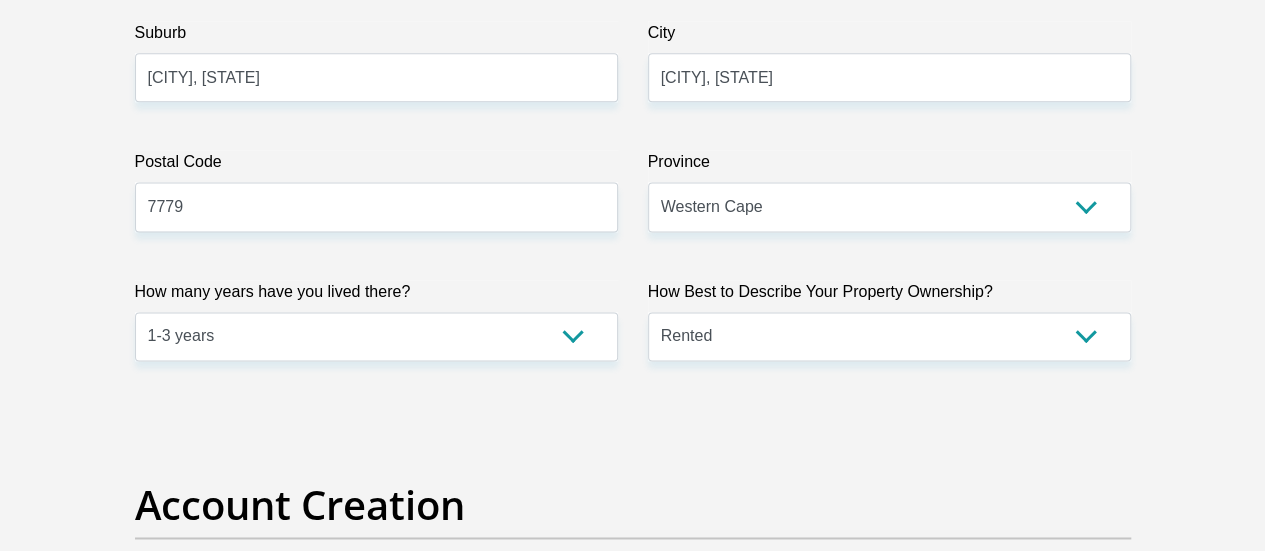 drag, startPoint x: 792, startPoint y: 199, endPoint x: 769, endPoint y: 195, distance: 23.345236 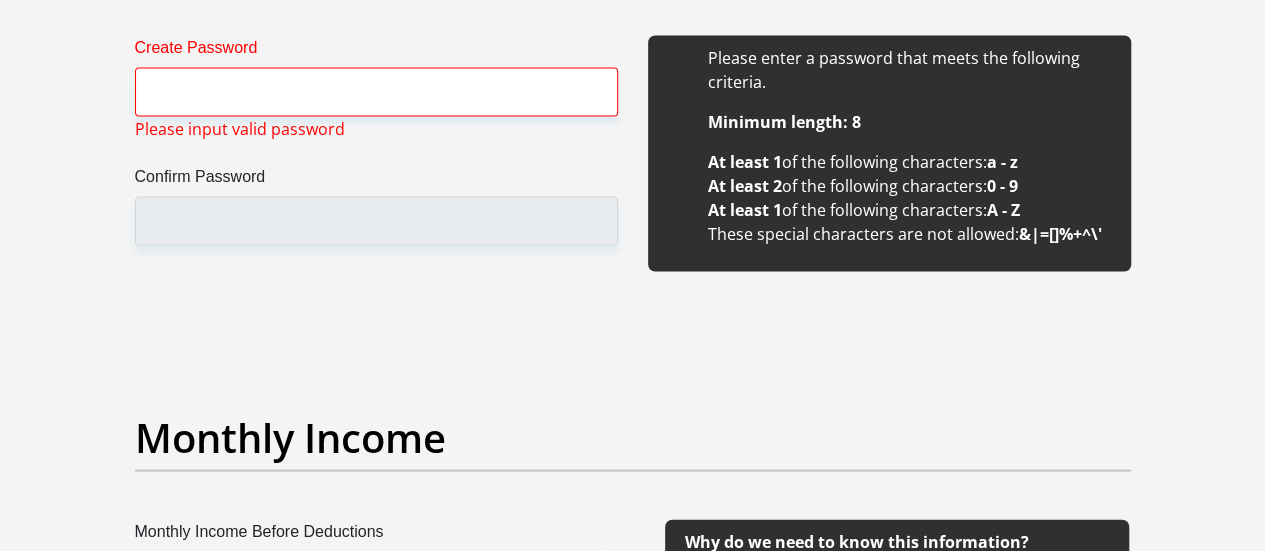 scroll, scrollTop: 1700, scrollLeft: 0, axis: vertical 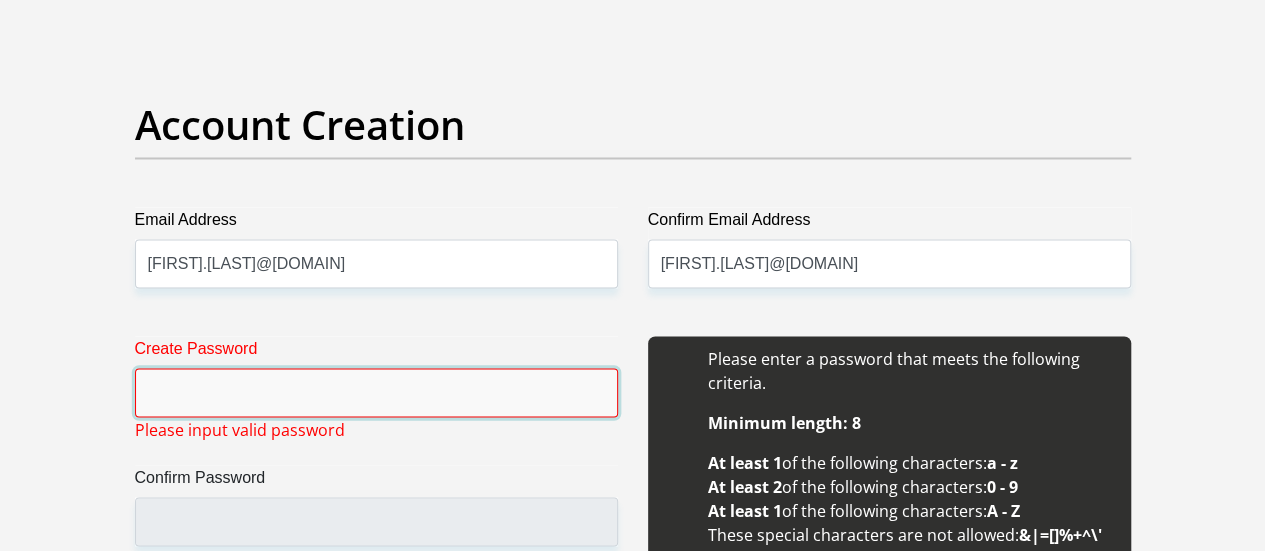 click on "Create Password" at bounding box center [376, 392] 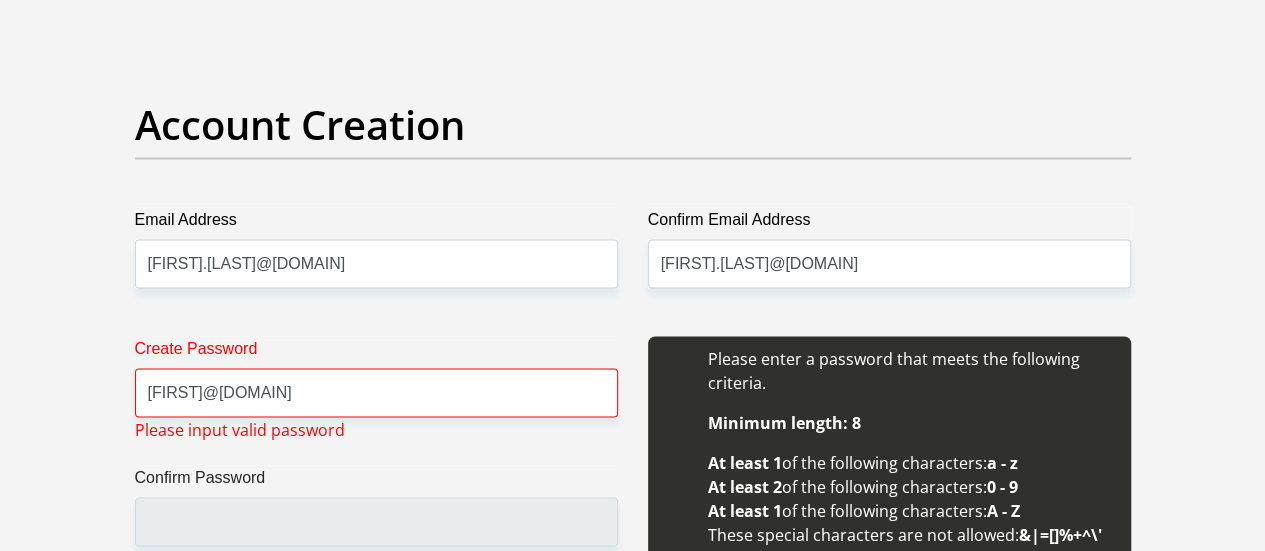 click on "Please input valid password" at bounding box center [240, 429] 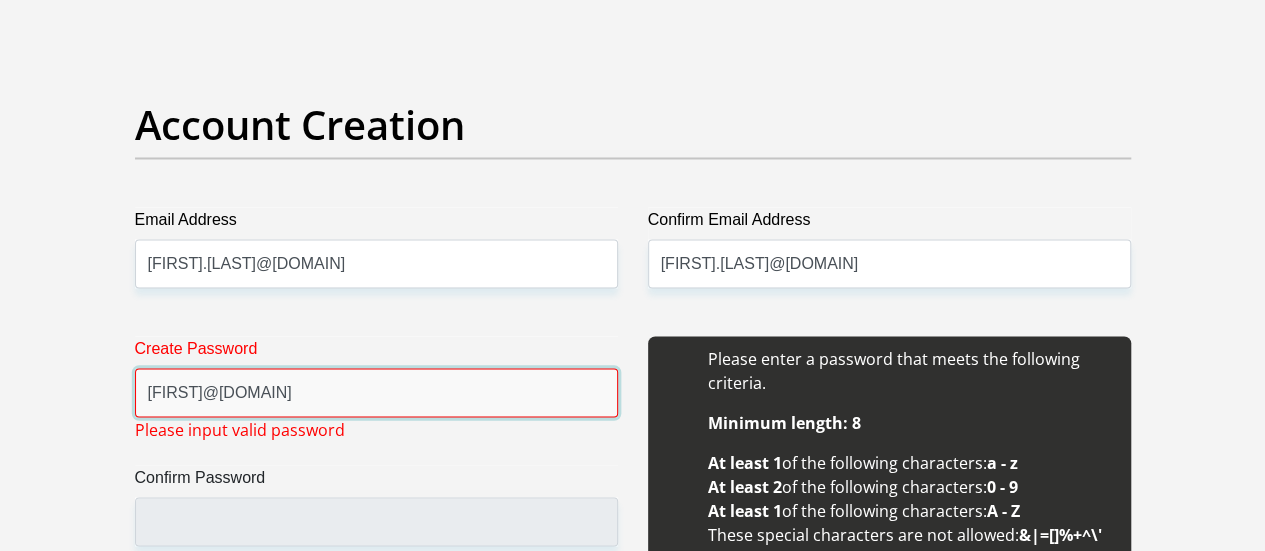 click on "William1@" at bounding box center [376, 392] 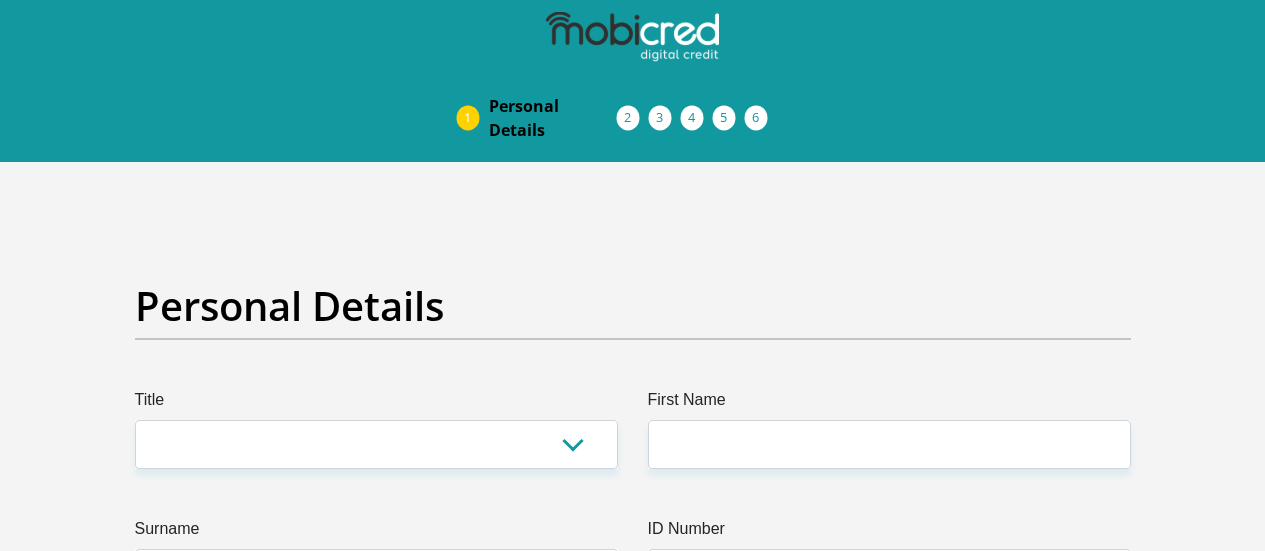 scroll, scrollTop: 1700, scrollLeft: 0, axis: vertical 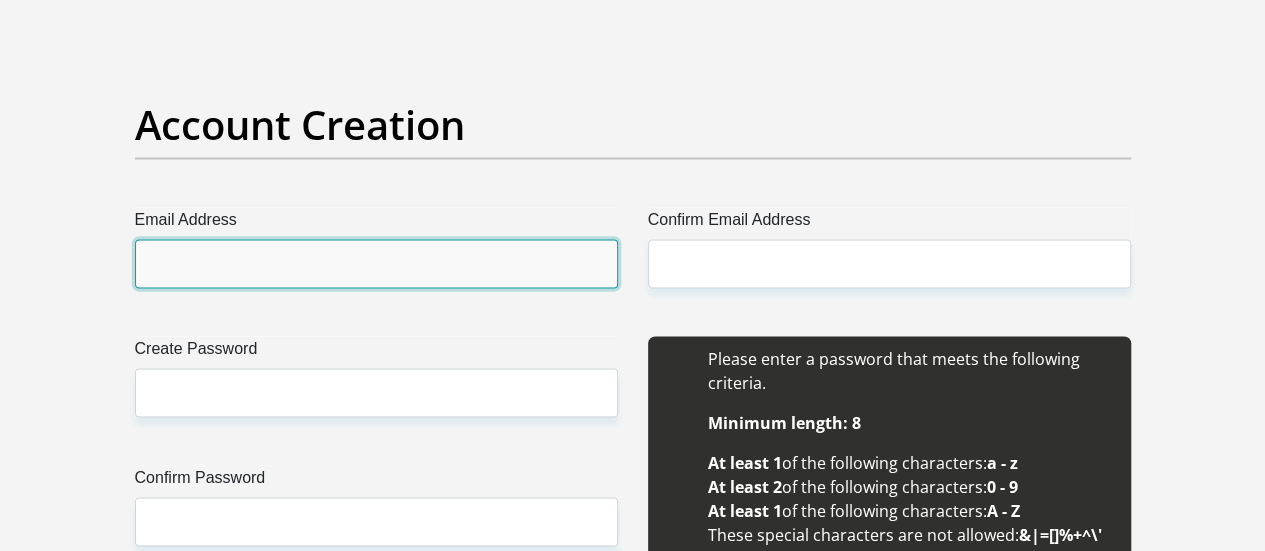 click on "Email Address" at bounding box center (376, 263) 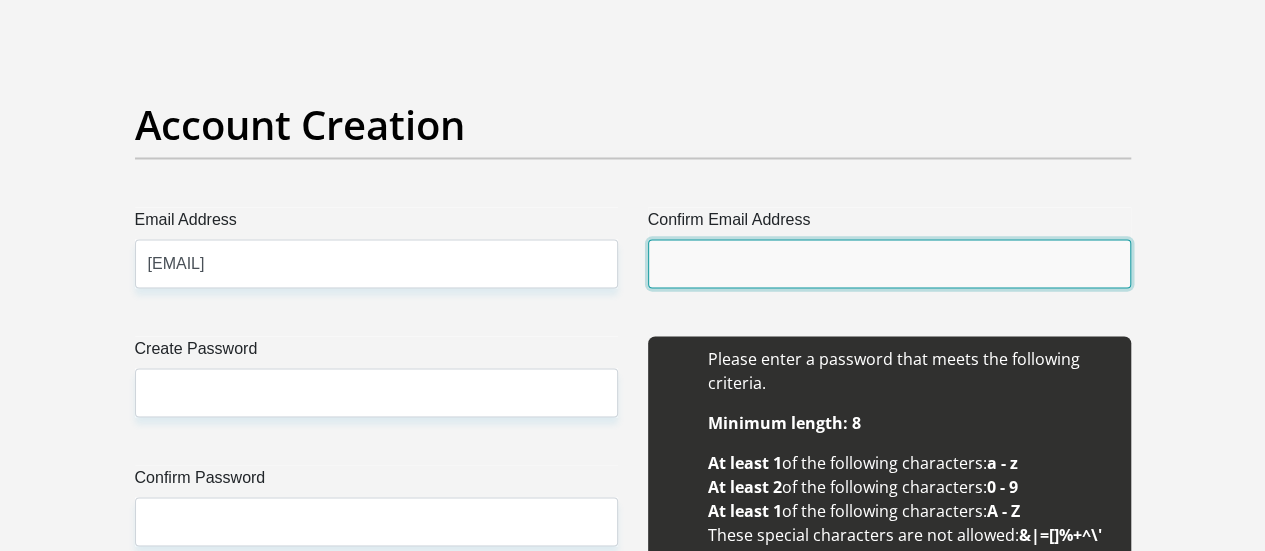 type on "[EMAIL]" 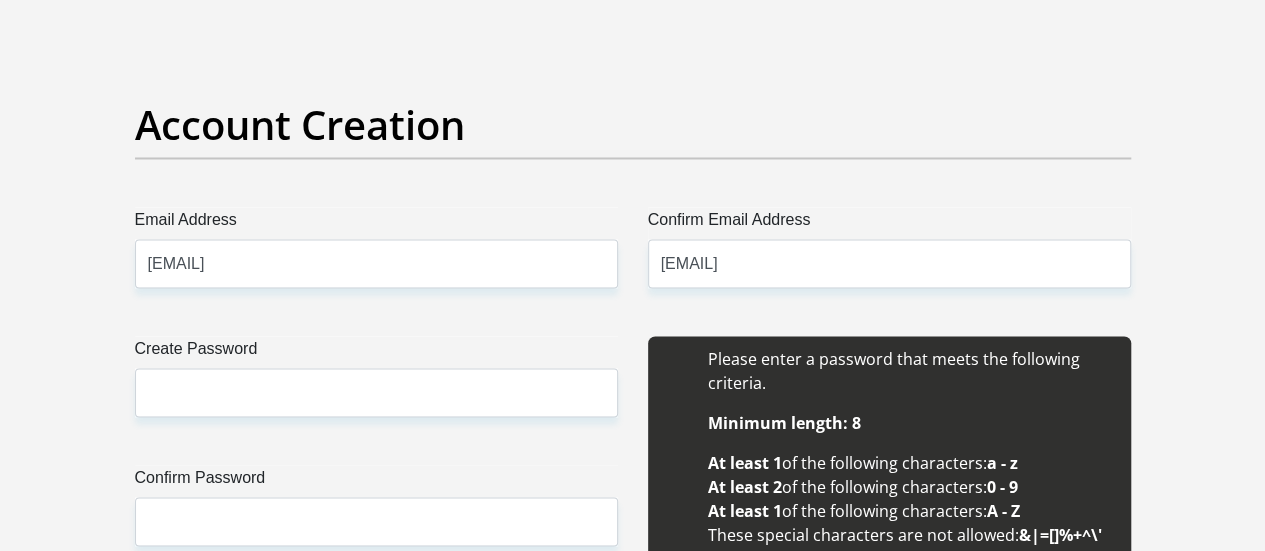 type 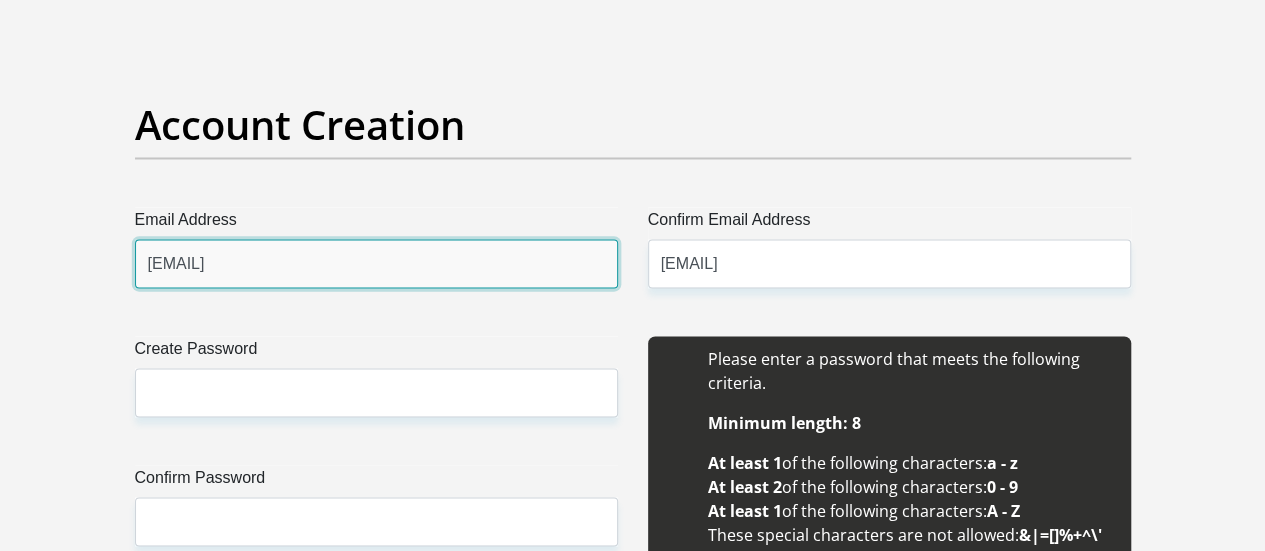 type 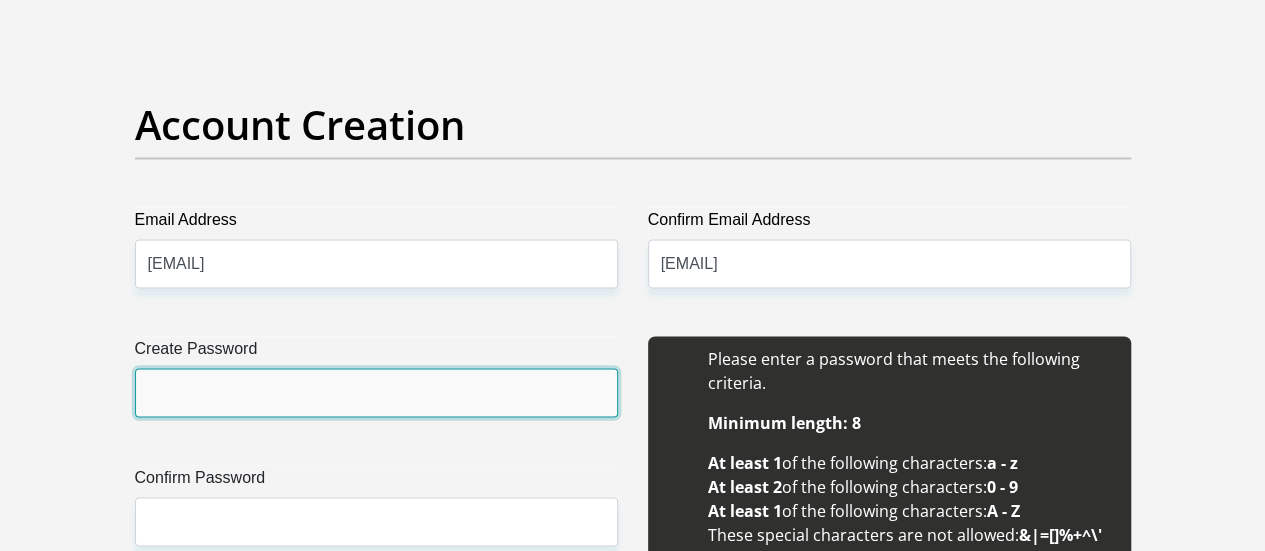 click on "Create Password" at bounding box center (376, 392) 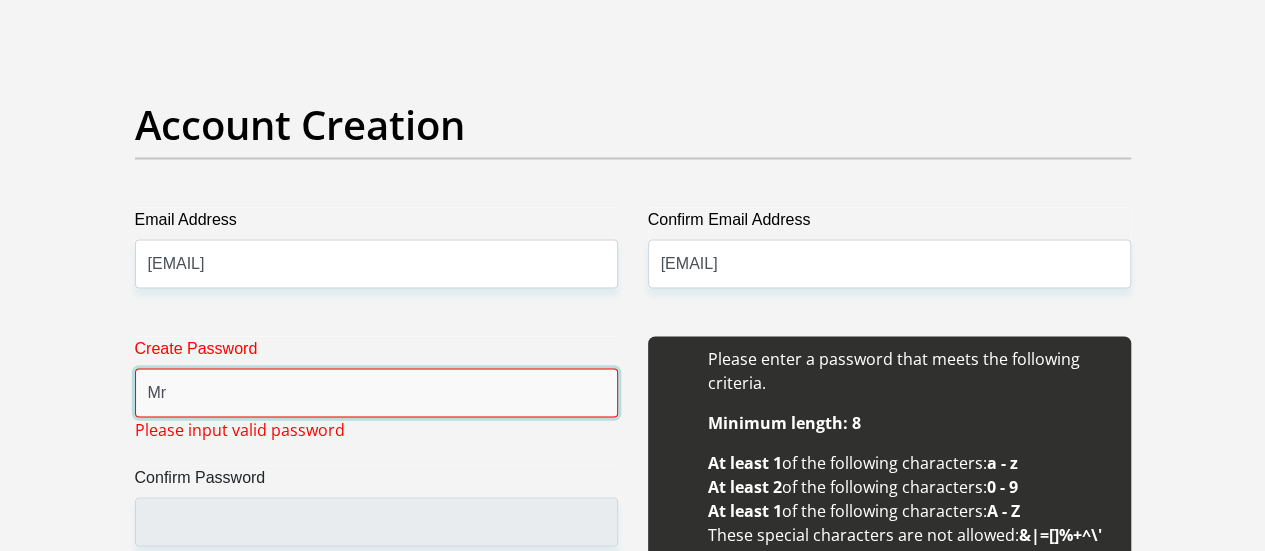 type on "M" 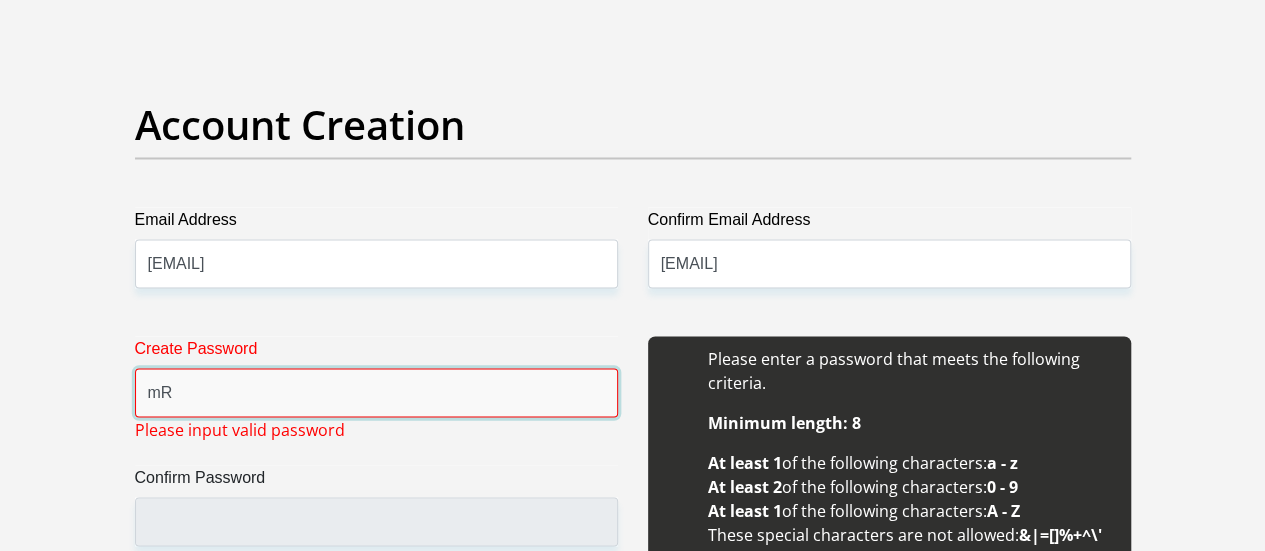 type on "m" 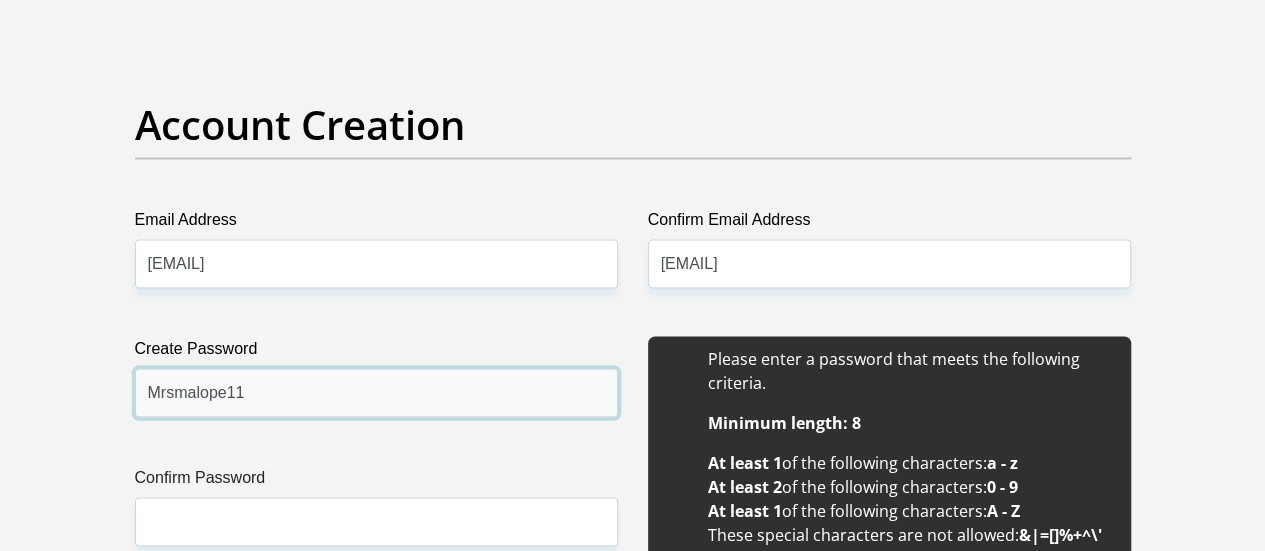 type on "Mrsmalope11" 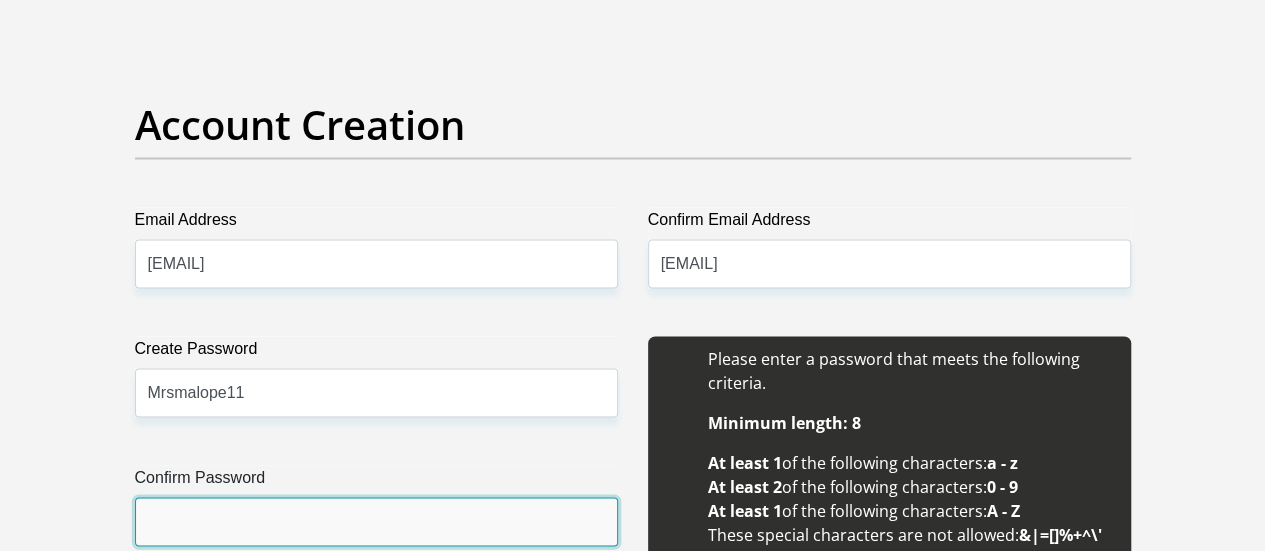 click on "Confirm Password" at bounding box center (376, 521) 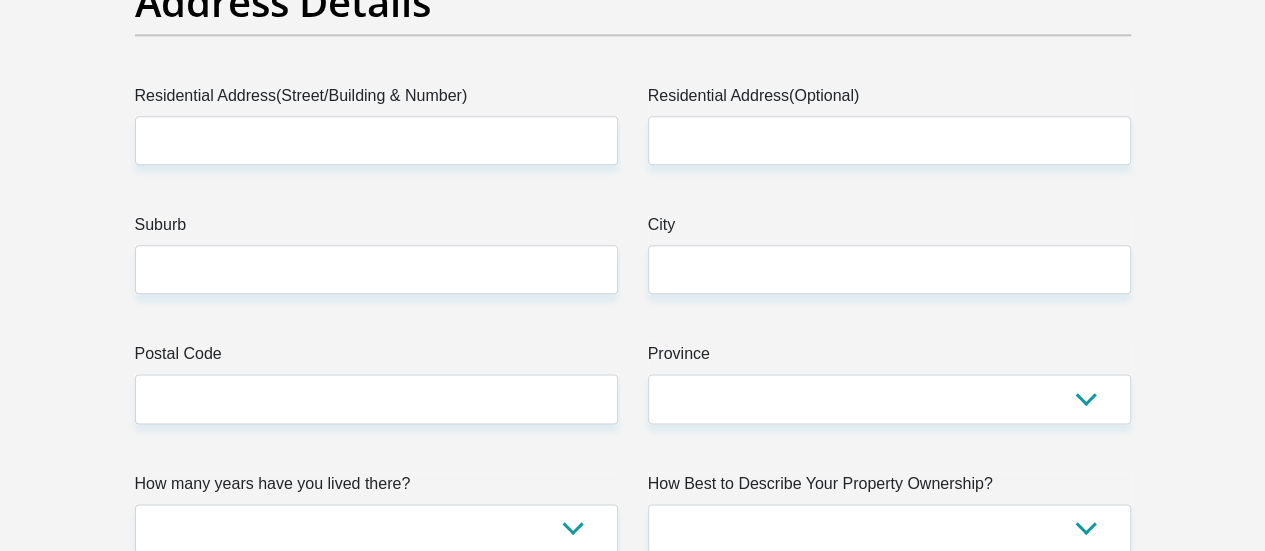 scroll, scrollTop: 1100, scrollLeft: 0, axis: vertical 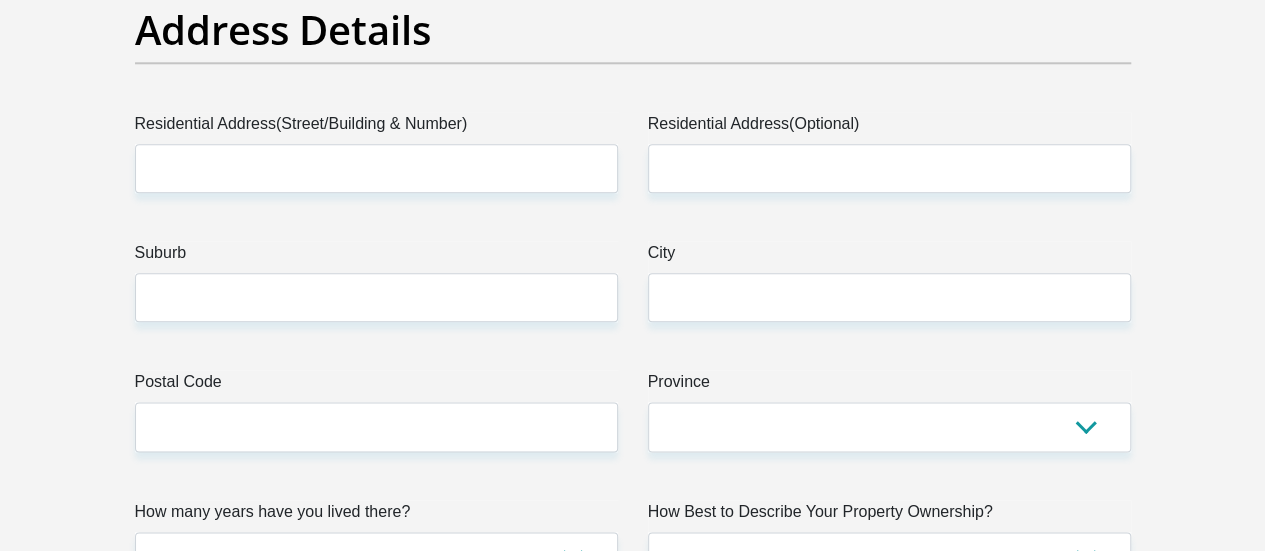 type on "Mrsmalope11" 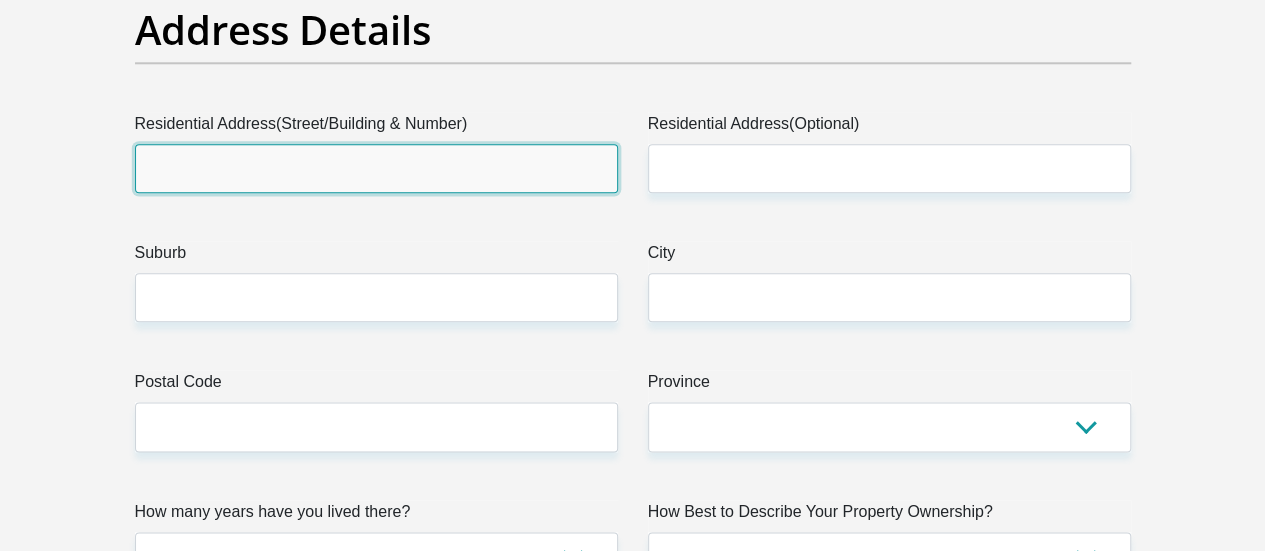 click on "Residential Address(Street/Building & Number)" at bounding box center [376, 168] 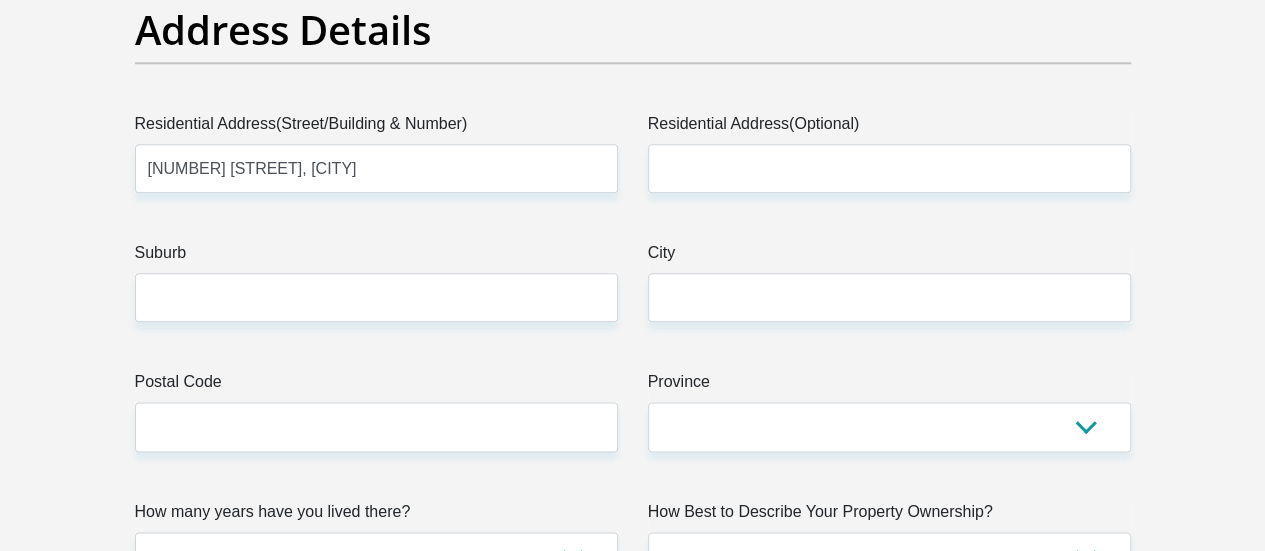 type on "william" 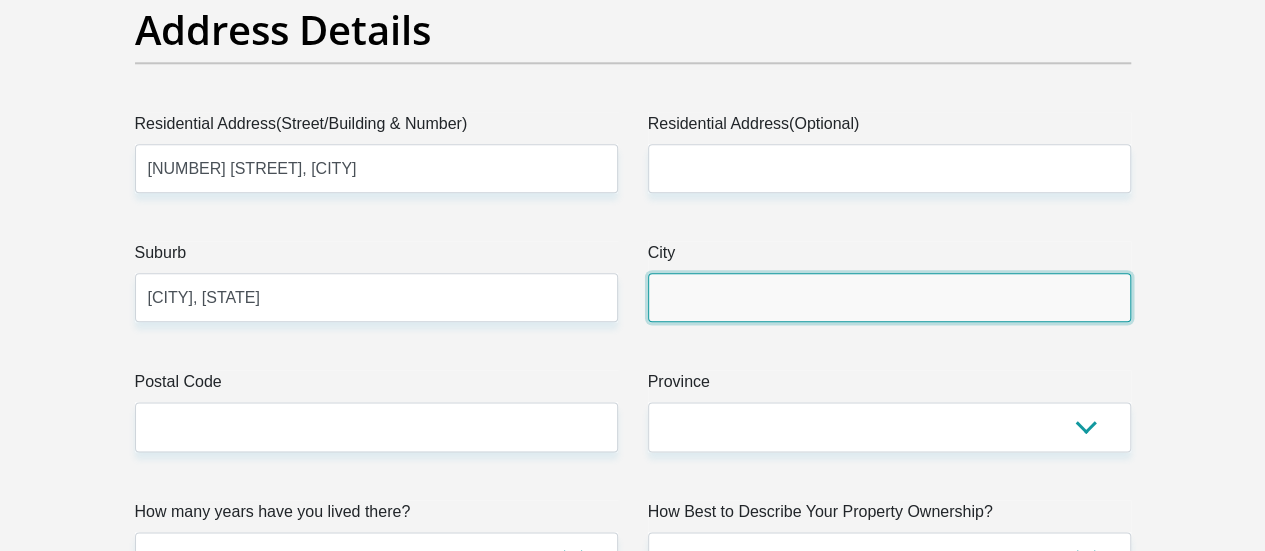type on "[CITY], [STATE]" 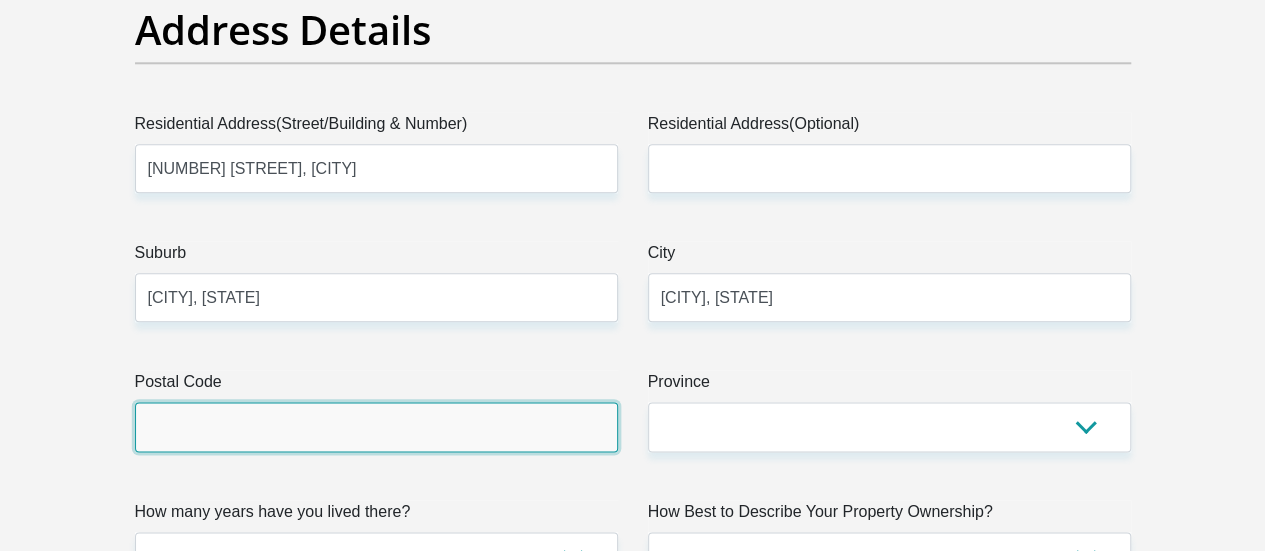 type on "7779" 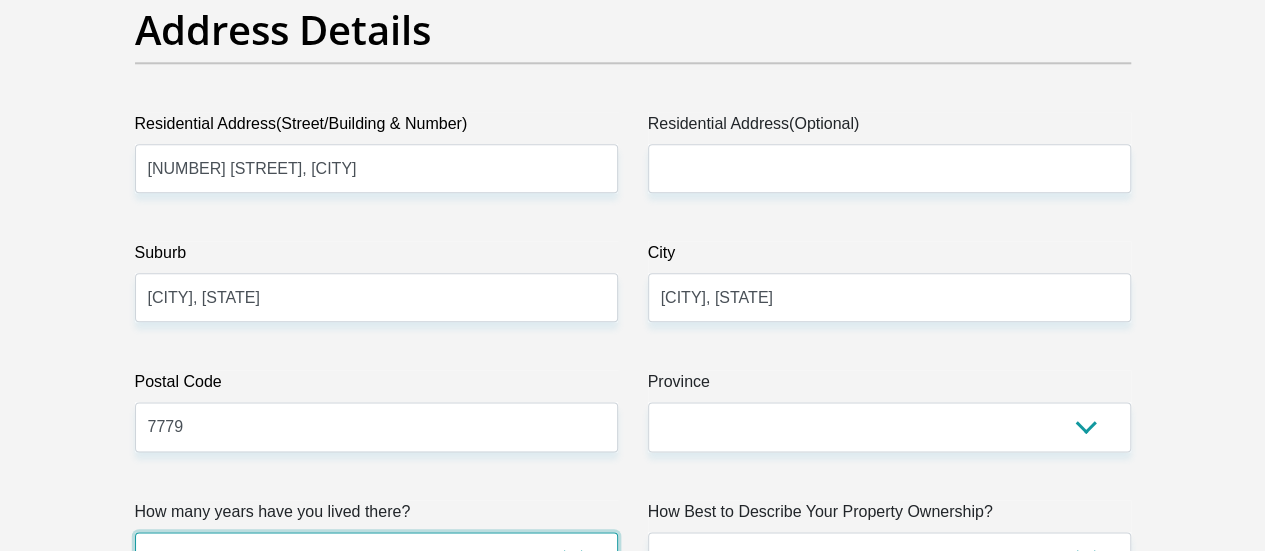 click on "less than 1 year
1-3 years
3-5 years
5+ years" at bounding box center (376, 556) 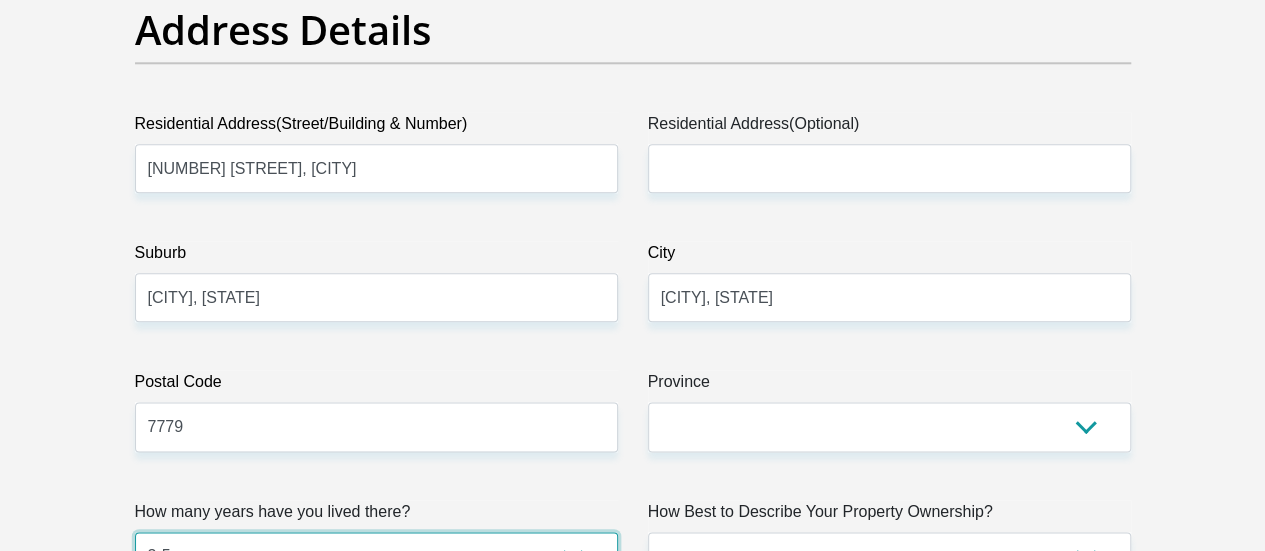 click on "less than 1 year
1-3 years
3-5 years
5+ years" at bounding box center [376, 556] 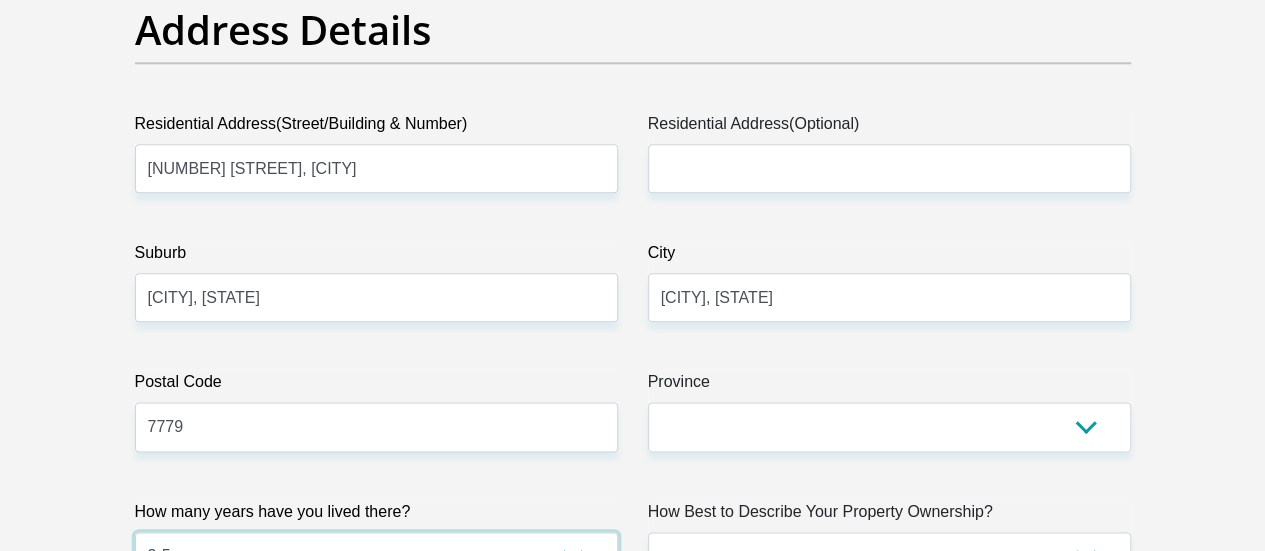 click on "less than 1 year
1-3 years
3-5 years
5+ years" at bounding box center (376, 556) 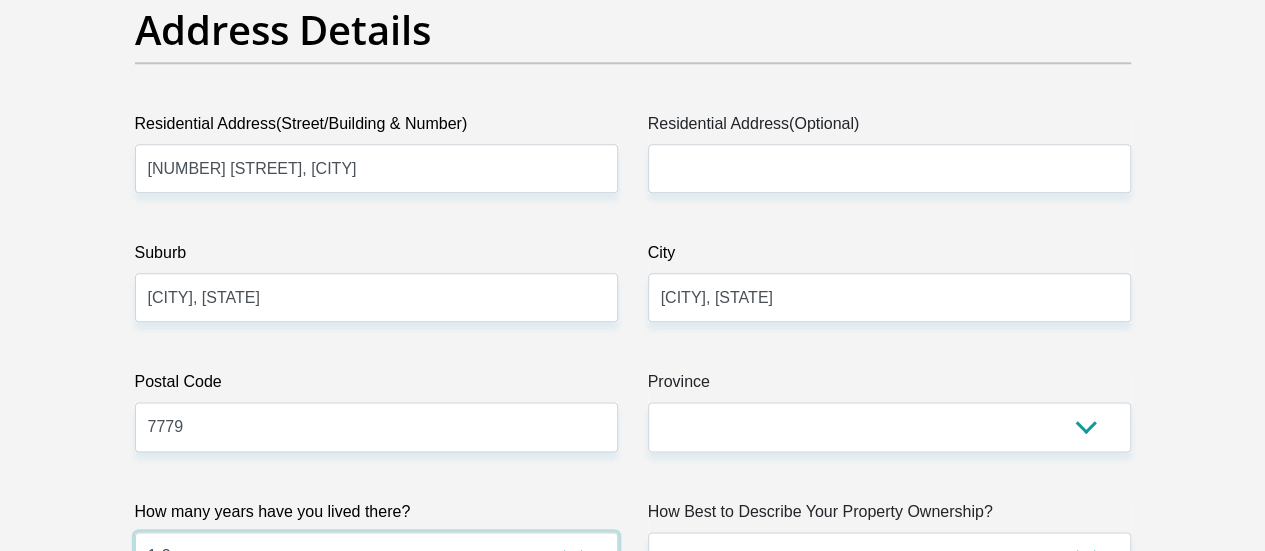 click on "less than 1 year
1-3 years
3-5 years
5+ years" at bounding box center (376, 556) 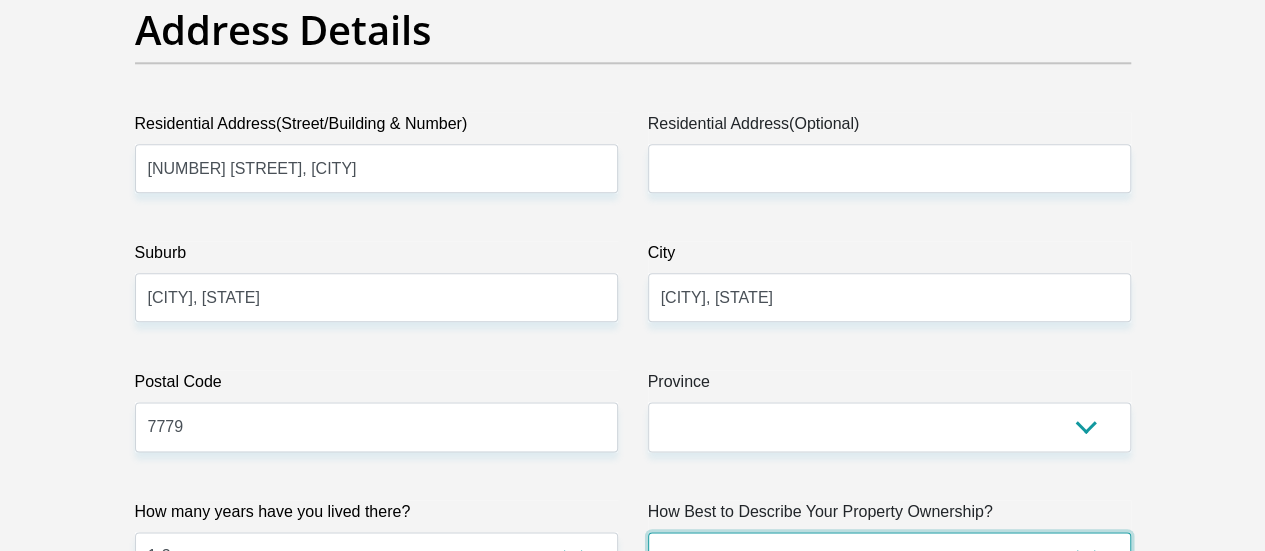 click on "Owned
Rented
Family Owned
Company Dwelling" at bounding box center [889, 556] 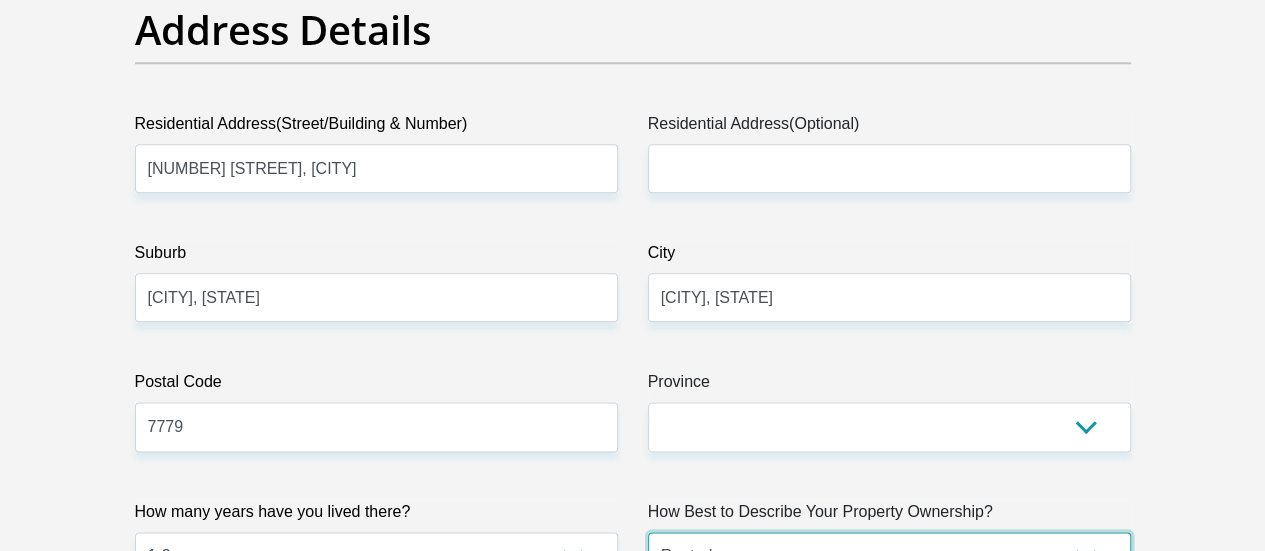 click on "Owned
Rented
Family Owned
Company Dwelling" at bounding box center (889, 556) 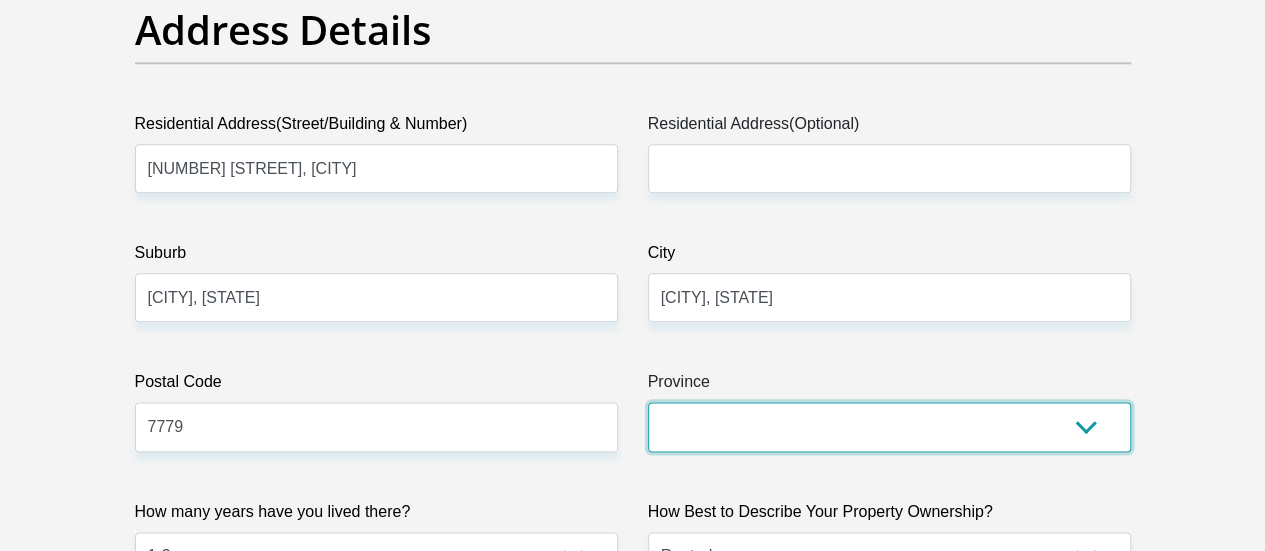 click on "Eastern Cape
Free State
Gauteng
KwaZulu-Natal
Limpopo
Mpumalanga
Northern Cape
North West
Western Cape" at bounding box center [889, 426] 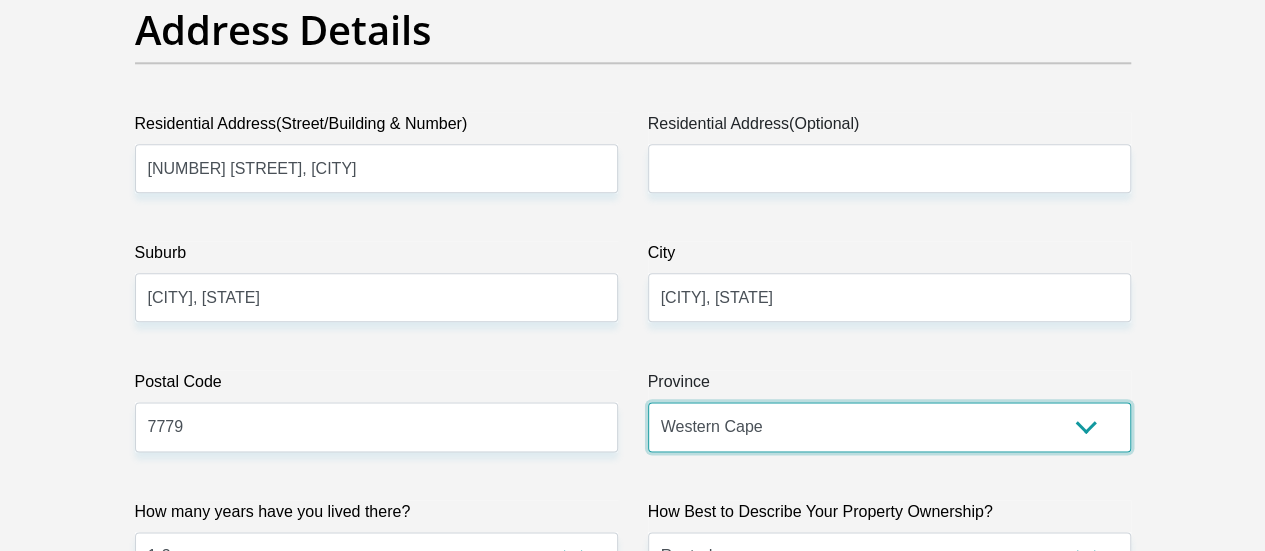 click on "Eastern Cape
Free State
Gauteng
KwaZulu-Natal
Limpopo
Mpumalanga
Northern Cape
North West
Western Cape" at bounding box center [889, 426] 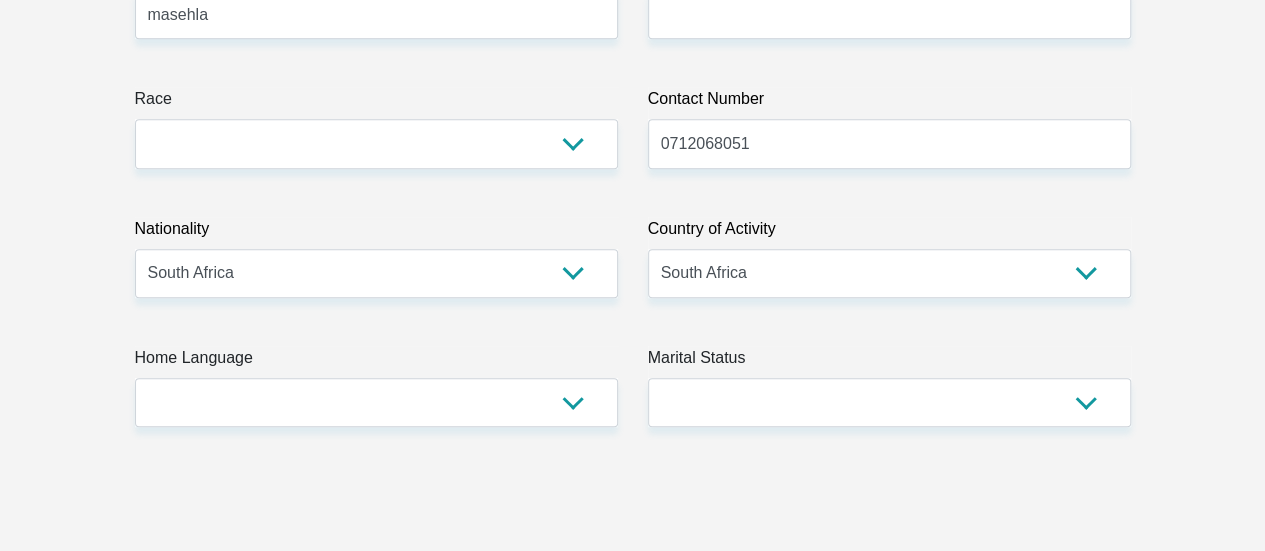 scroll, scrollTop: 500, scrollLeft: 0, axis: vertical 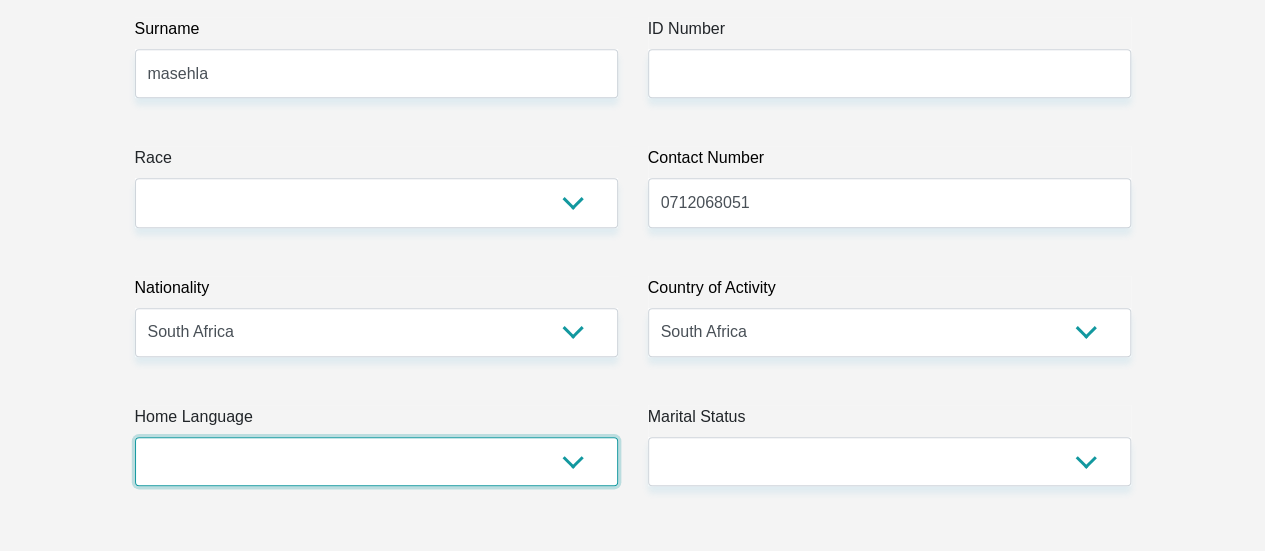 click on "Afrikaans
English
Sepedi
South Ndebele
Southern Sotho
Swati
Tsonga
Tswana
Venda
Xhosa
Zulu
Other" at bounding box center [376, 461] 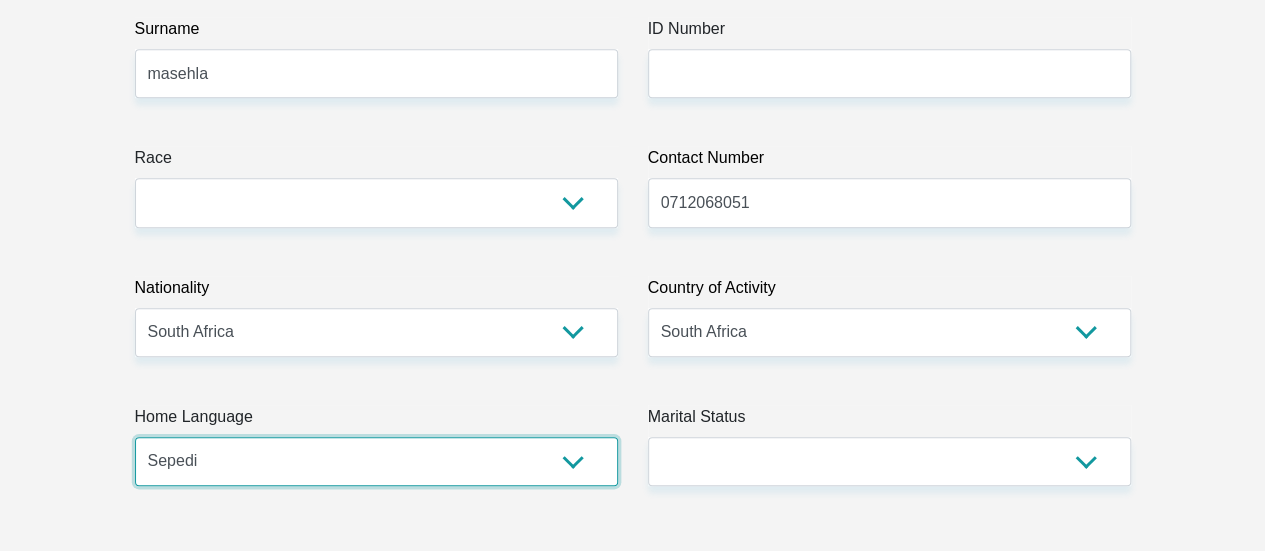 click on "Afrikaans
English
Sepedi
South Ndebele
Southern Sotho
Swati
Tsonga
Tswana
Venda
Xhosa
Zulu
Other" at bounding box center (376, 461) 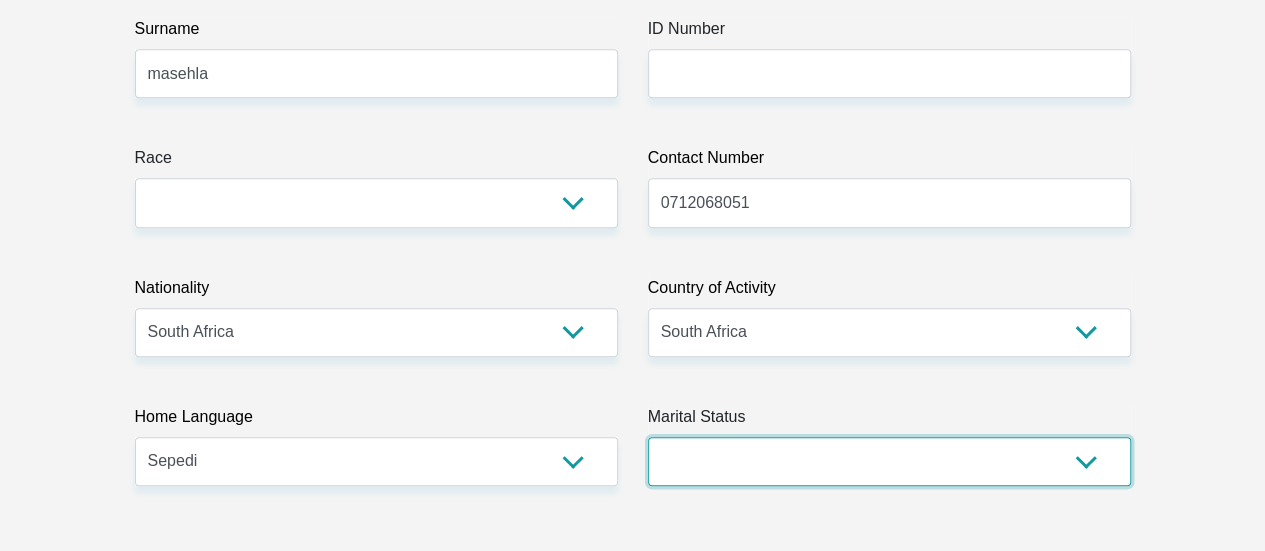 click on "Married ANC
Single
Divorced
Widowed
Married COP or Customary Law" at bounding box center (889, 461) 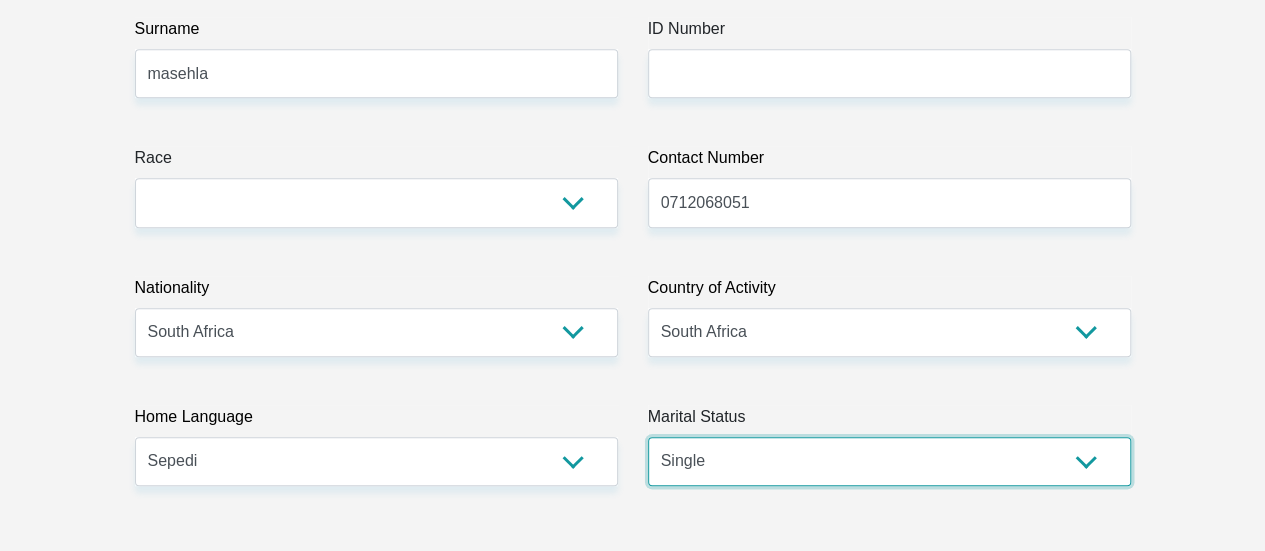 click on "Married ANC
Single
Divorced
Widowed
Married COP or Customary Law" at bounding box center [889, 461] 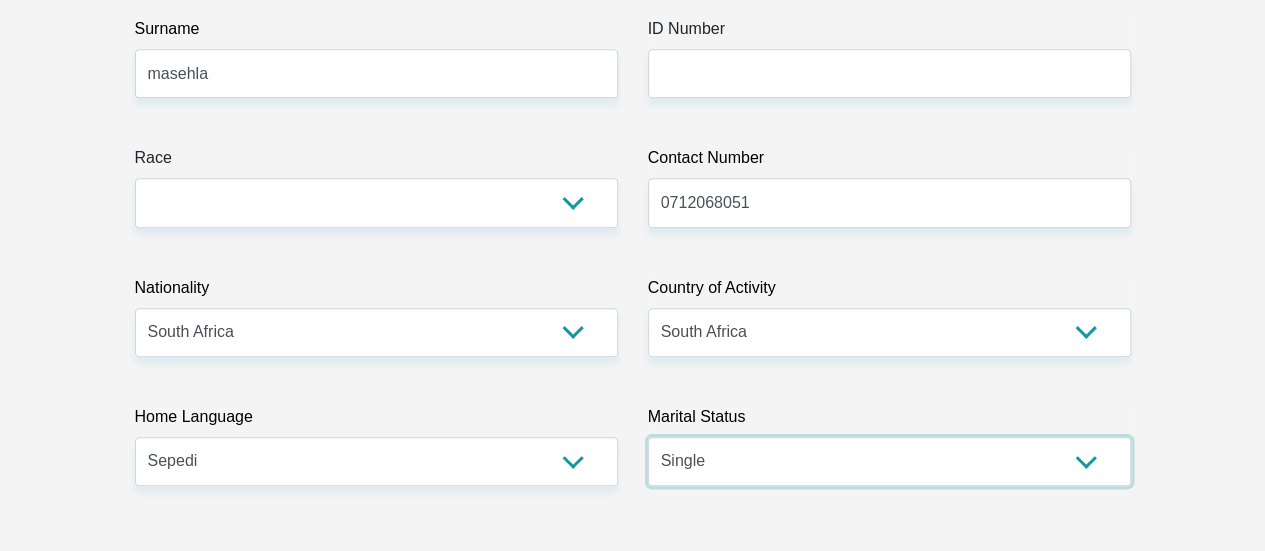 scroll, scrollTop: 300, scrollLeft: 0, axis: vertical 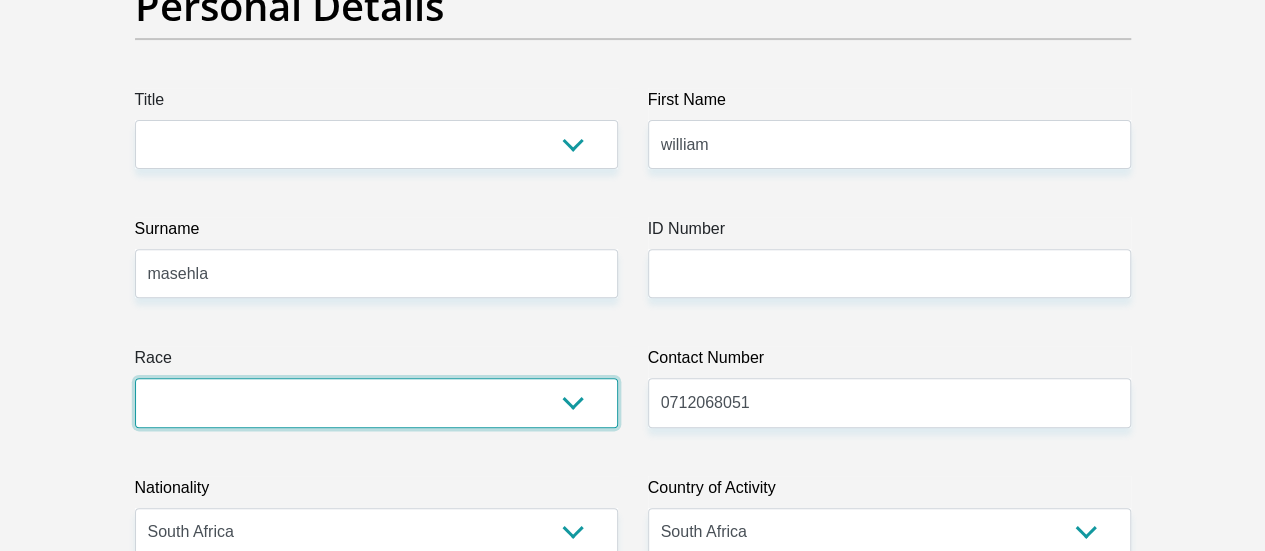 click on "Black
Coloured
Indian
White
Other" at bounding box center [376, 402] 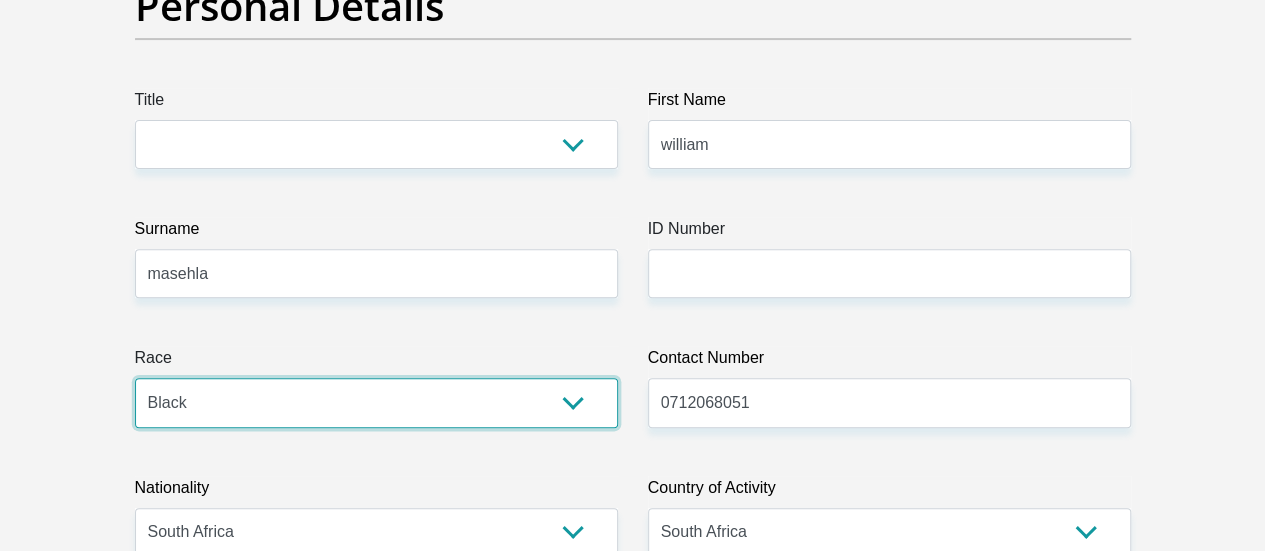 click on "Black
Coloured
Indian
White
Other" at bounding box center [376, 402] 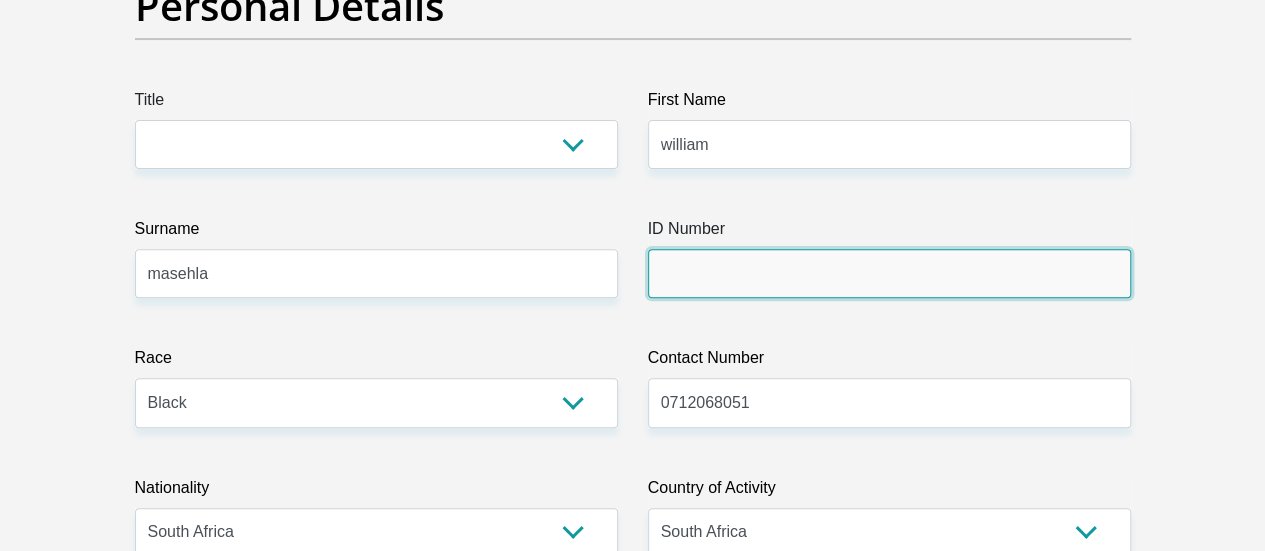click on "ID Number" at bounding box center [889, 273] 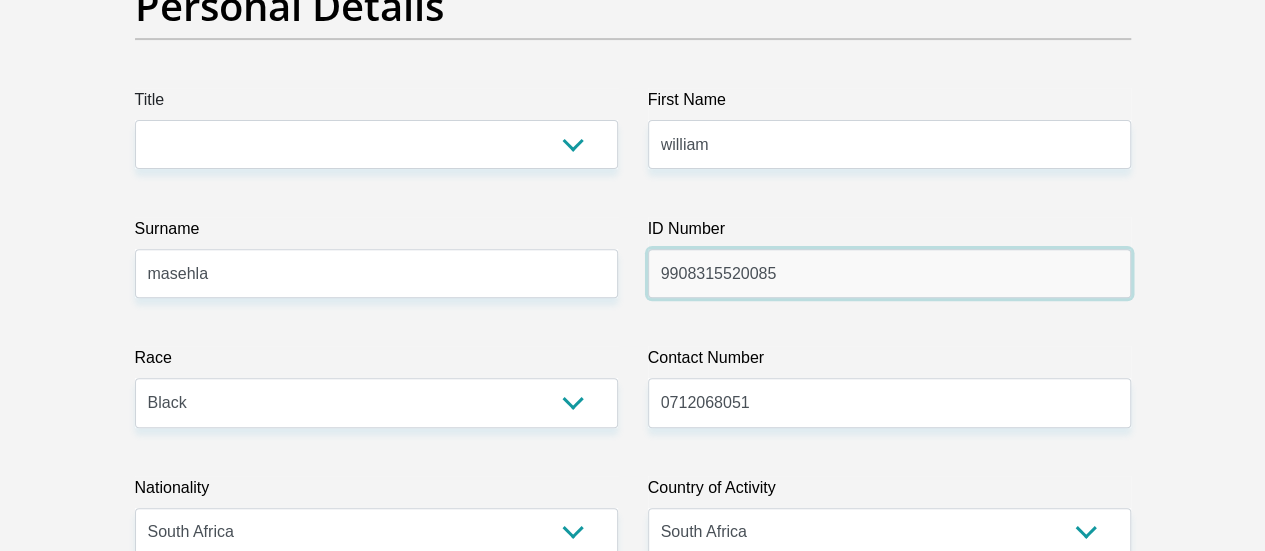 type on "9908315520085" 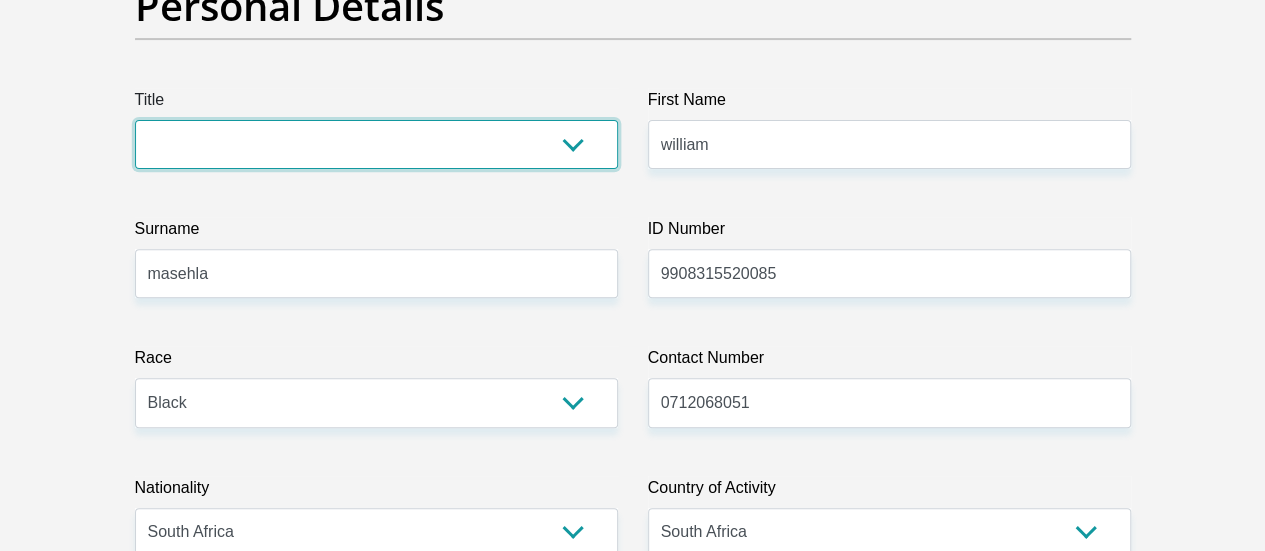 click on "Mr
Ms
Mrs
Dr
Other" at bounding box center [376, 144] 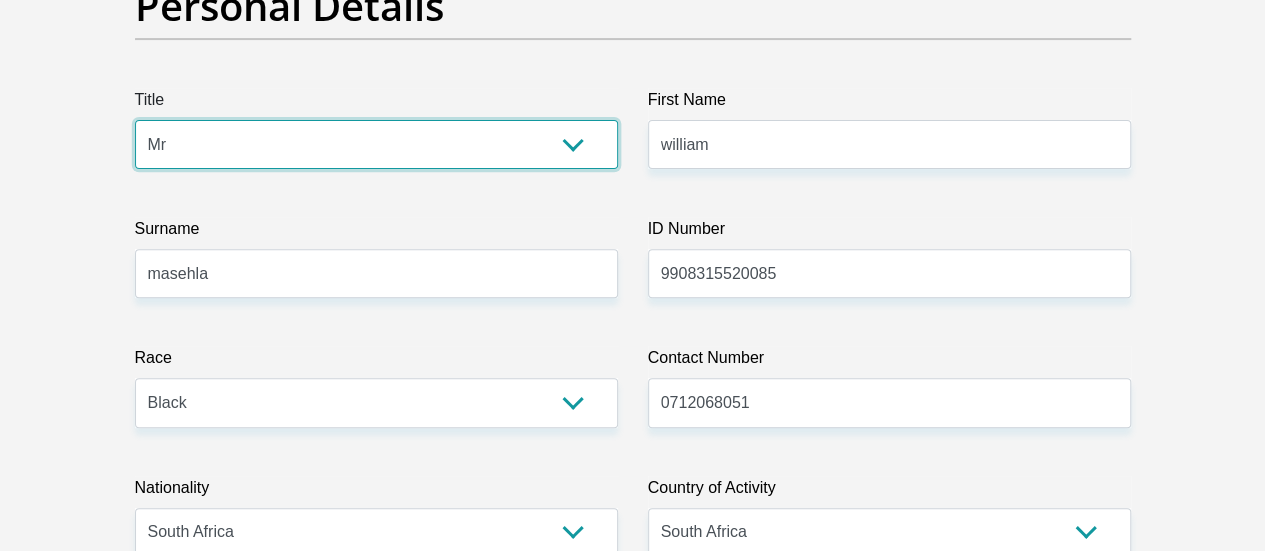 click on "Mr
Ms
Mrs
Dr
Other" at bounding box center [376, 144] 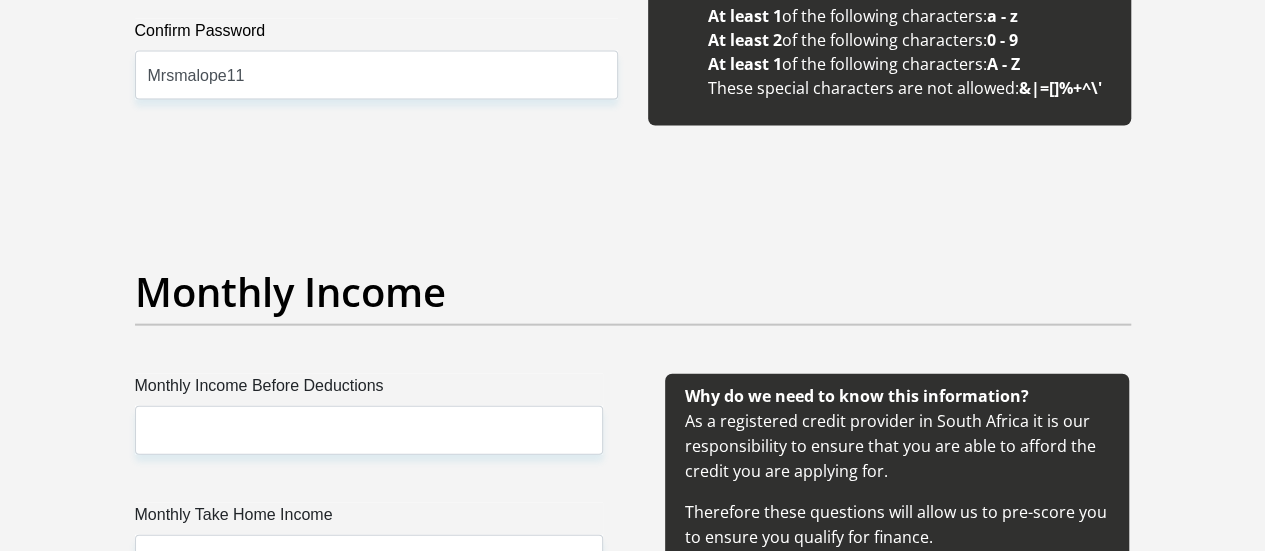 scroll, scrollTop: 2300, scrollLeft: 0, axis: vertical 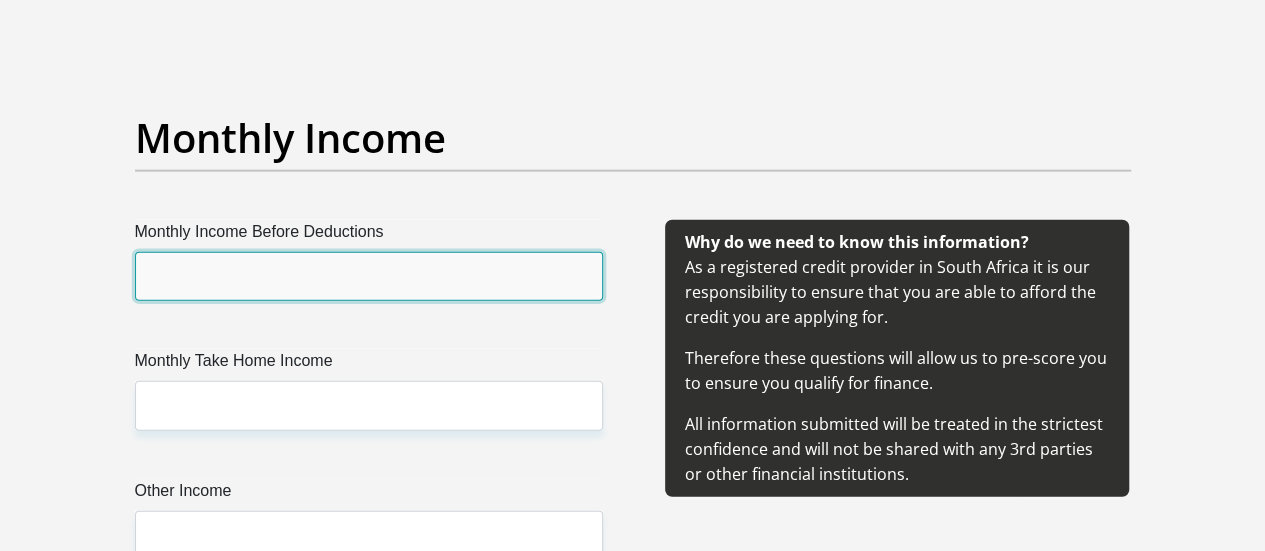 click on "Monthly Income Before Deductions" at bounding box center [369, 276] 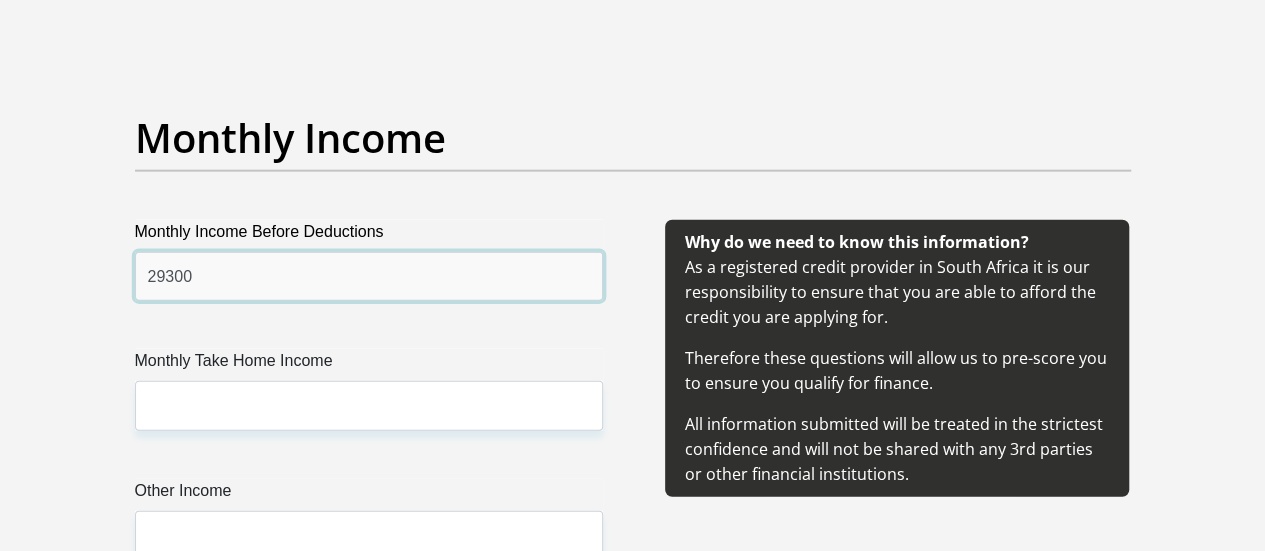 type on "29300" 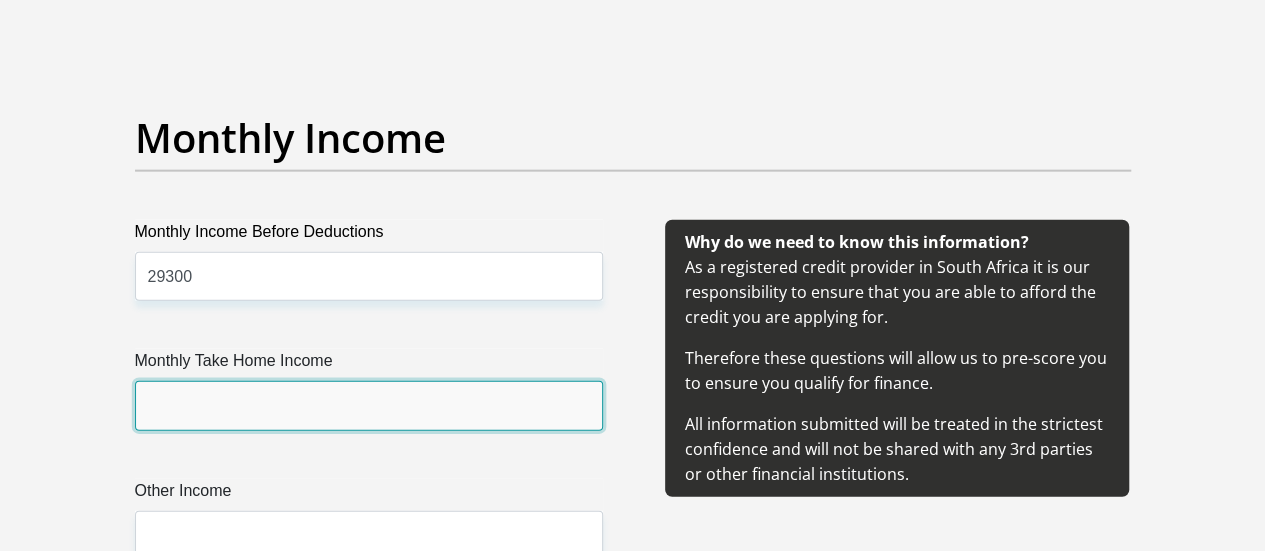 click on "Monthly Take Home Income" at bounding box center (369, 405) 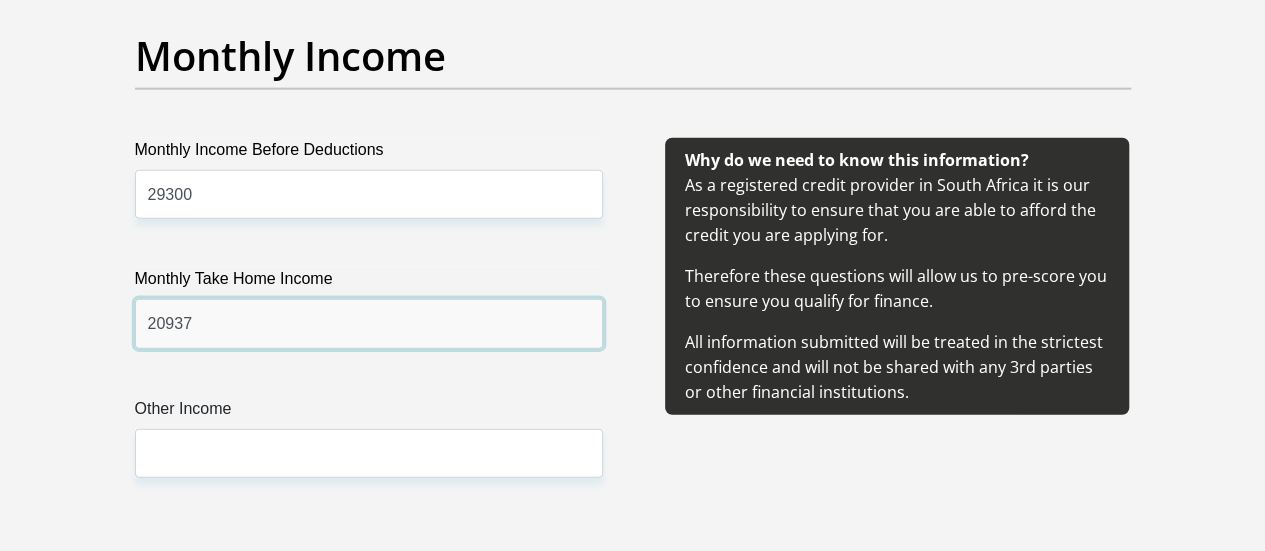 scroll, scrollTop: 2500, scrollLeft: 0, axis: vertical 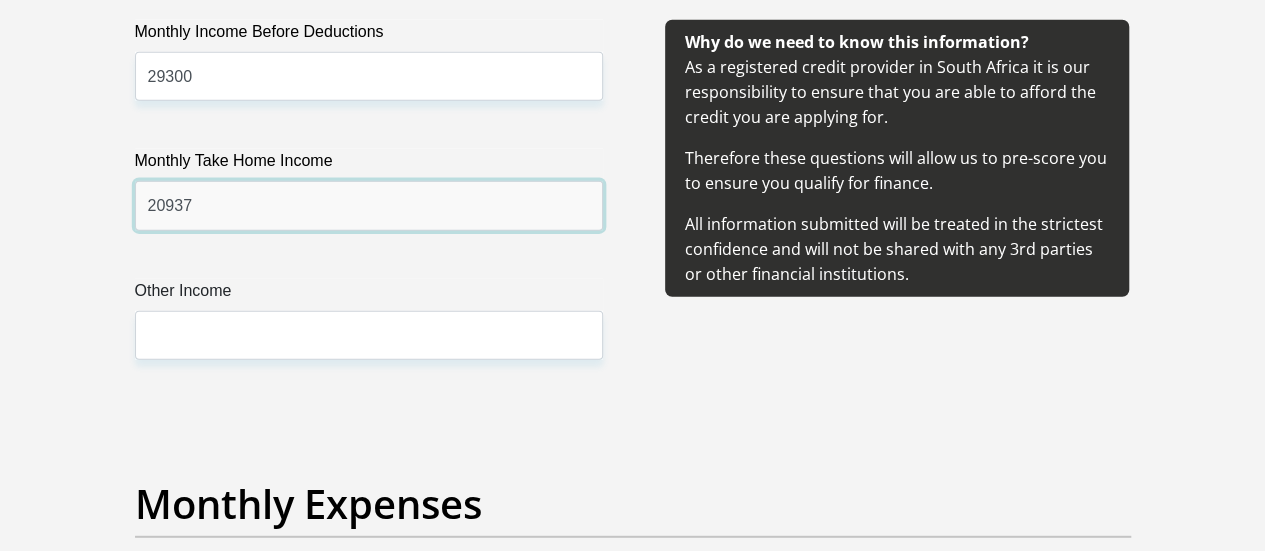 type on "20937" 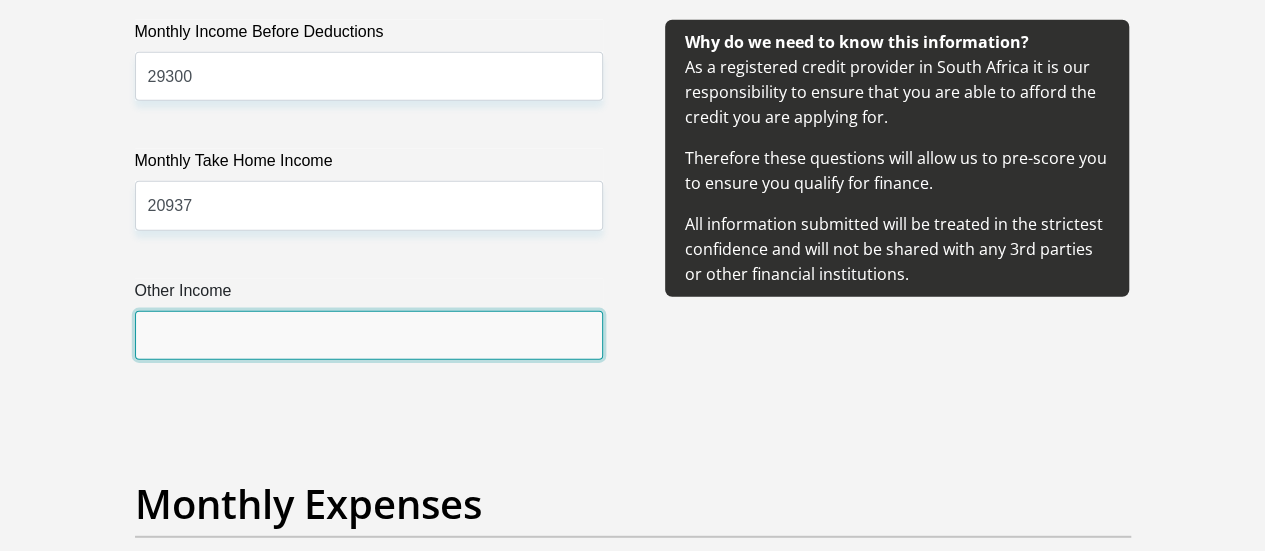 click on "Other Income" at bounding box center [369, 335] 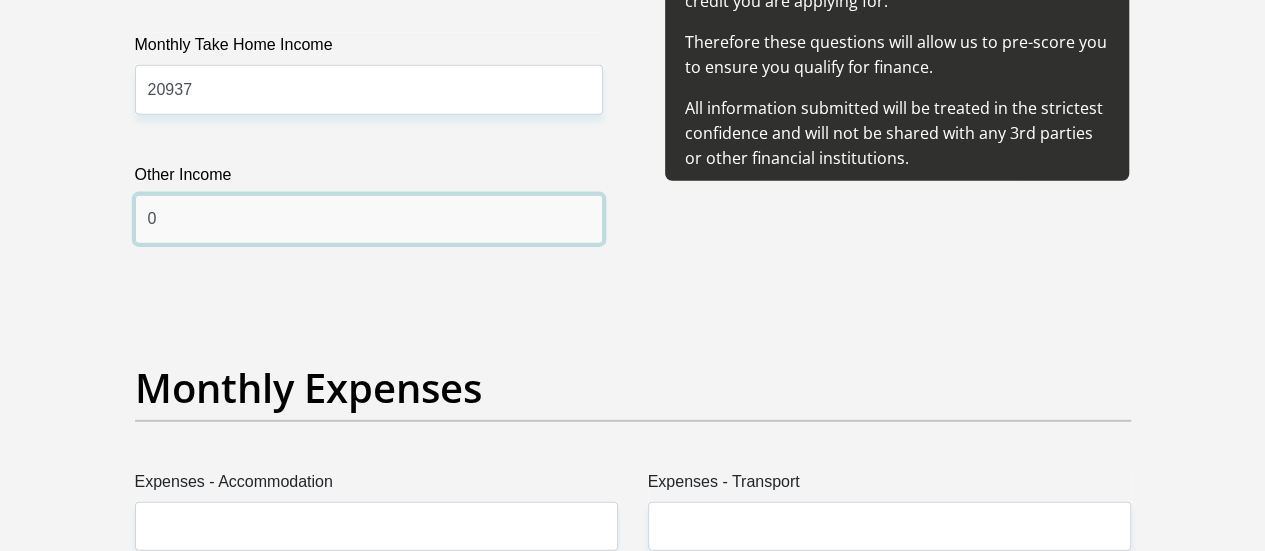 scroll, scrollTop: 2700, scrollLeft: 0, axis: vertical 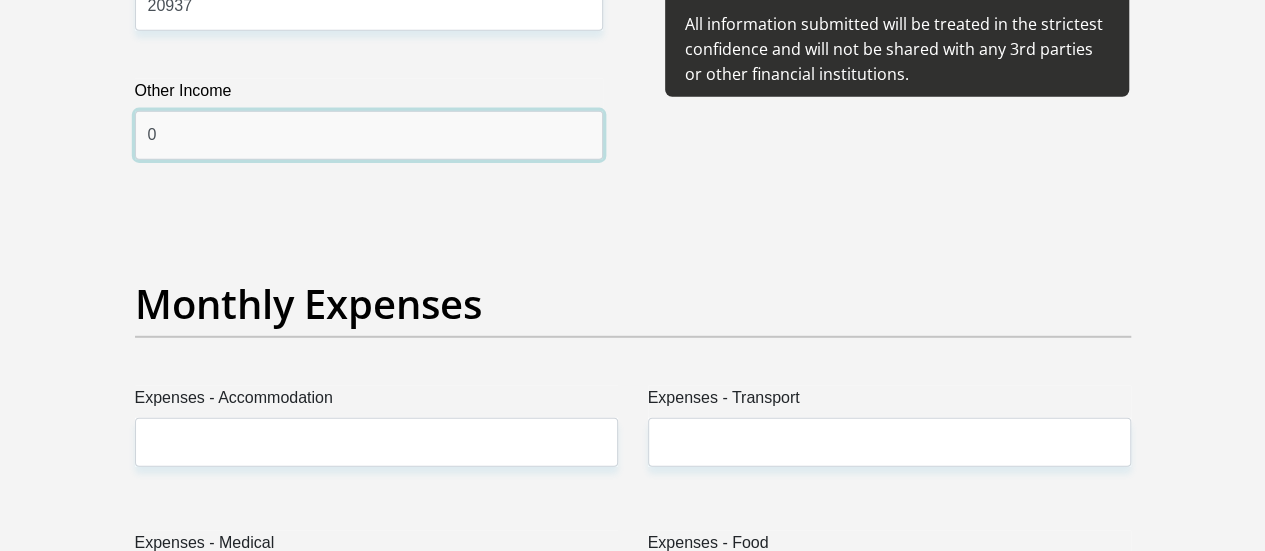 type on "0" 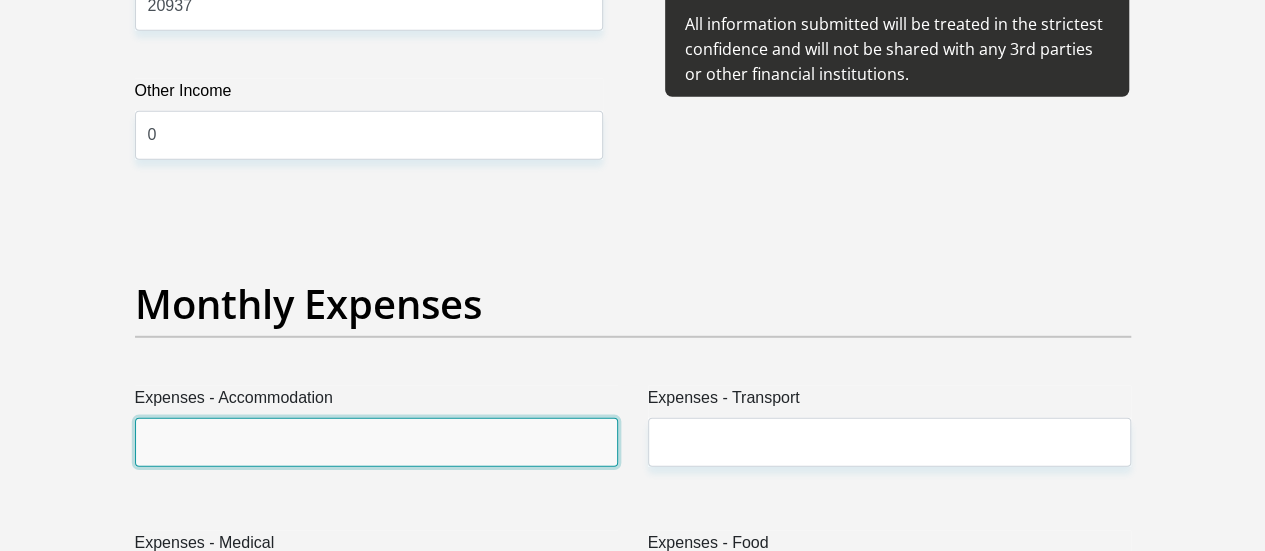 click on "Expenses - Accommodation" at bounding box center (376, 442) 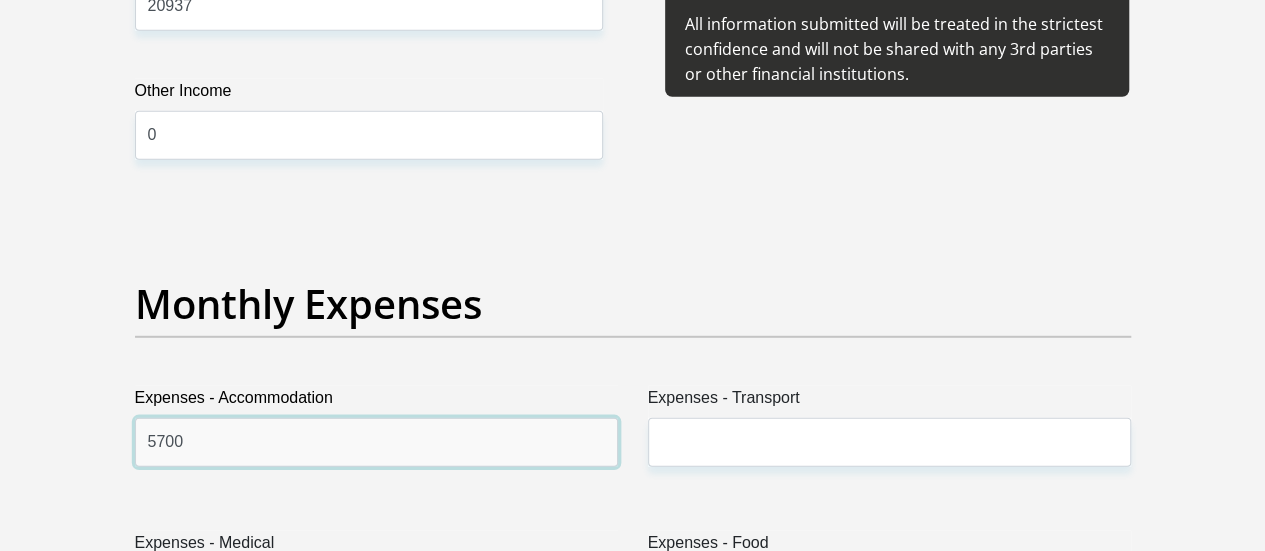 type on "5700" 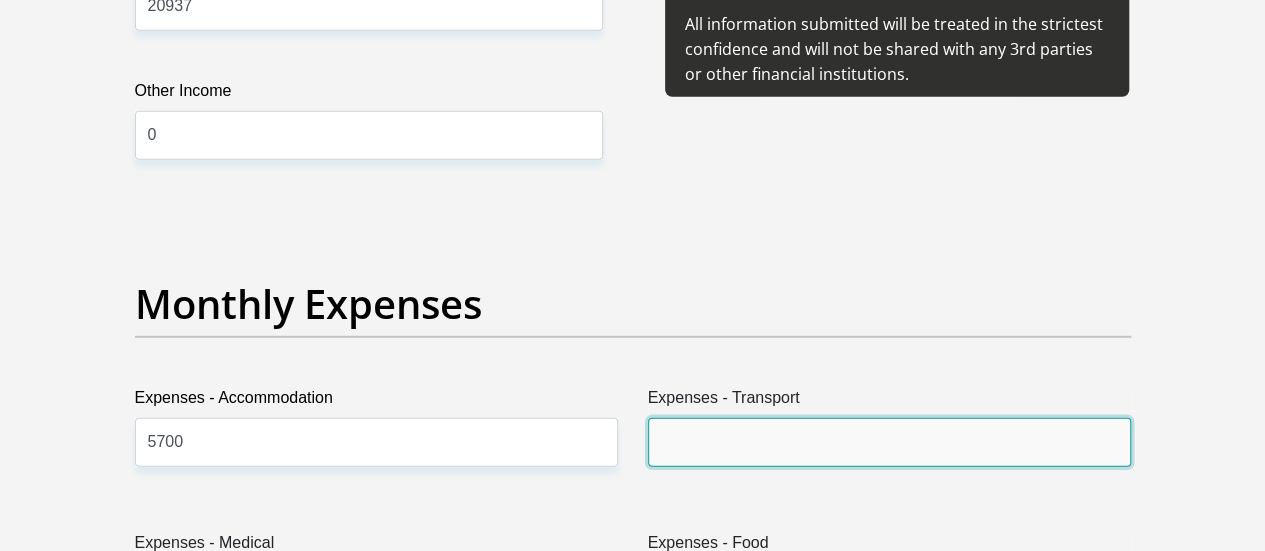 click on "Expenses - Transport" at bounding box center [889, 442] 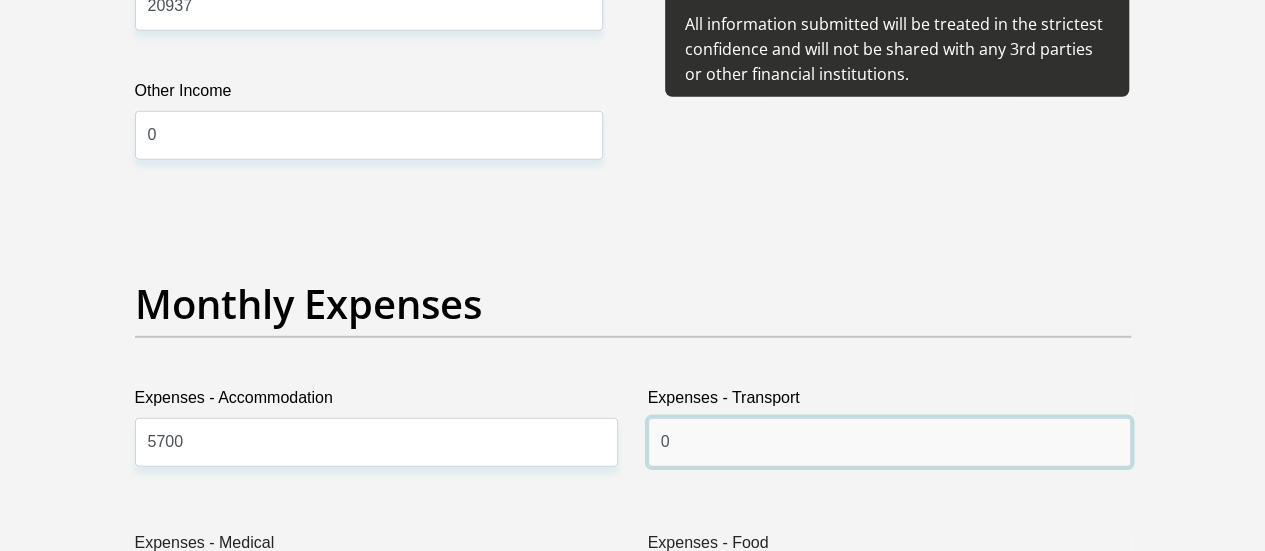 scroll, scrollTop: 2900, scrollLeft: 0, axis: vertical 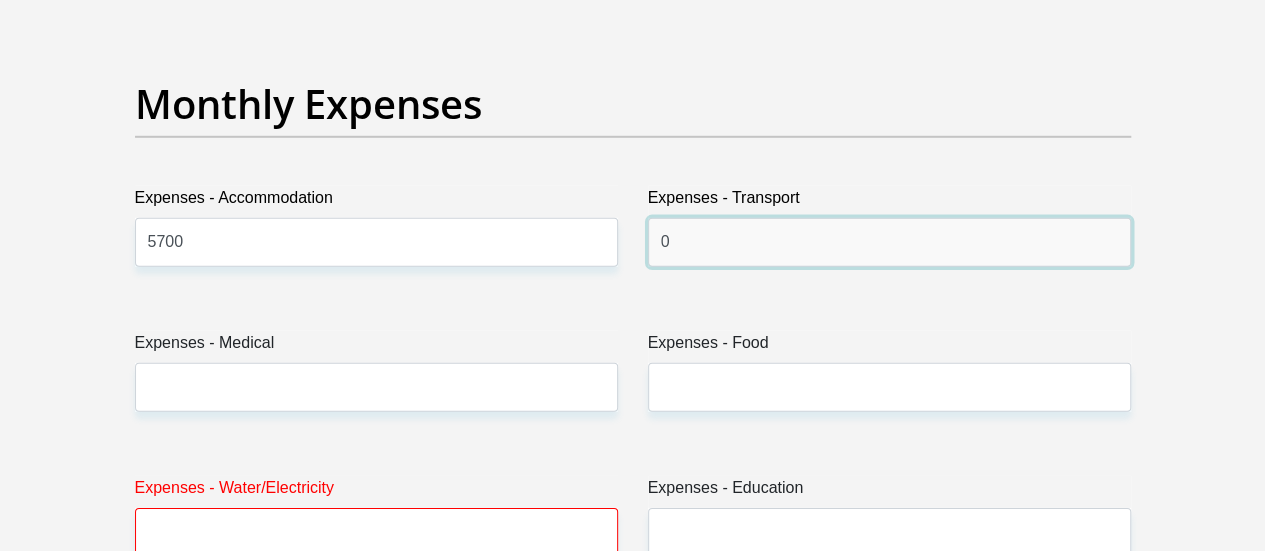 type on "0" 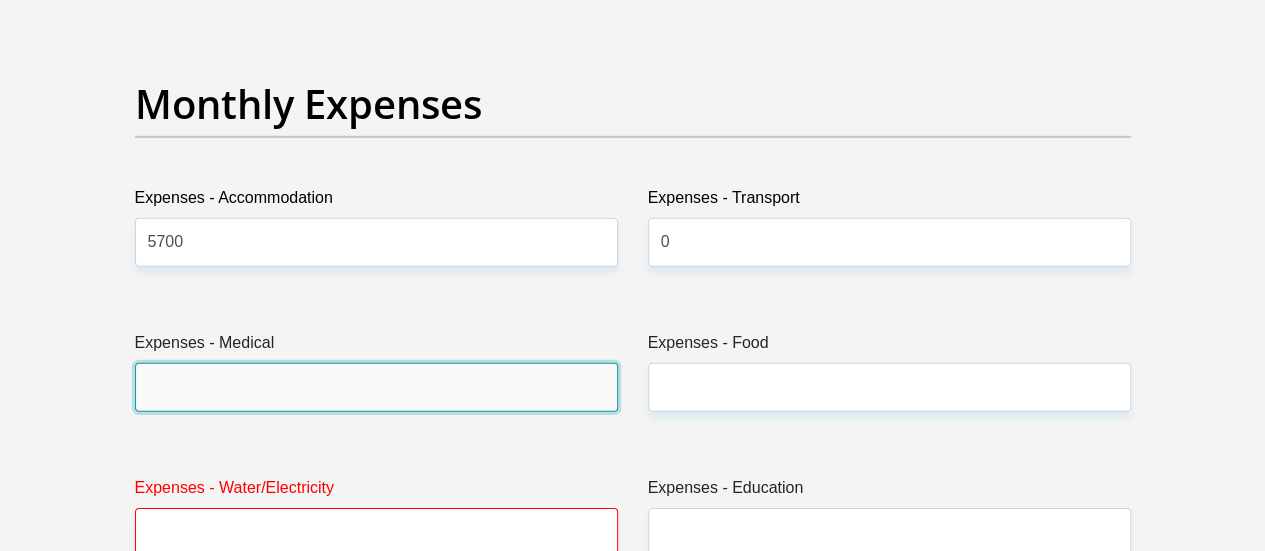 click on "Expenses - Medical" at bounding box center [376, 387] 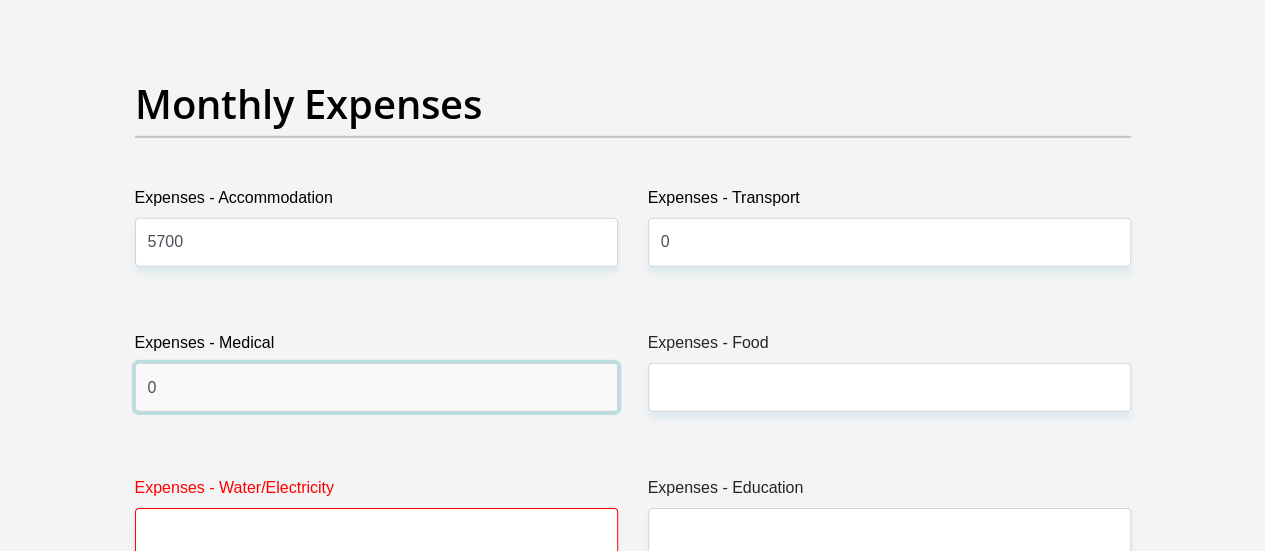 type on "0" 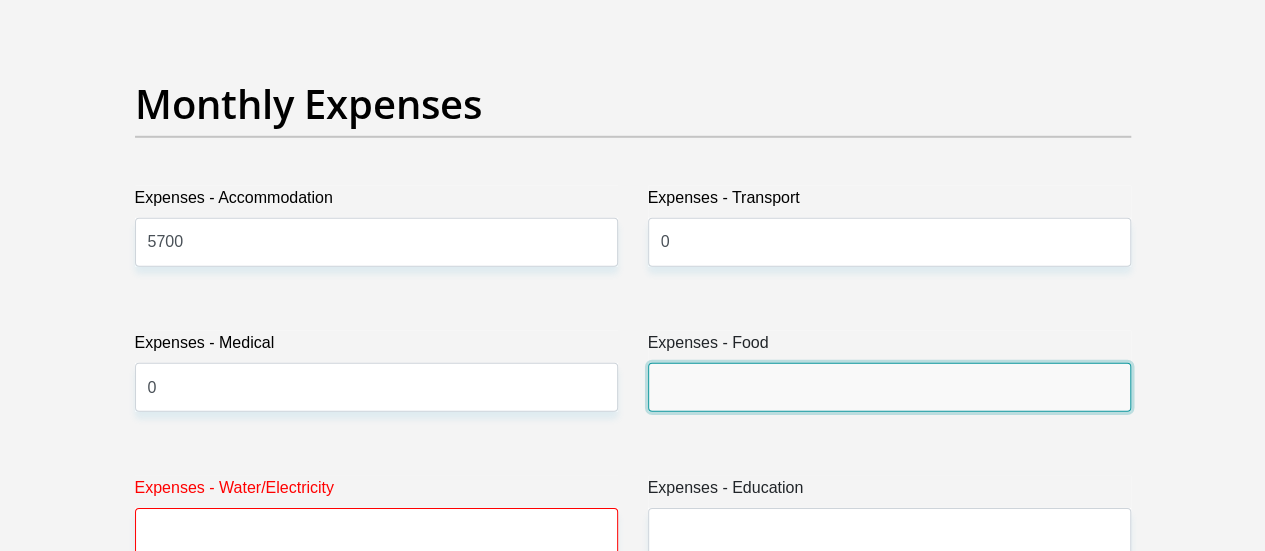 click on "Expenses - Food" at bounding box center [889, 387] 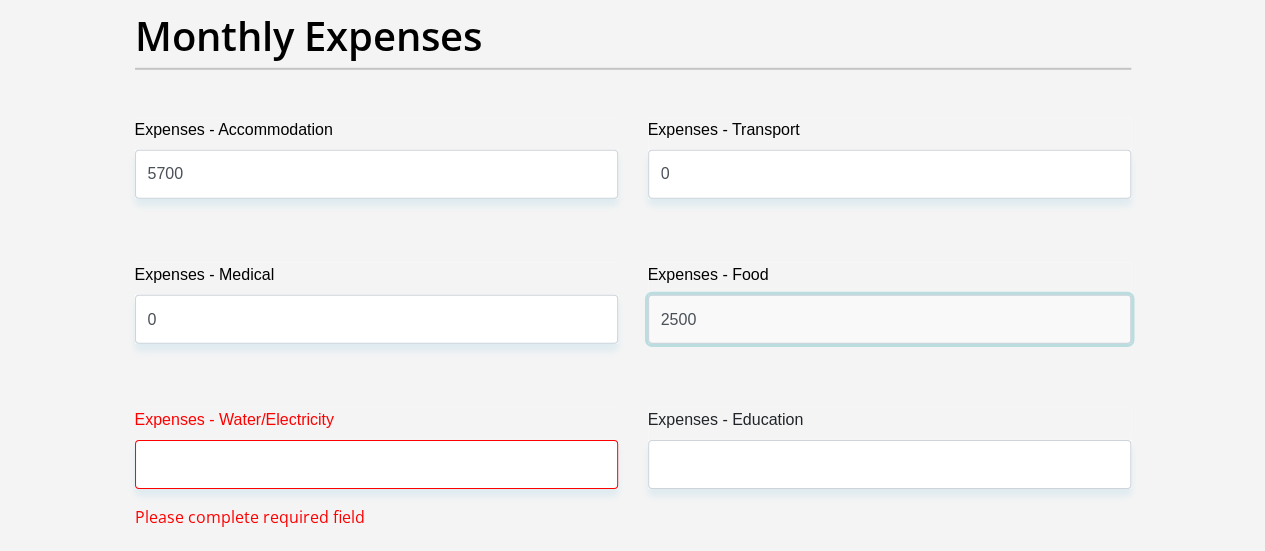 scroll, scrollTop: 3000, scrollLeft: 0, axis: vertical 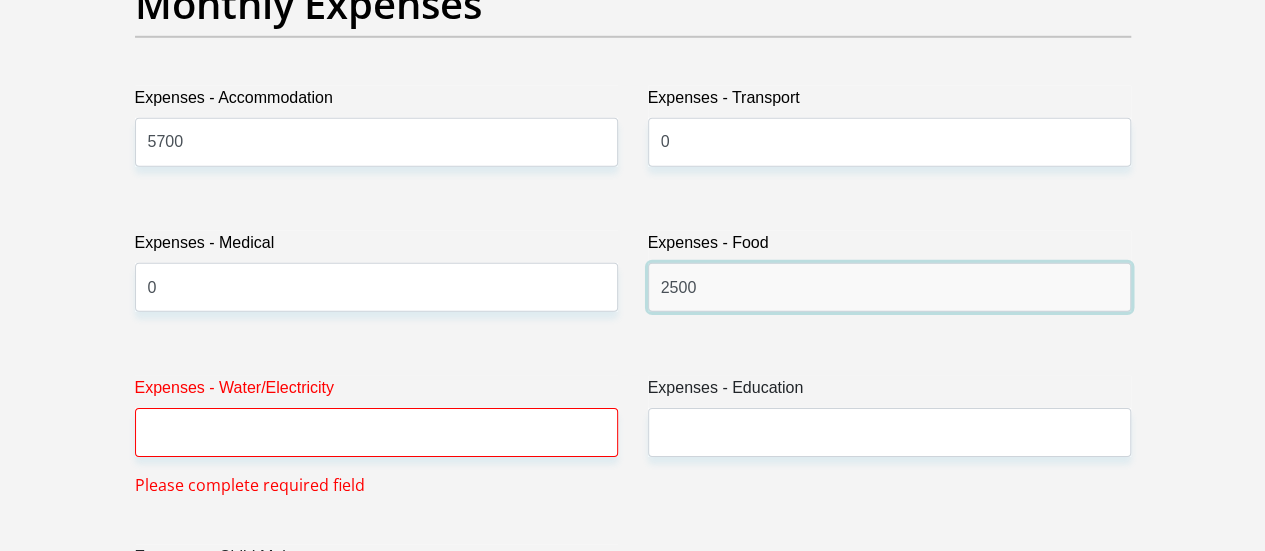 type on "2500" 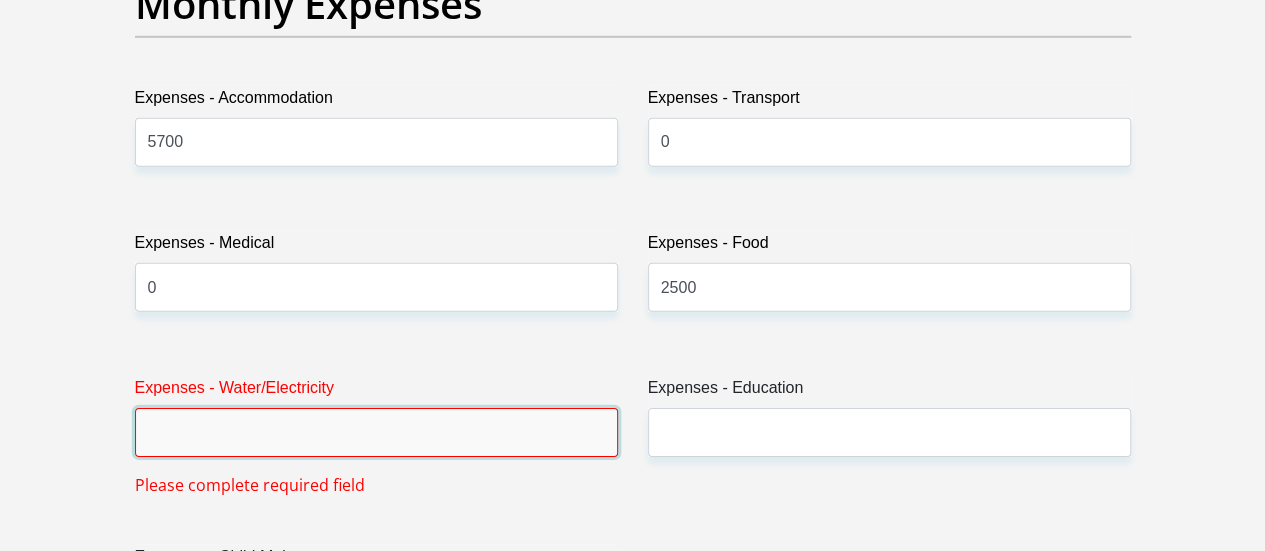 click on "Expenses - Water/Electricity" at bounding box center (376, 432) 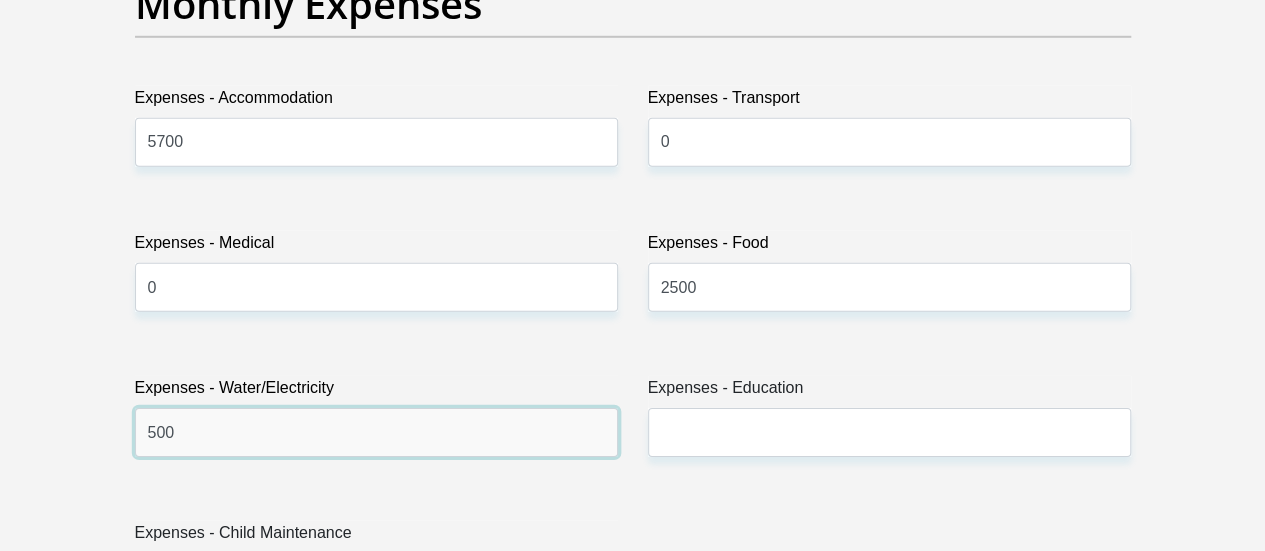 type on "500" 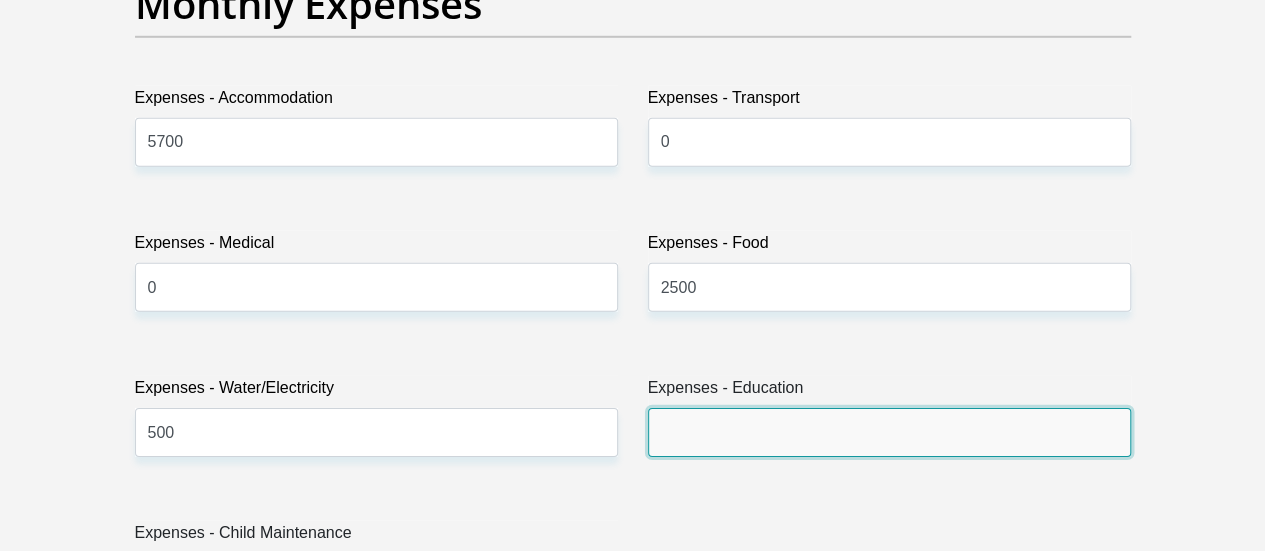 click on "Expenses - Education" at bounding box center [889, 432] 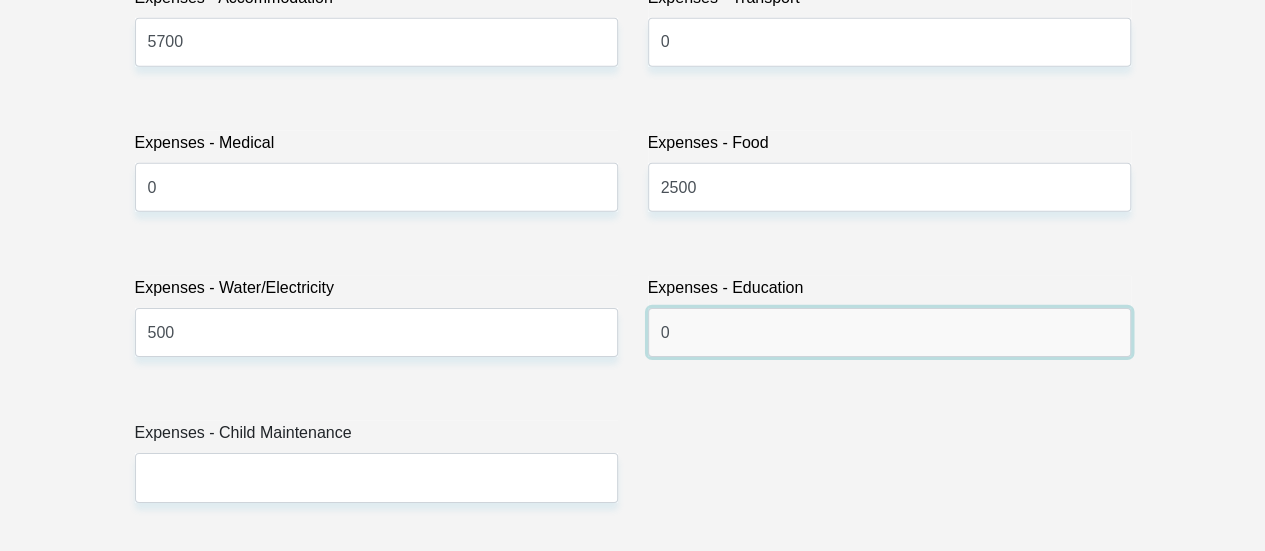 type on "0" 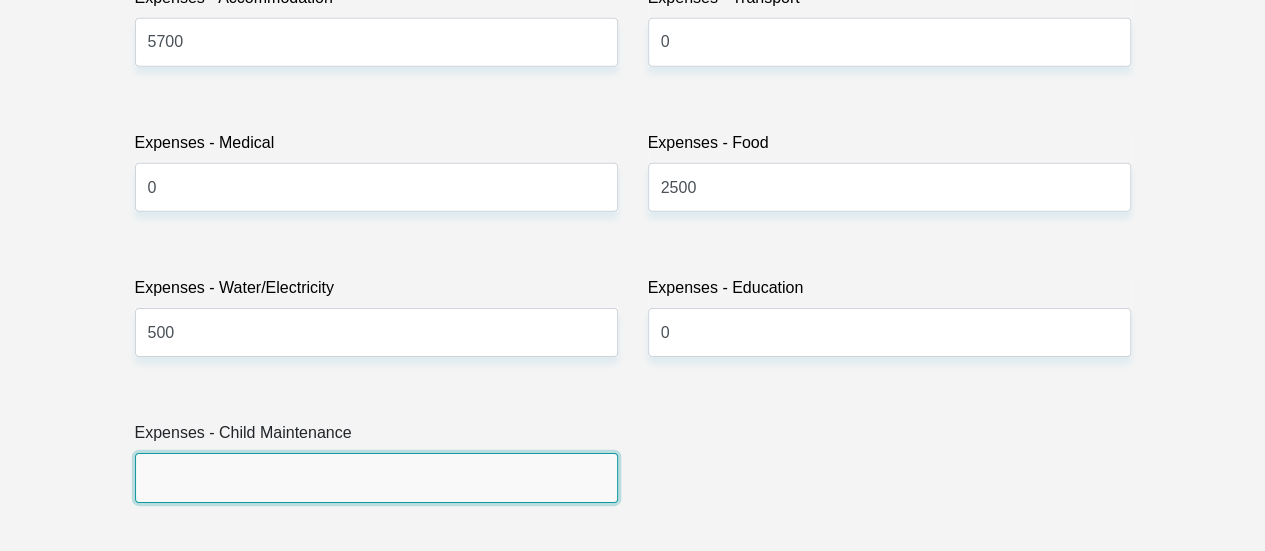 click on "Expenses - Child Maintenance" at bounding box center (376, 477) 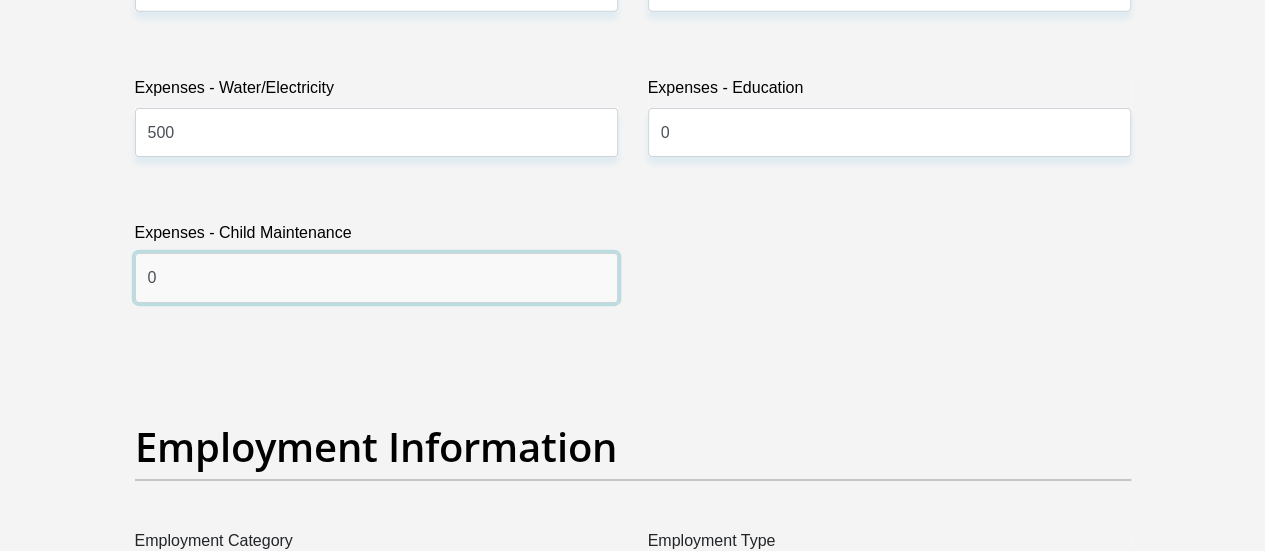 type on "0" 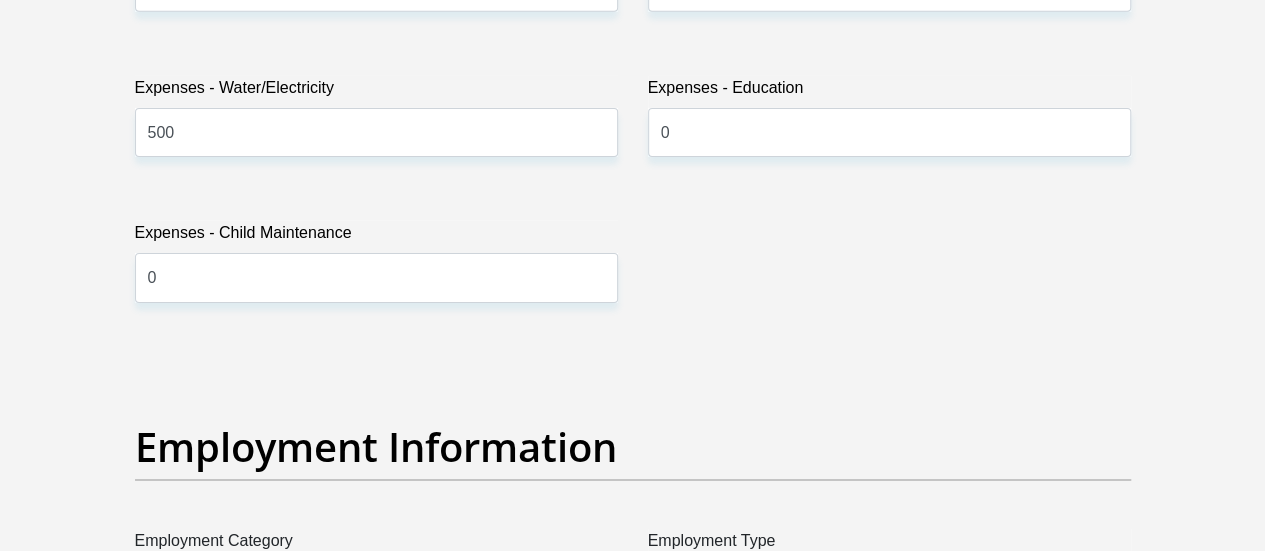 click on "Title
Mr
Ms
Mrs
Dr
Other
First Name
[FIRST]
Surname
[LAST]
ID Number
[ID NUMBER]
Please input valid ID number
Race
Black
Coloured
Indian
White
Other
Contact Number
[PHONE]
Please input valid contact number
Nationality
[COUNTRY]
[COUNTRY]
[COUNTRY]  [COUNTRY]  [COUNTRY]" at bounding box center (633, 341) 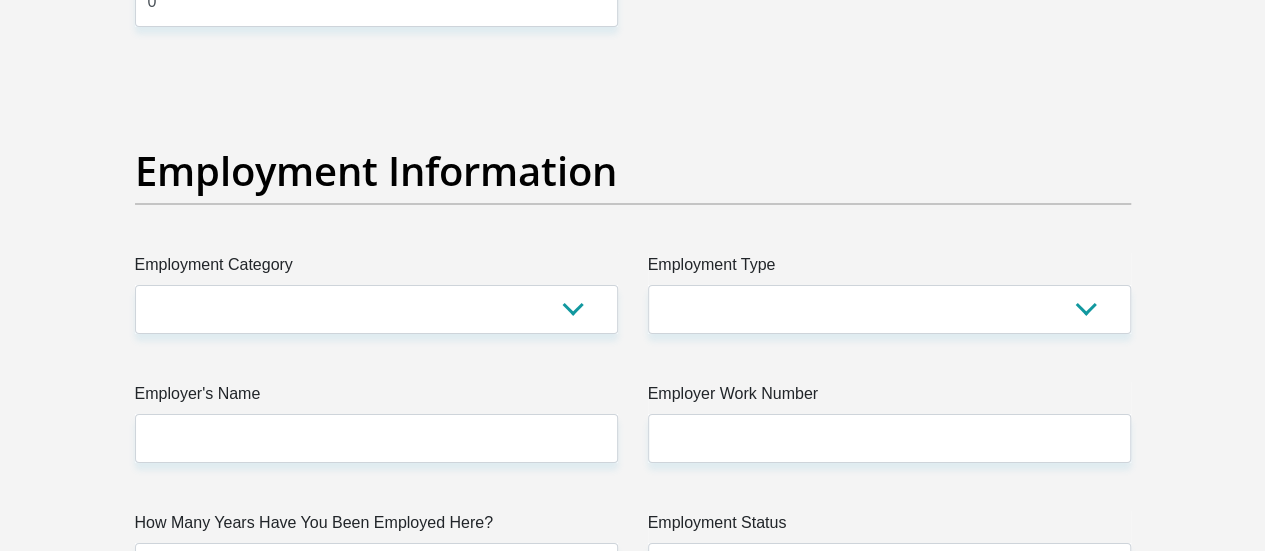scroll, scrollTop: 3600, scrollLeft: 0, axis: vertical 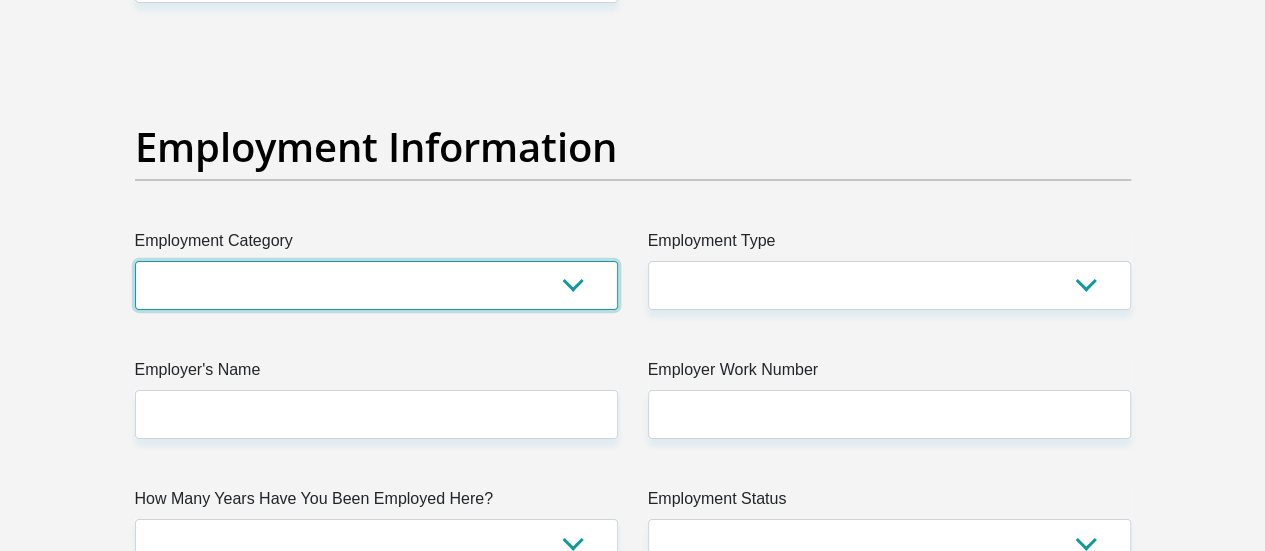 click on "AGRICULTURE
ALCOHOL & TOBACCO
CONSTRUCTION MATERIALS
METALLURGY
EQUIPMENT FOR RENEWABLE ENERGY
SPECIALIZED CONTRACTORS
CAR
GAMING (INCL. INTERNET
OTHER WHOLESALE
UNLICENSED PHARMACEUTICALS
CURRENCY EXCHANGE HOUSES
OTHER FINANCIAL INSTITUTIONS & INSURANCE
REAL ESTATE AGENTS
OIL & GAS
OTHER MATERIALS (E.G. IRON ORE)
PRECIOUS STONES & PRECIOUS METALS
POLITICAL ORGANIZATIONS
RELIGIOUS ORGANIZATIONS(NOT SECTS)
ACTI. HAVING BUSINESS DEAL WITH PUBLIC ADMINISTRATION
LAUNDROMATS" at bounding box center [376, 285] 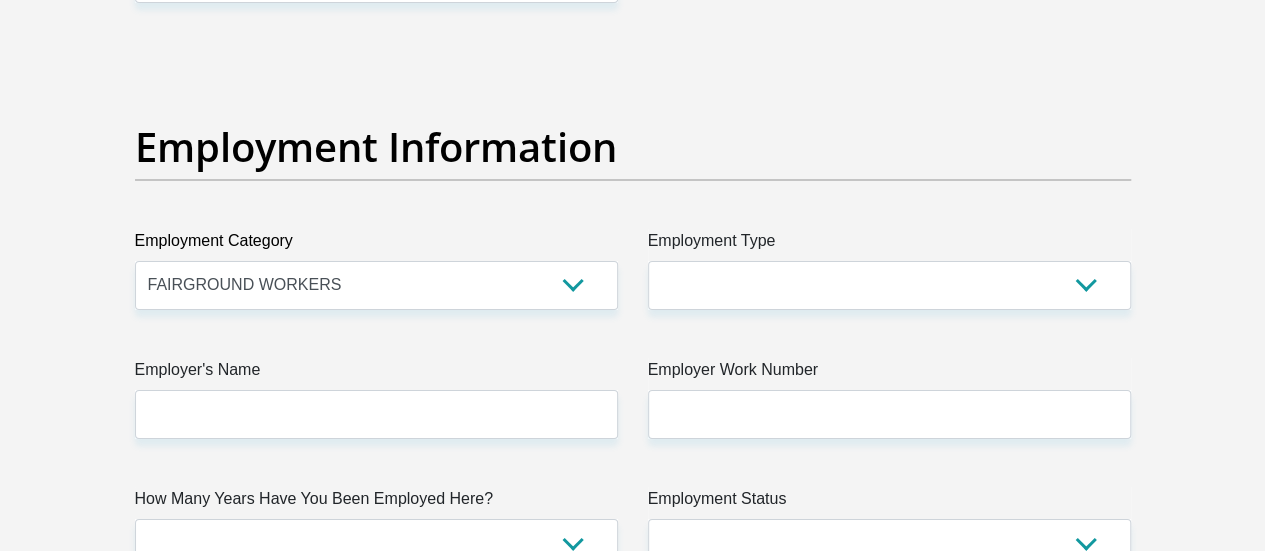 click on "Employment Information" at bounding box center [633, 176] 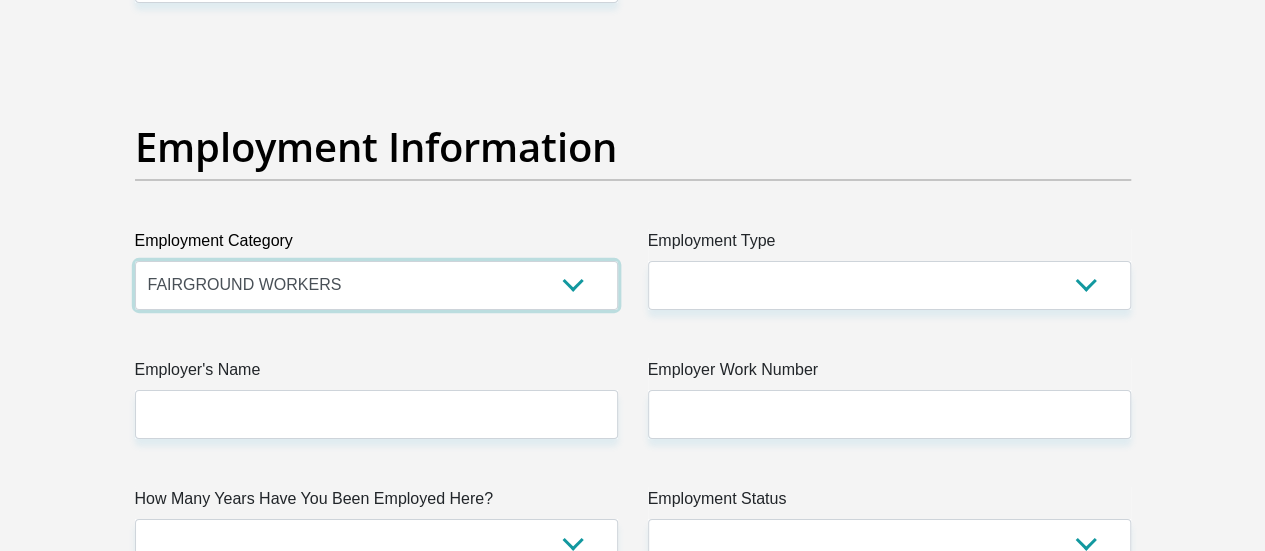 click on "AGRICULTURE
ALCOHOL & TOBACCO
CONSTRUCTION MATERIALS
METALLURGY
EQUIPMENT FOR RENEWABLE ENERGY
SPECIALIZED CONTRACTORS
CAR
GAMING (INCL. INTERNET
OTHER WHOLESALE
UNLICENSED PHARMACEUTICALS
CURRENCY EXCHANGE HOUSES
OTHER FINANCIAL INSTITUTIONS & INSURANCE
REAL ESTATE AGENTS
OIL & GAS
OTHER MATERIALS (E.G. IRON ORE)
PRECIOUS STONES & PRECIOUS METALS
POLITICAL ORGANIZATIONS
RELIGIOUS ORGANIZATIONS(NOT SECTS)
ACTI. HAVING BUSINESS DEAL WITH PUBLIC ADMINISTRATION
LAUNDROMATS" at bounding box center [376, 285] 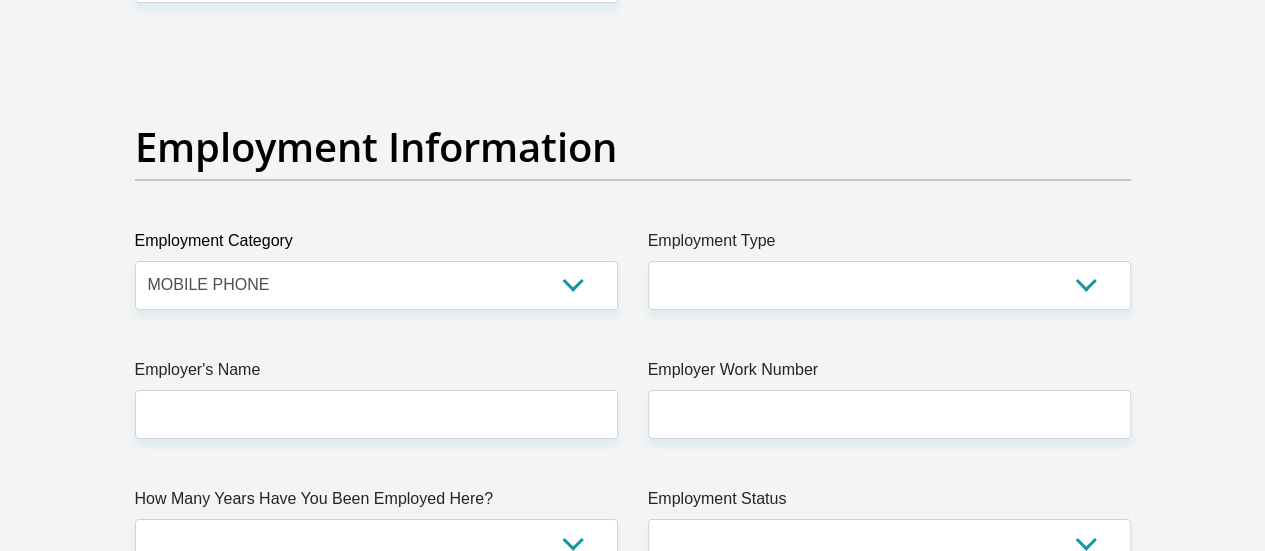 click on "Personal Details
Title
Mr
Ms
Mrs
Dr
Other
First Name
[FIRST]
Surname
[LAST]
ID Number
[ID NUMBER]
Please input valid ID number
Race
Black
Coloured
Indian
White
Other
Contact Number
[PHONE]
Please input valid contact number
Nationality" at bounding box center [633, 47] 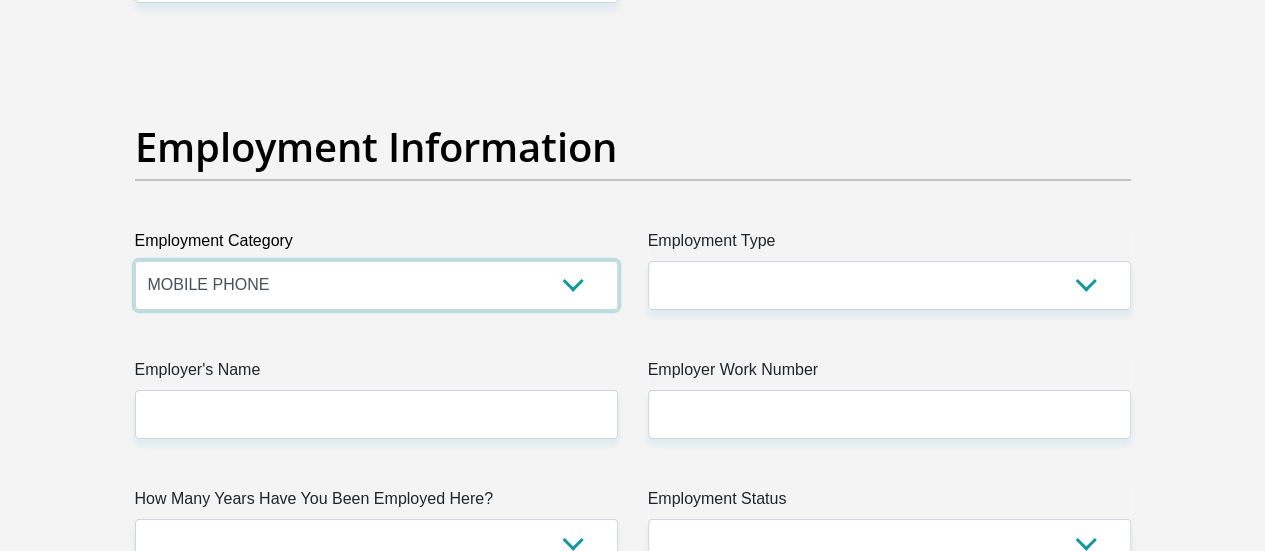 click on "AGRICULTURE
ALCOHOL & TOBACCO
CONSTRUCTION MATERIALS
METALLURGY
EQUIPMENT FOR RENEWABLE ENERGY
SPECIALIZED CONTRACTORS
CAR
GAMING (INCL. INTERNET
OTHER WHOLESALE
UNLICENSED PHARMACEUTICALS
CURRENCY EXCHANGE HOUSES
OTHER FINANCIAL INSTITUTIONS & INSURANCE
REAL ESTATE AGENTS
OIL & GAS
OTHER MATERIALS (E.G. IRON ORE)
PRECIOUS STONES & PRECIOUS METALS
POLITICAL ORGANIZATIONS
RELIGIOUS ORGANIZATIONS(NOT SECTS)
ACTI. HAVING BUSINESS DEAL WITH PUBLIC ADMINISTRATION
LAUNDROMATS" at bounding box center [376, 285] 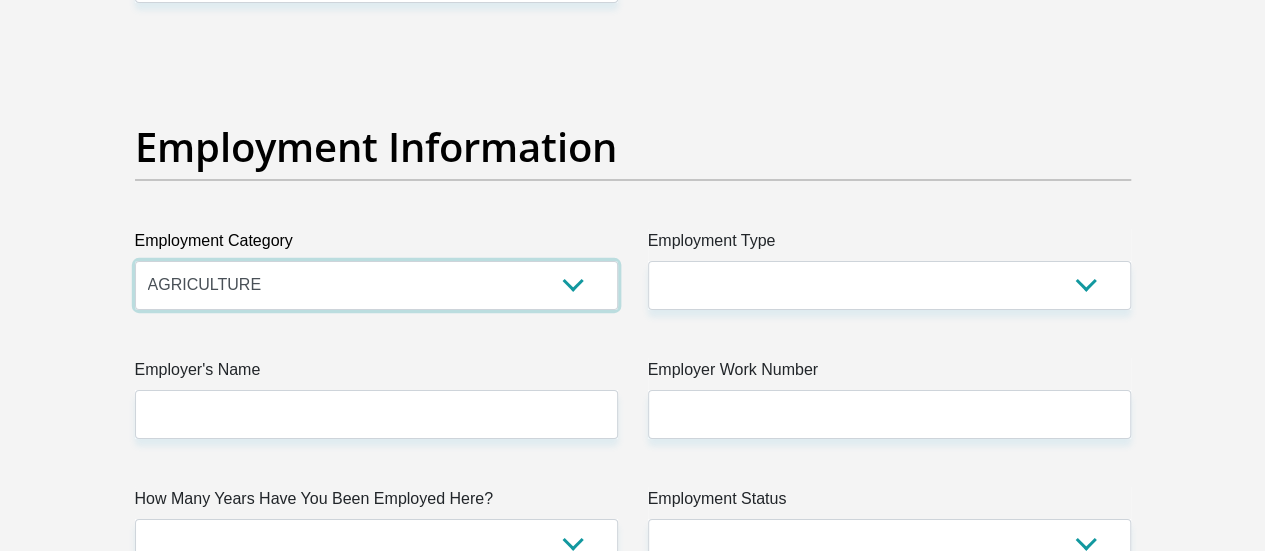 click on "AGRICULTURE
ALCOHOL & TOBACCO
CONSTRUCTION MATERIALS
METALLURGY
EQUIPMENT FOR RENEWABLE ENERGY
SPECIALIZED CONTRACTORS
CAR
GAMING (INCL. INTERNET
OTHER WHOLESALE
UNLICENSED PHARMACEUTICALS
CURRENCY EXCHANGE HOUSES
OTHER FINANCIAL INSTITUTIONS & INSURANCE
REAL ESTATE AGENTS
OIL & GAS
OTHER MATERIALS (E.G. IRON ORE)
PRECIOUS STONES & PRECIOUS METALS
POLITICAL ORGANIZATIONS
RELIGIOUS ORGANIZATIONS(NOT SECTS)
ACTI. HAVING BUSINESS DEAL WITH PUBLIC ADMINISTRATION
LAUNDROMATS" at bounding box center (376, 285) 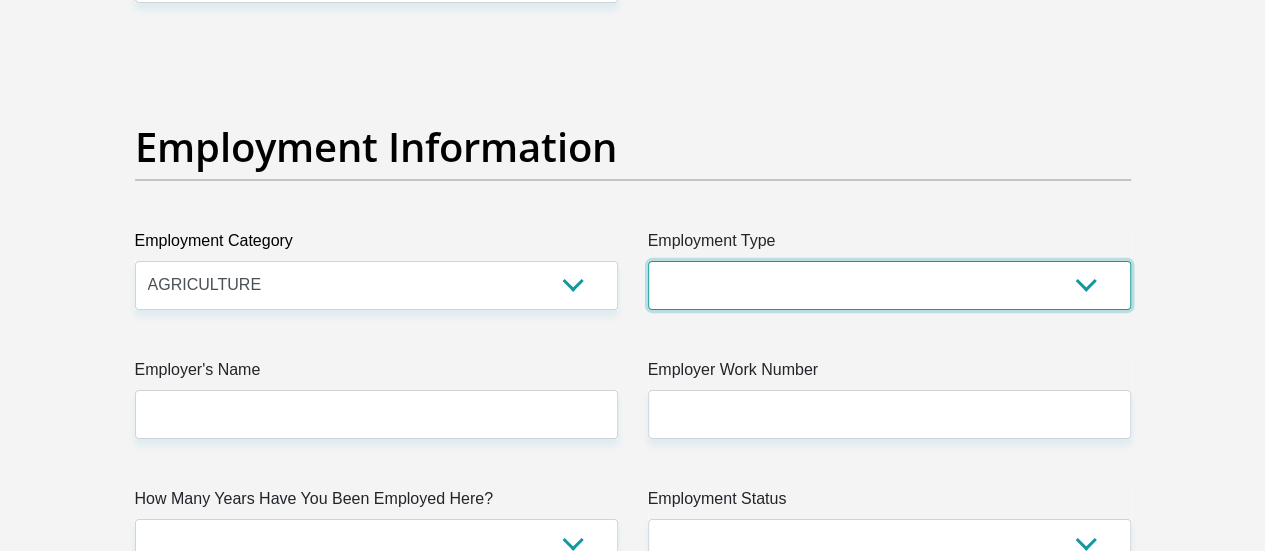 click on "College/Lecturer
Craft Seller
Creative
Driver
Executive
Farmer
Forces - Non Commissioned
Forces - Officer
Hawker
Housewife
Labourer
Licenced Professional
Manager
Miner
Non Licenced Professional
Office Staff/Clerk
Outside Worker
Pensioner
Permanent Teacher
Production/Manufacturing
Sales
Self-Employed
Semi-Professional Worker
Service Industry  Social Worker  Student" at bounding box center (889, 285) 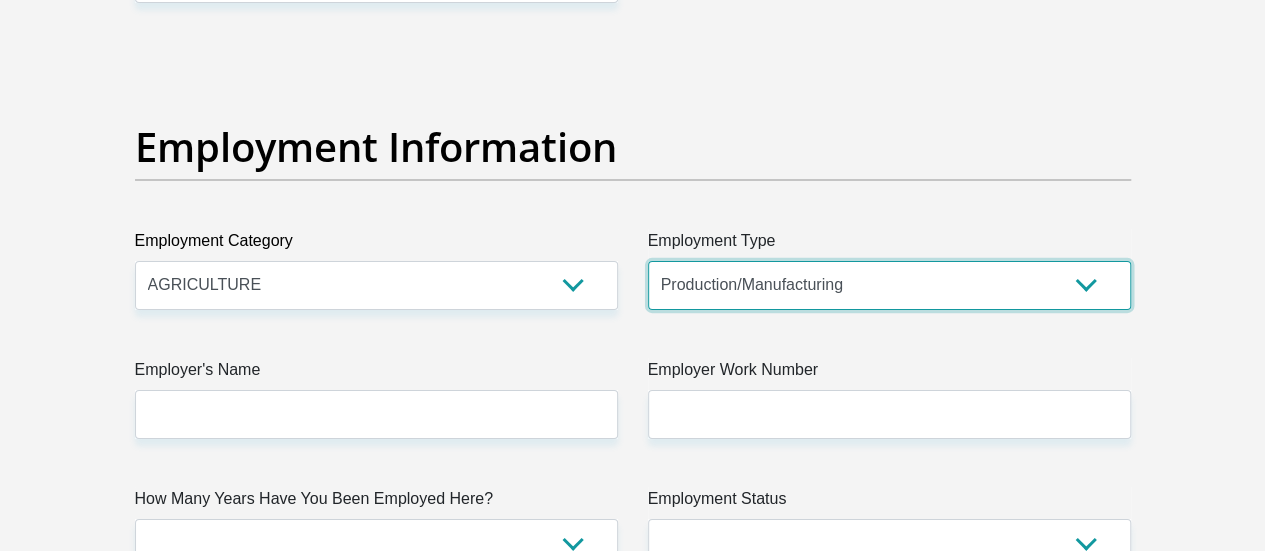 click on "College/Lecturer
Craft Seller
Creative
Driver
Executive
Farmer
Forces - Non Commissioned
Forces - Officer
Hawker
Housewife
Labourer
Licenced Professional
Manager
Miner
Non Licenced Professional
Office Staff/Clerk
Outside Worker
Pensioner
Permanent Teacher
Production/Manufacturing
Sales
Self-Employed
Semi-Professional Worker
Service Industry  Social Worker  Student" at bounding box center (889, 285) 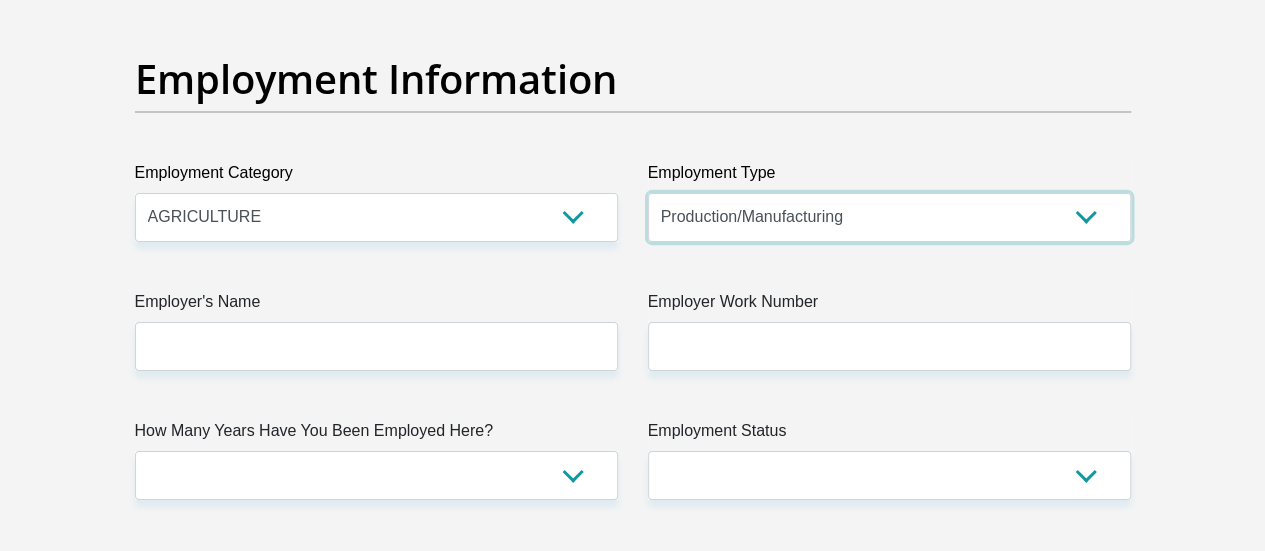 scroll, scrollTop: 3700, scrollLeft: 0, axis: vertical 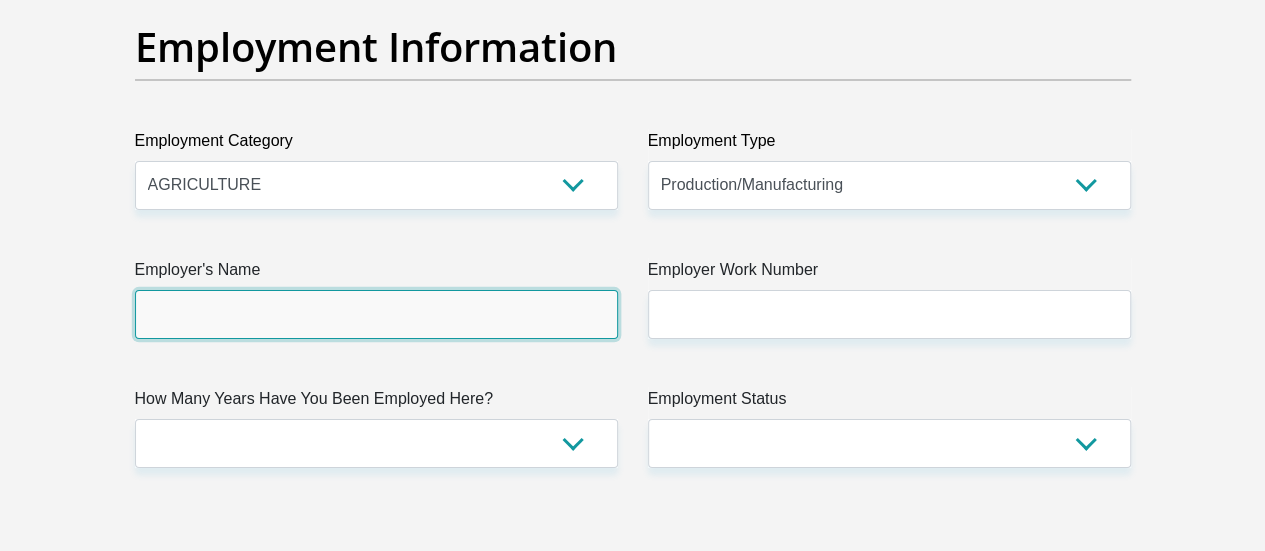 click on "Employer's Name" at bounding box center [376, 314] 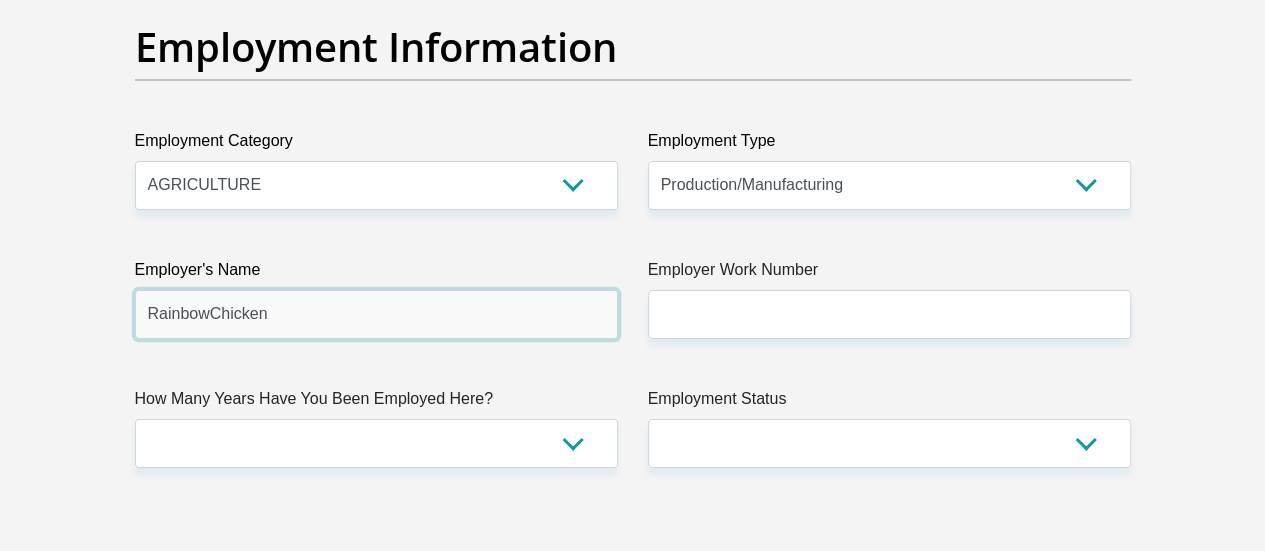 type on "RainbowChicken" 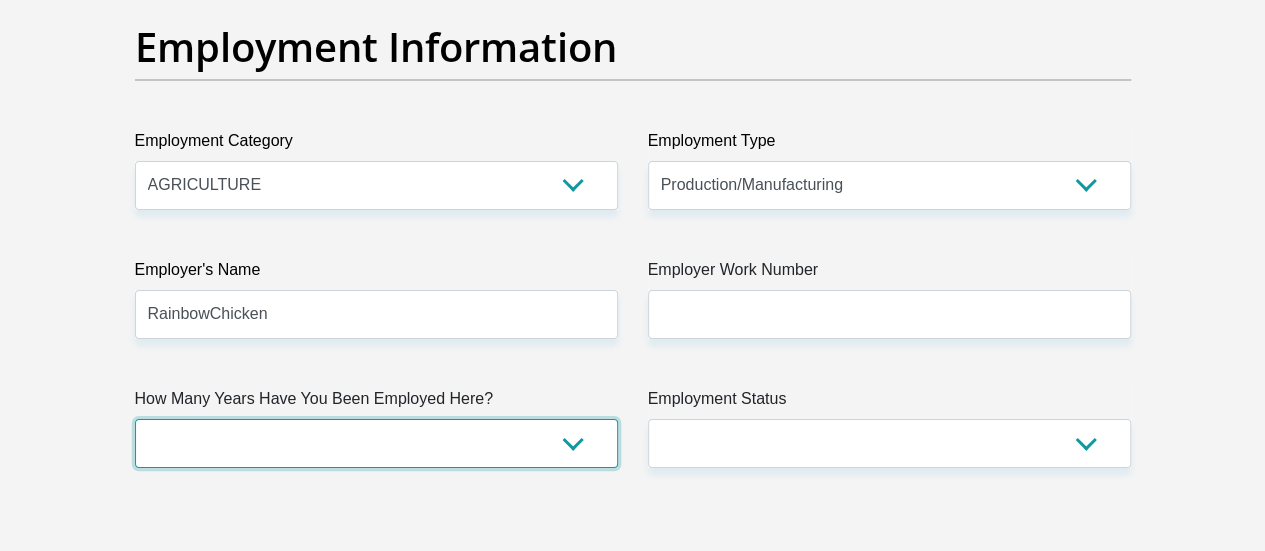 click on "less than 1 year
1-3 years
3-5 years
5+ years" at bounding box center [376, 443] 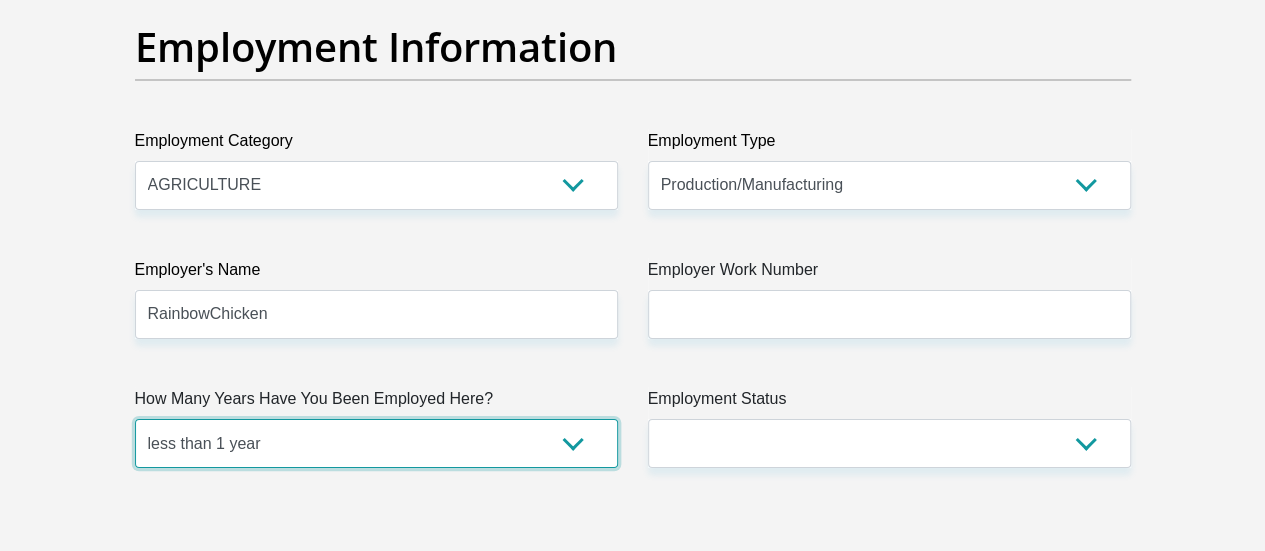 click on "less than 1 year
1-3 years
3-5 years
5+ years" at bounding box center [376, 443] 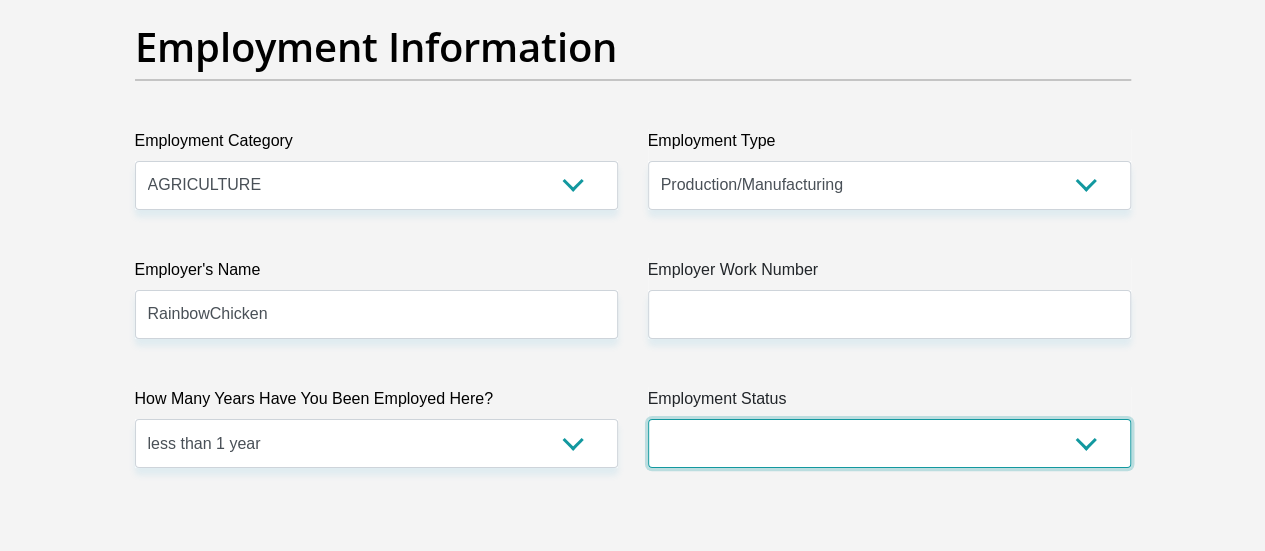 click on "Permanent/Full-time
Part-time/Casual
Contract Worker
Self-Employed
Housewife
Retired
Student
Medically Boarded
Disability
Unemployed" at bounding box center (889, 443) 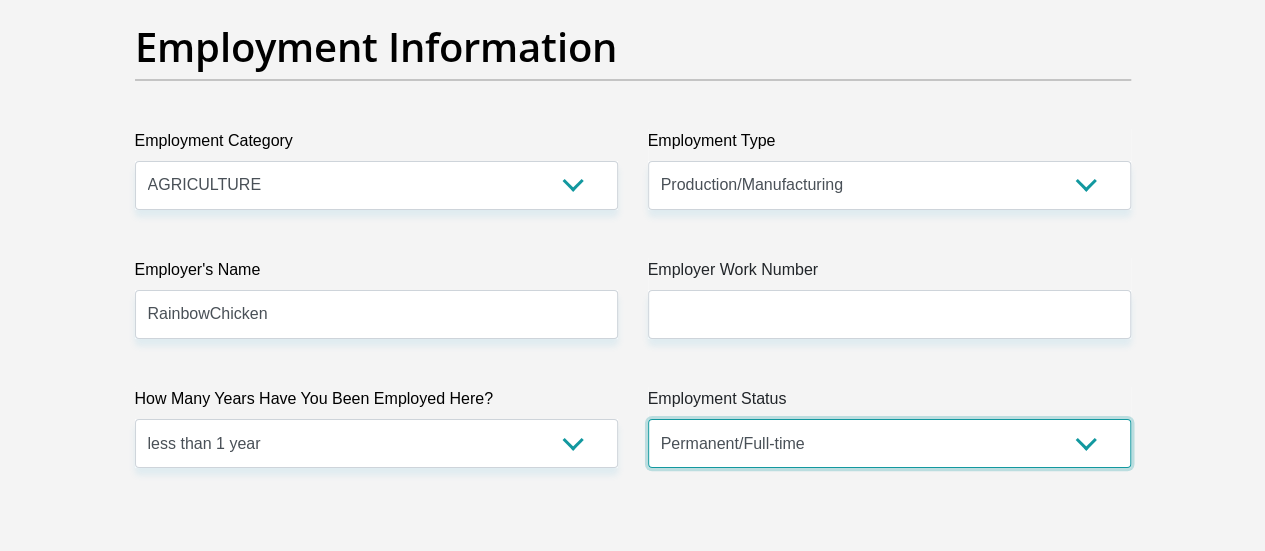 click on "Permanent/Full-time
Part-time/Casual
Contract Worker
Self-Employed
Housewife
Retired
Student
Medically Boarded
Disability
Unemployed" at bounding box center [889, 443] 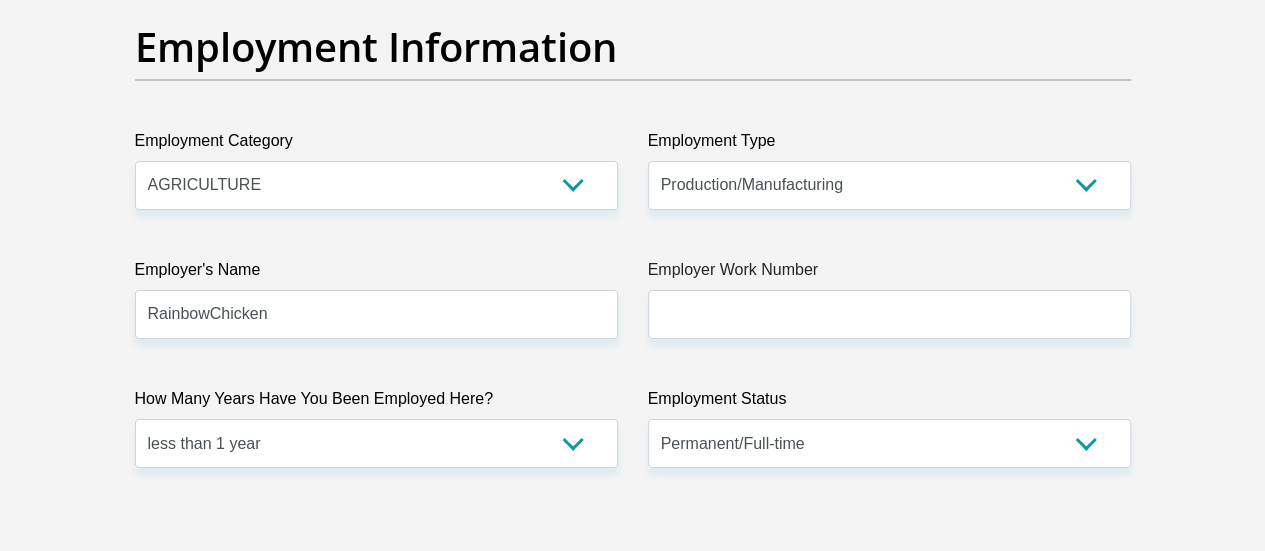 click on "Title
Mr
Ms
Mrs
Dr
Other
First Name
[FIRST]
Surname
[LAST]
ID Number
[ID NUMBER]
Please input valid ID number
Race
Black
Coloured
Indian
White
Other
Contact Number
[PHONE]
Please input valid contact number
Nationality
[COUNTRY]
[COUNTRY]
[COUNTRY]  [COUNTRY]  [COUNTRY]" at bounding box center [633, -59] 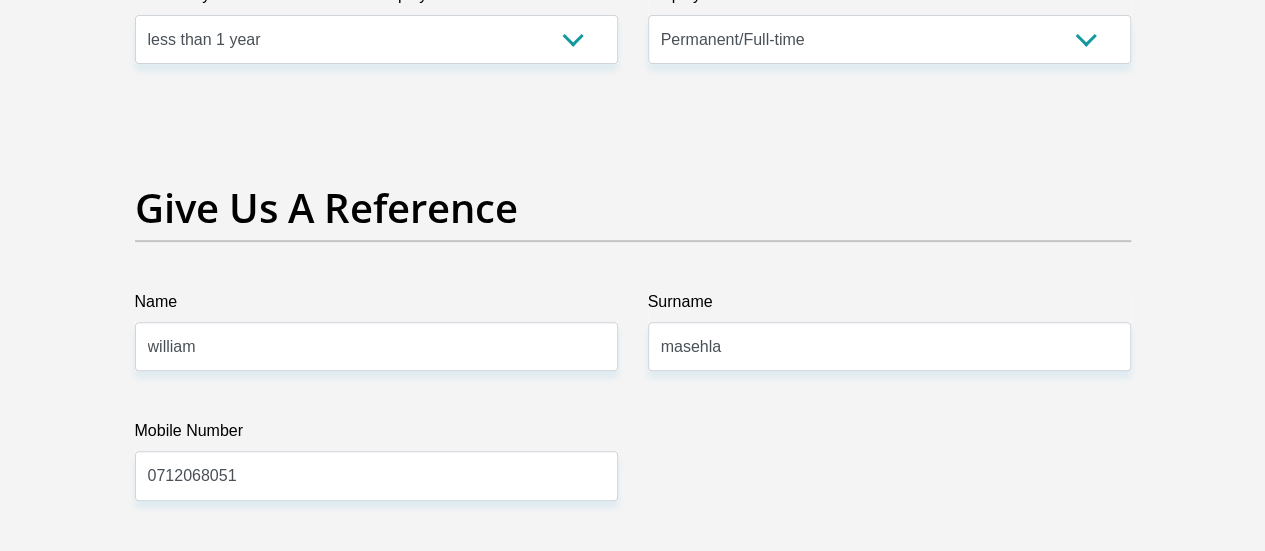 scroll, scrollTop: 4200, scrollLeft: 0, axis: vertical 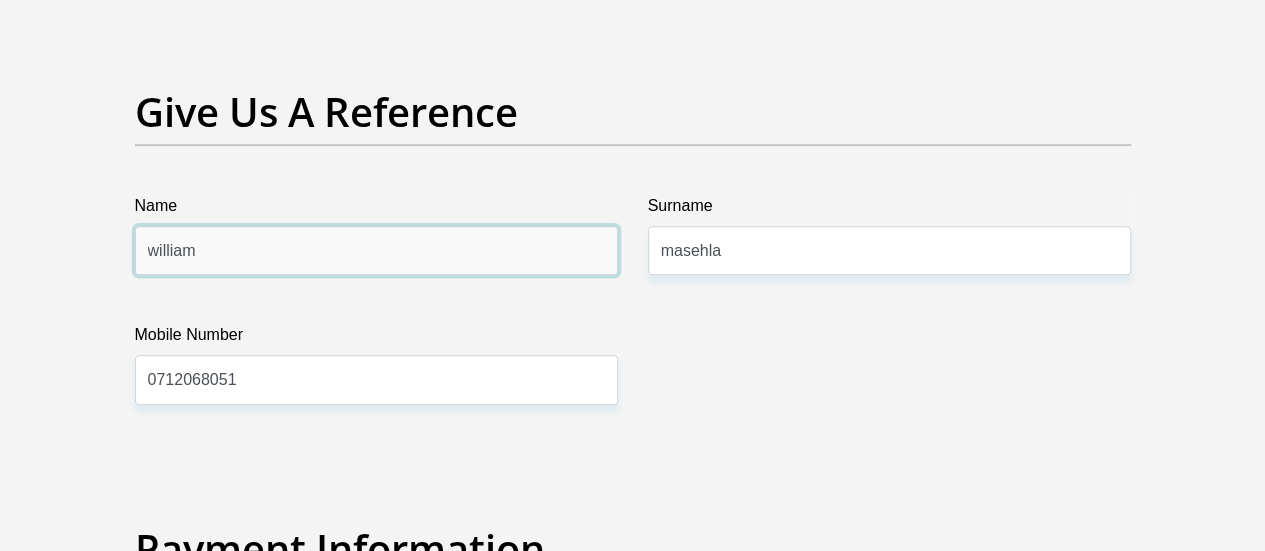 click on "william" at bounding box center (376, 250) 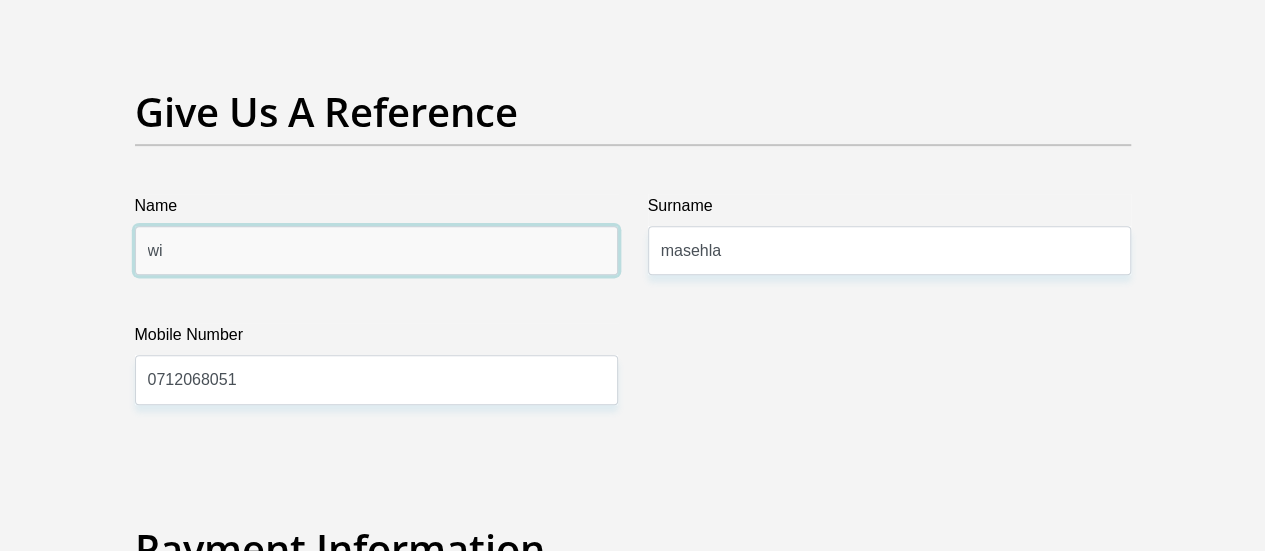 type on "w" 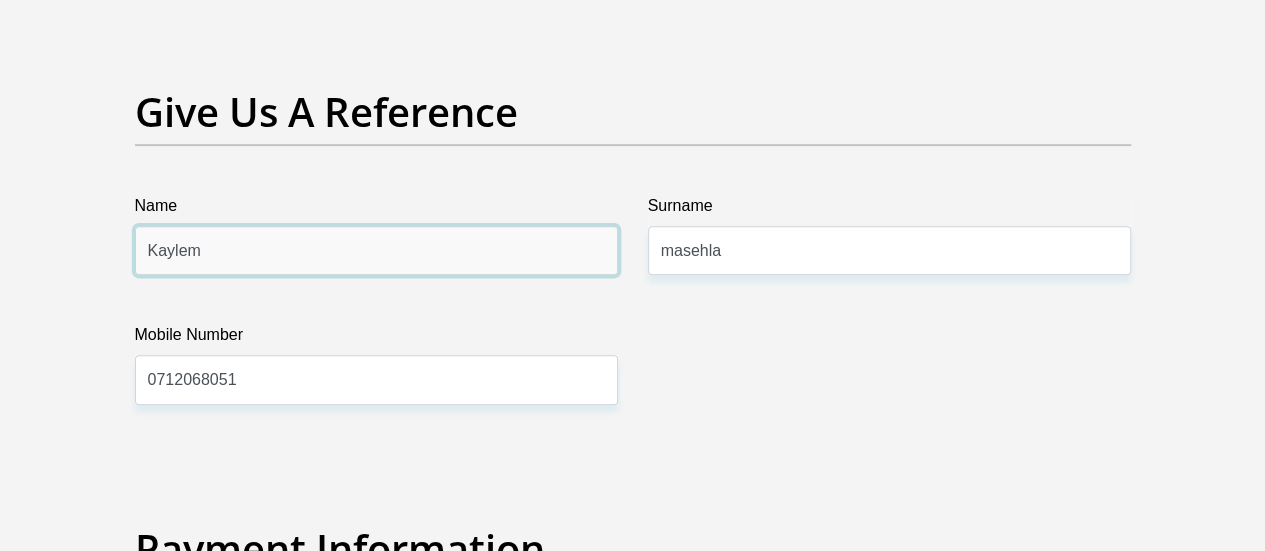 type on "Kaylem" 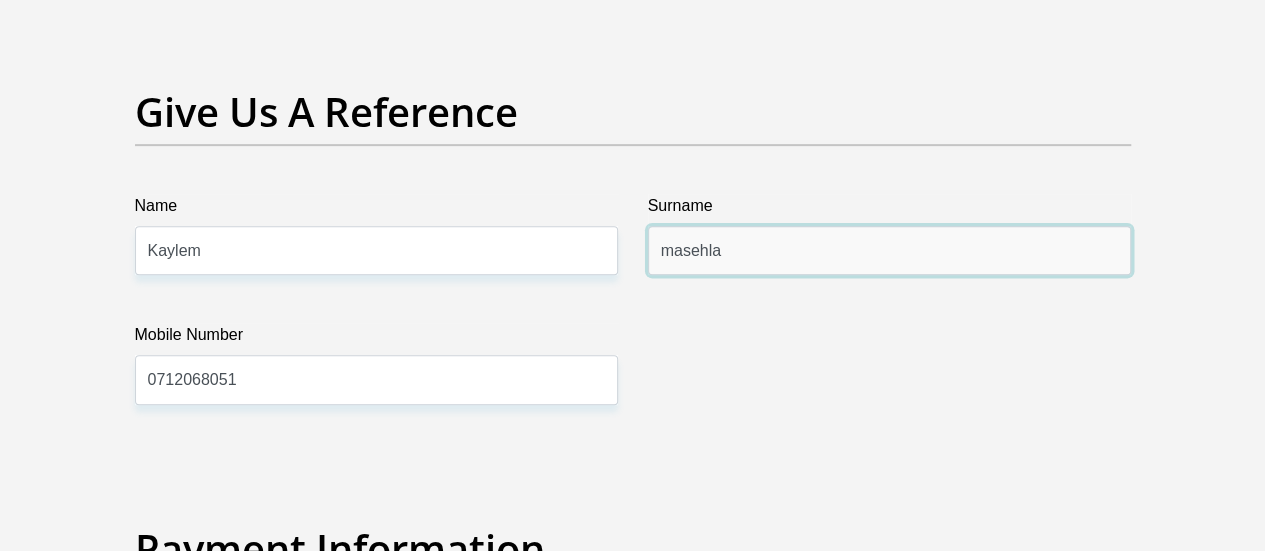 click on "masehla" at bounding box center (889, 250) 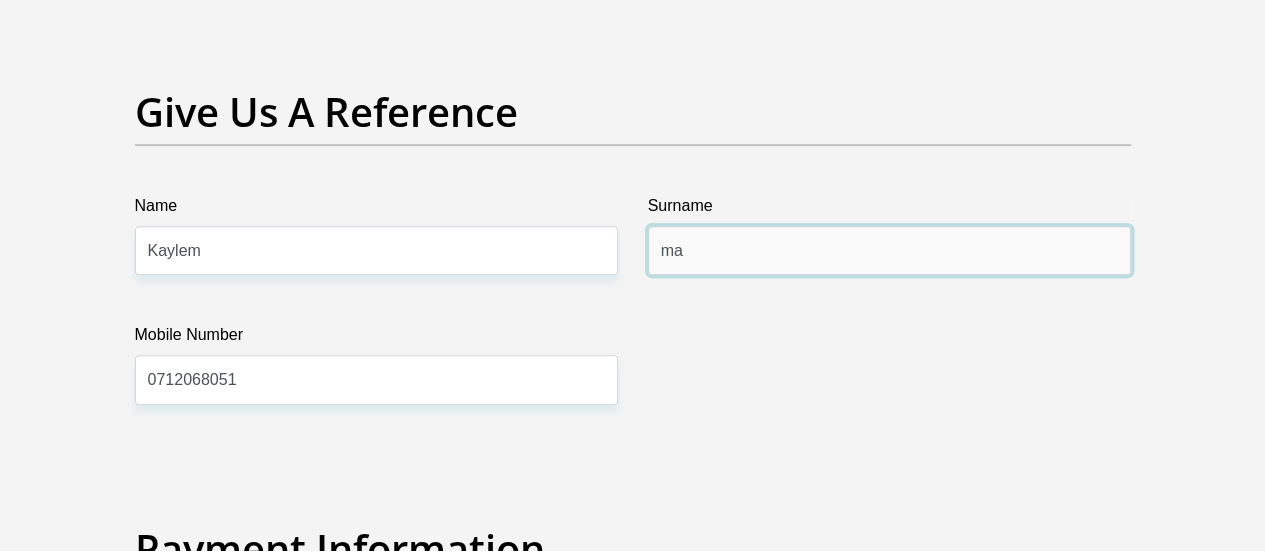type on "m" 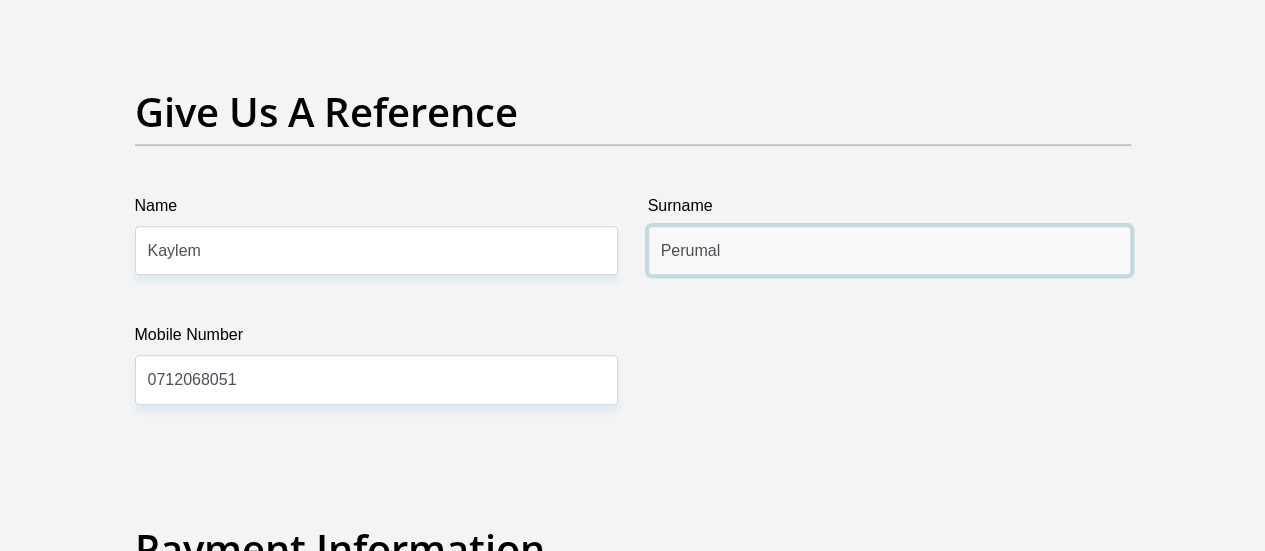 type on "Perumal" 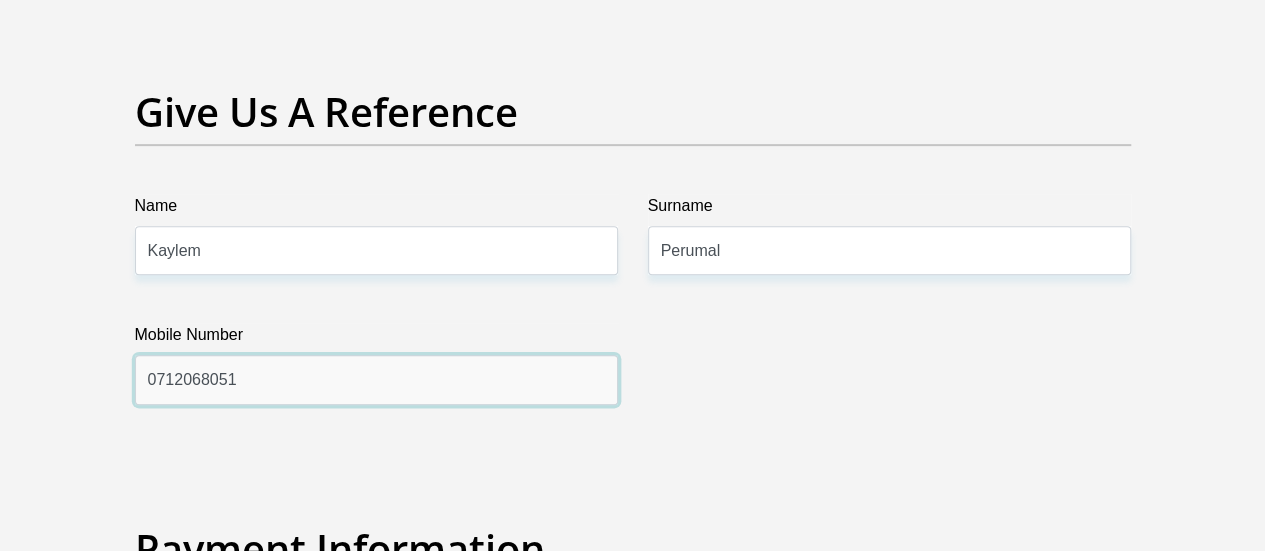 click on "0712068051" at bounding box center (376, 379) 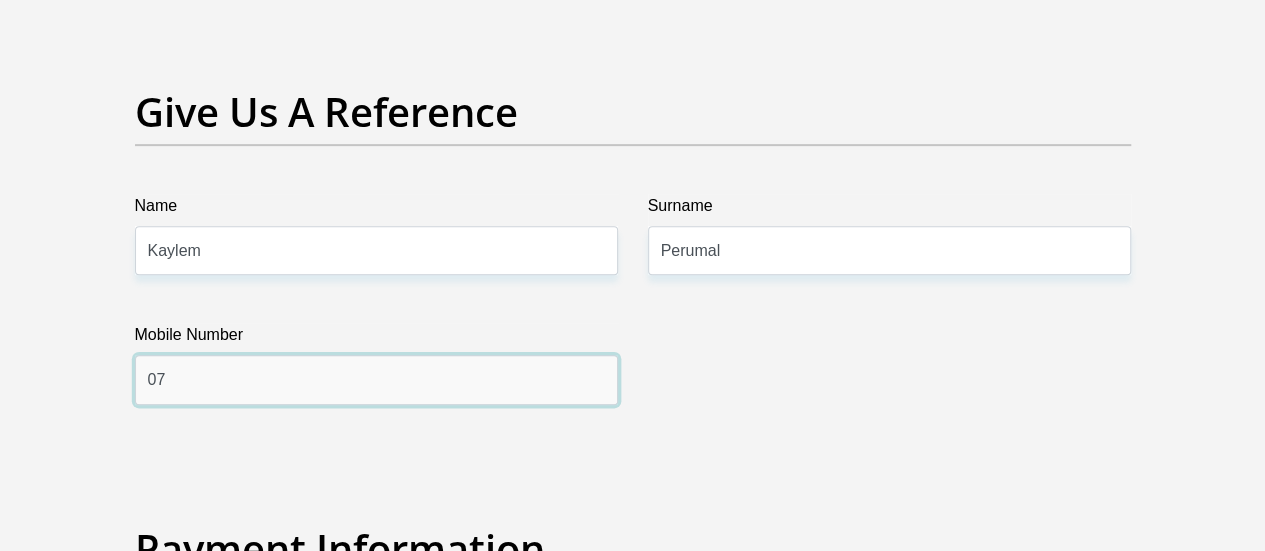 type on "0" 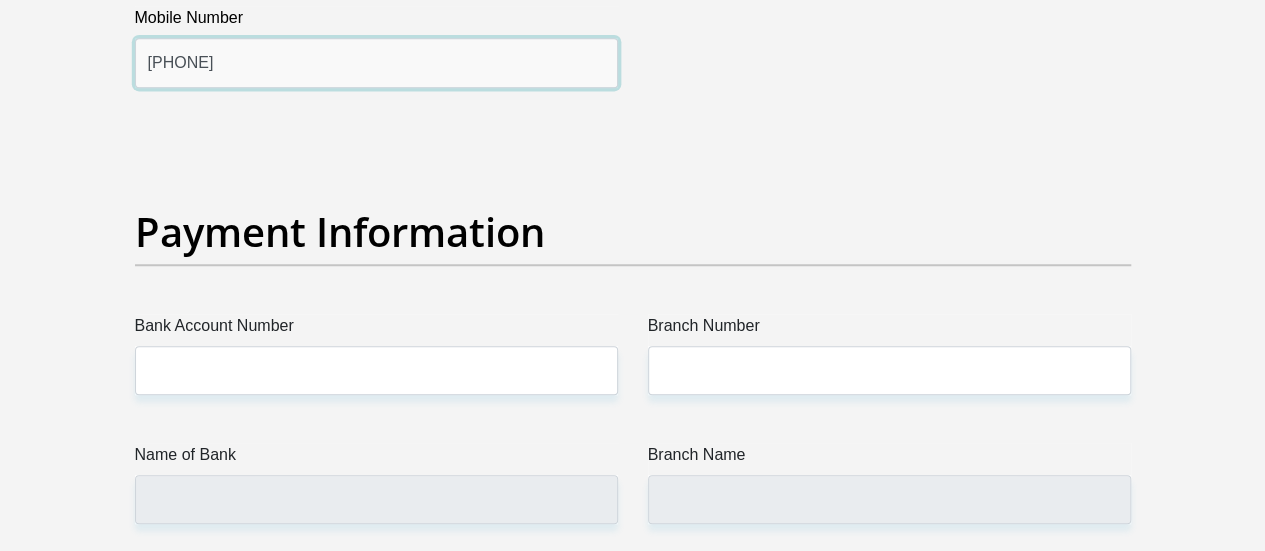 scroll, scrollTop: 4600, scrollLeft: 0, axis: vertical 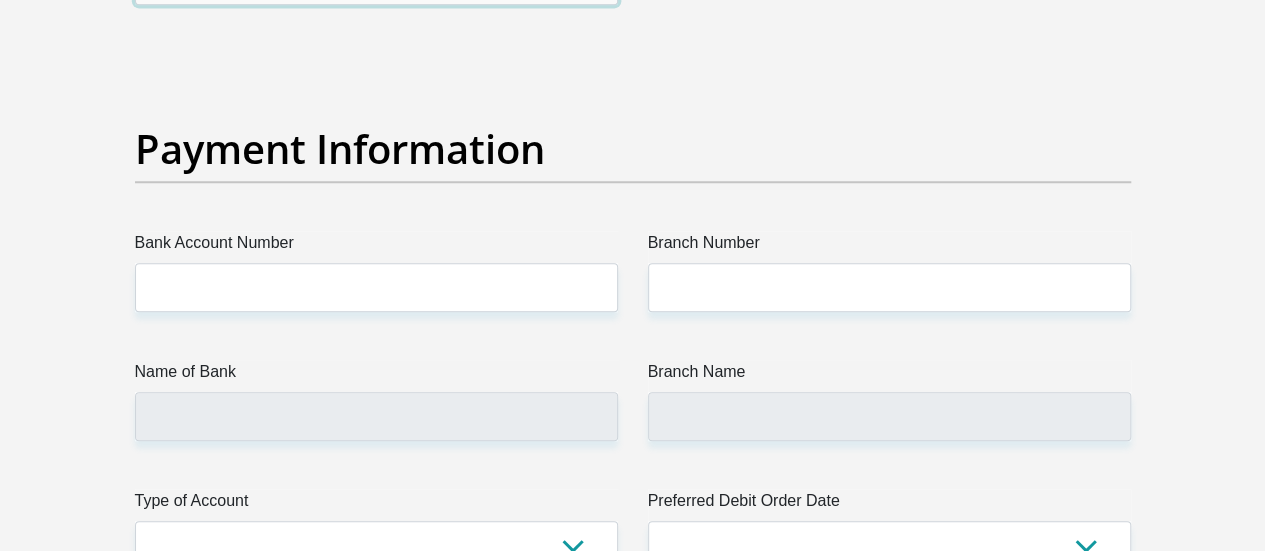 type on "[PHONE]" 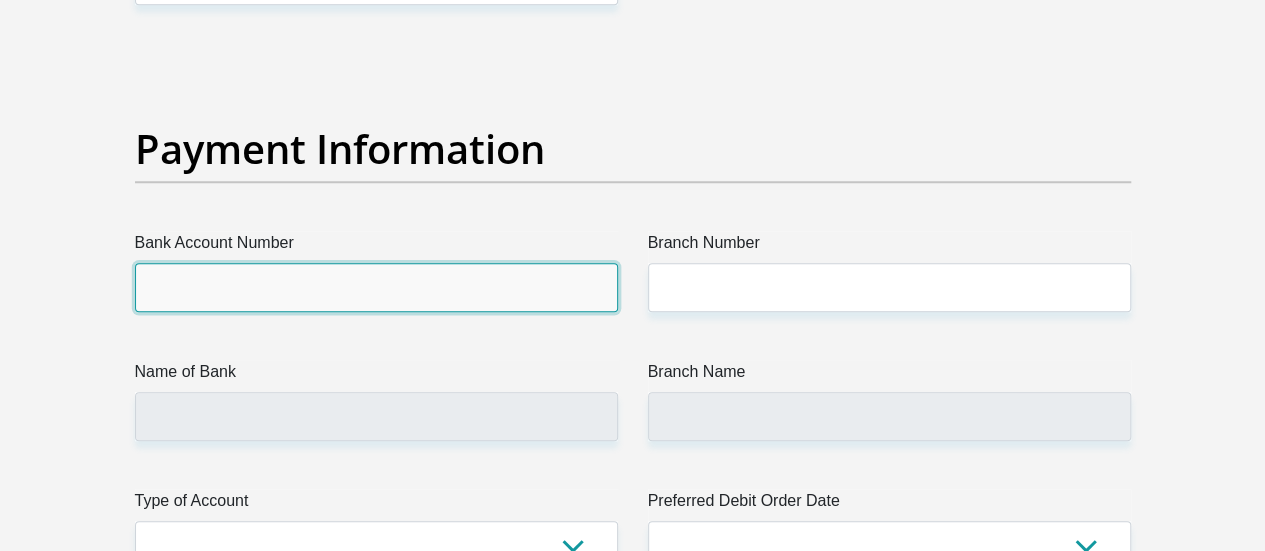 click on "Bank Account Number" at bounding box center [376, 287] 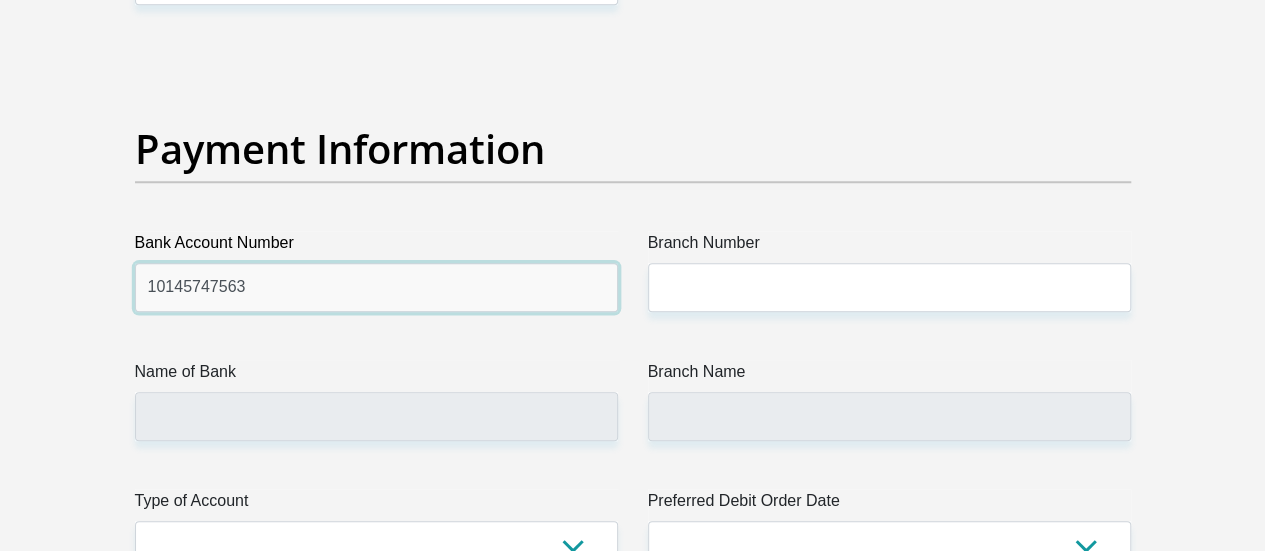type on "10145747563" 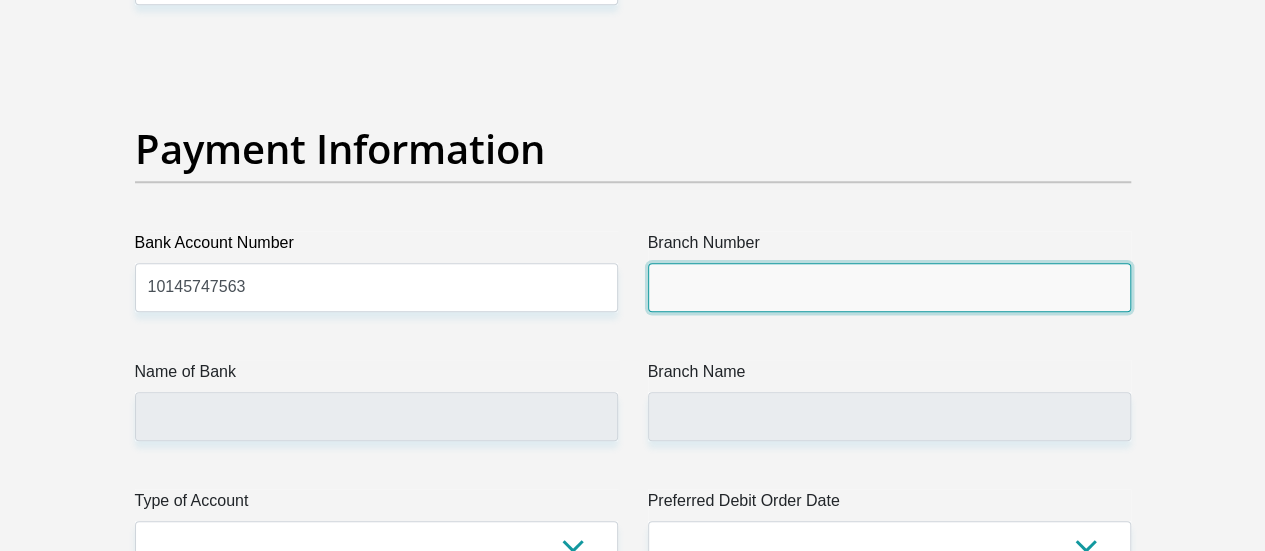 click on "Branch Number" at bounding box center [889, 287] 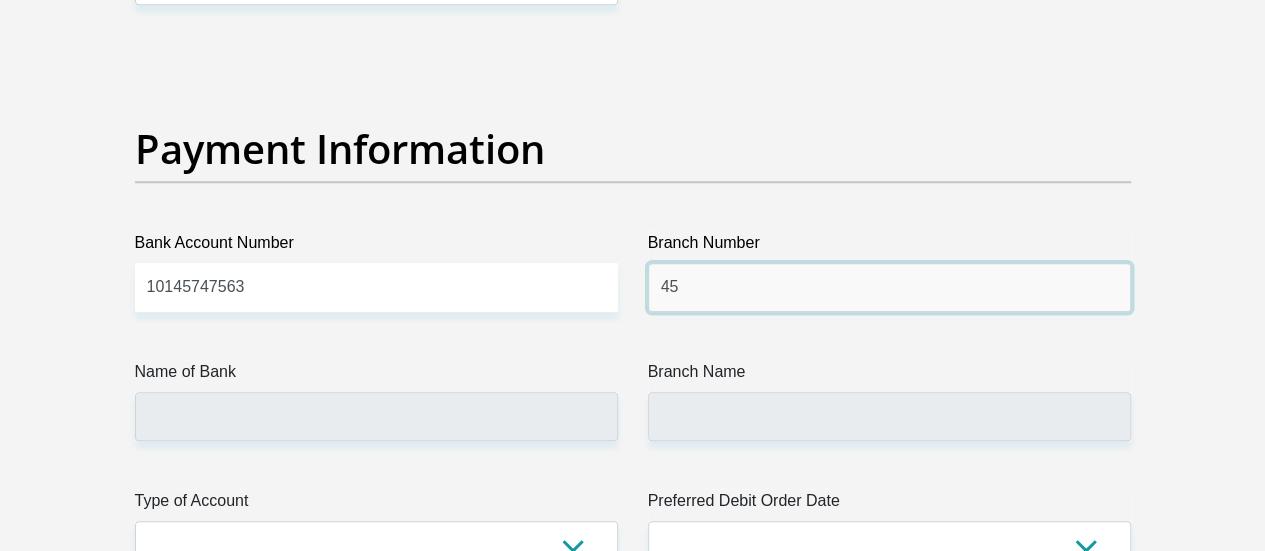type on "45" 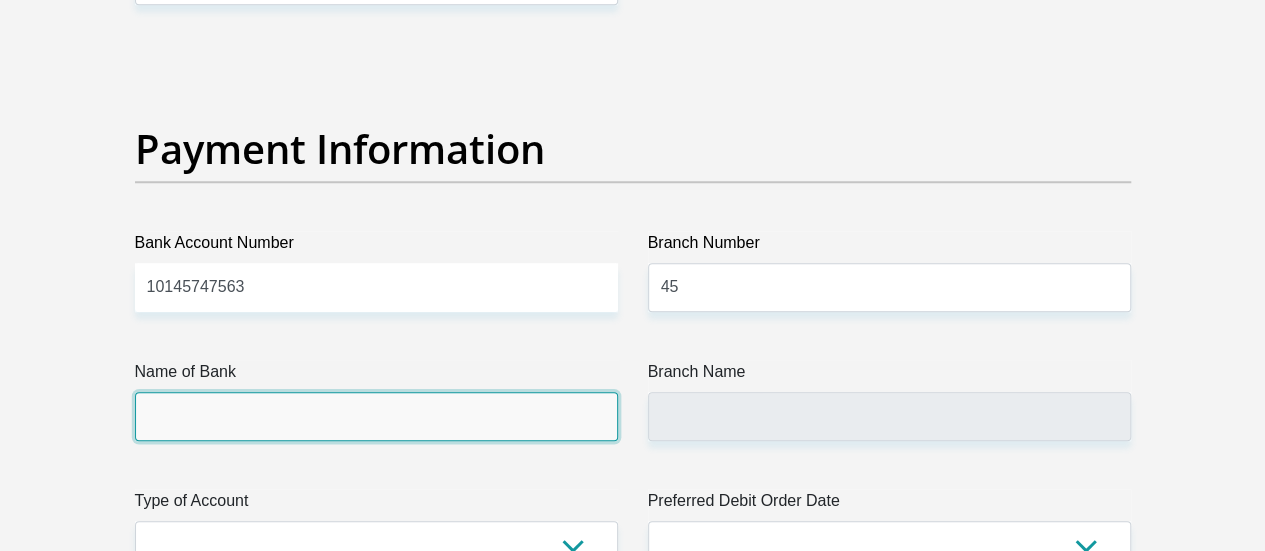 click on "Name of Bank" at bounding box center [376, 416] 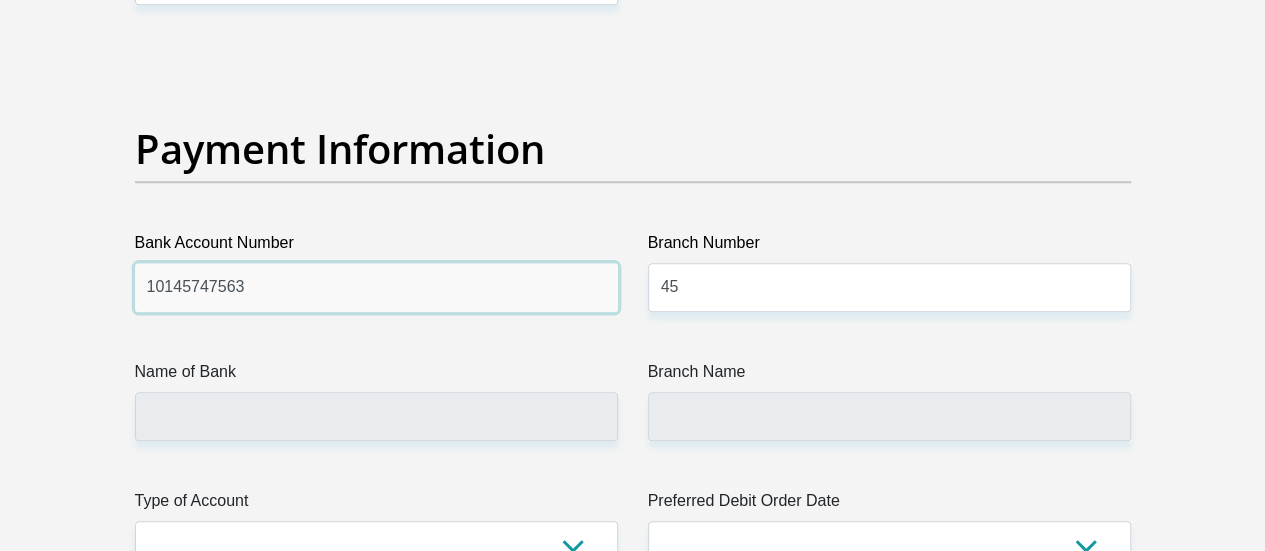 click on "10145747563" at bounding box center [376, 287] 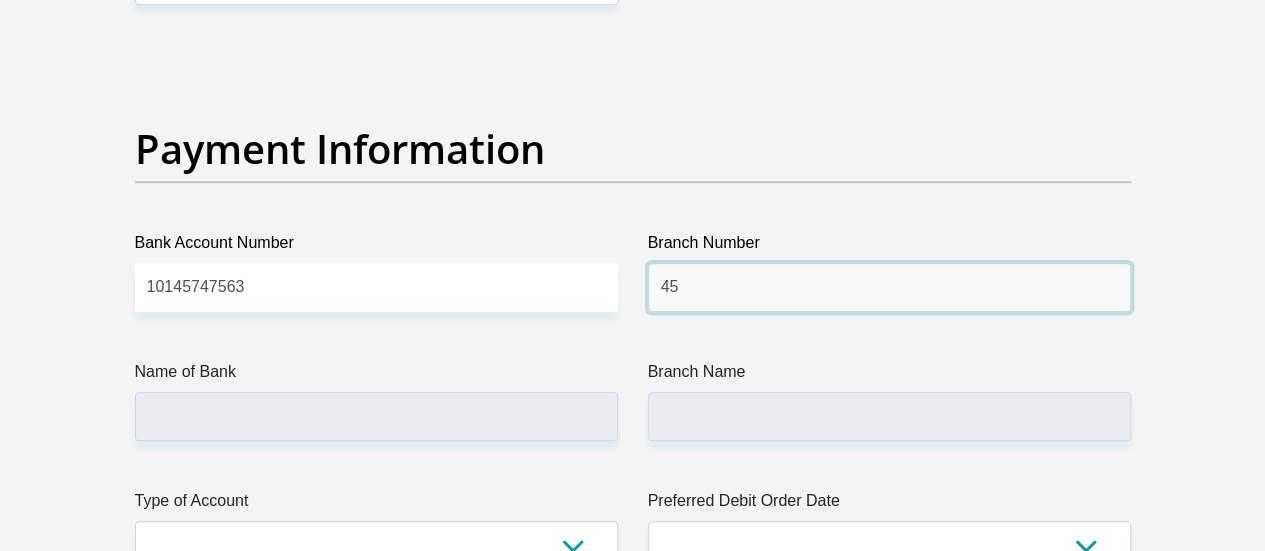 click on "45" at bounding box center (889, 287) 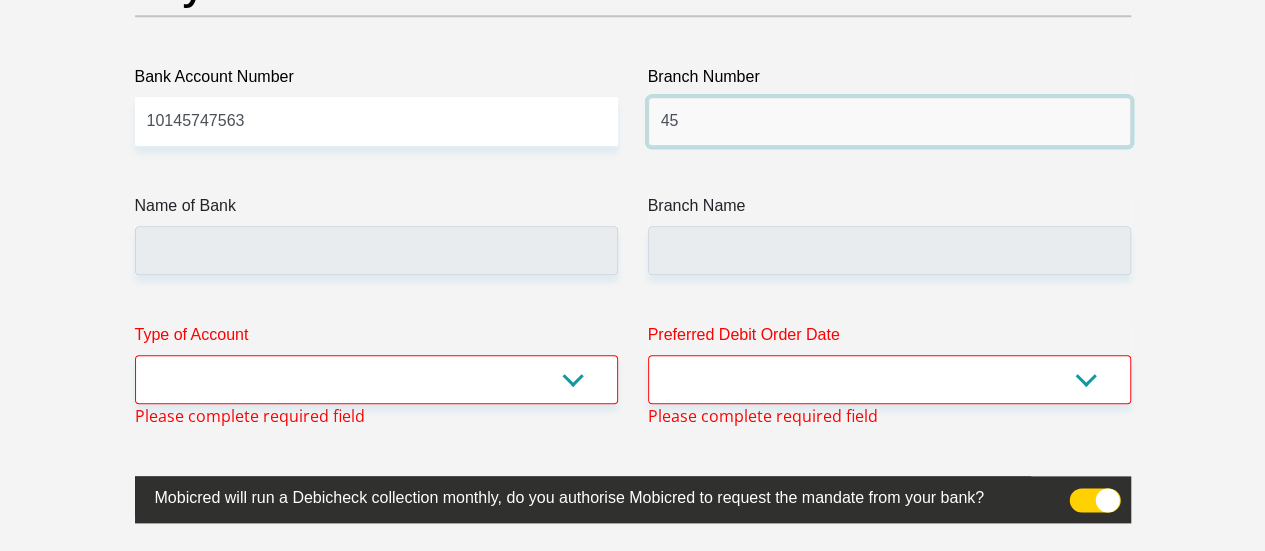 scroll, scrollTop: 4791, scrollLeft: 0, axis: vertical 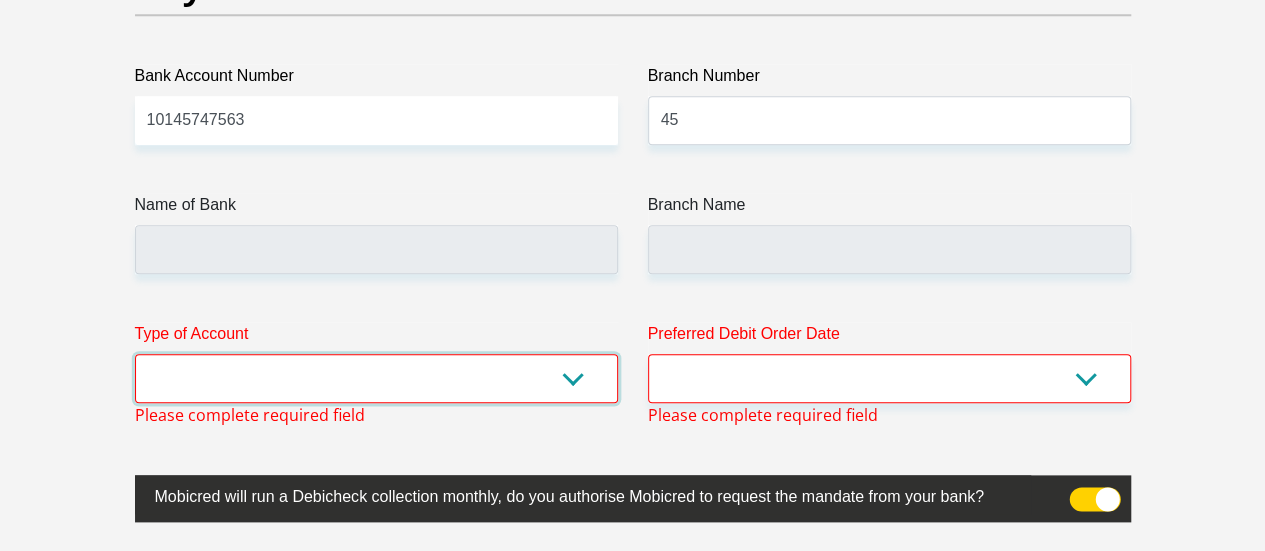 click on "Cheque
Savings" at bounding box center (376, 378) 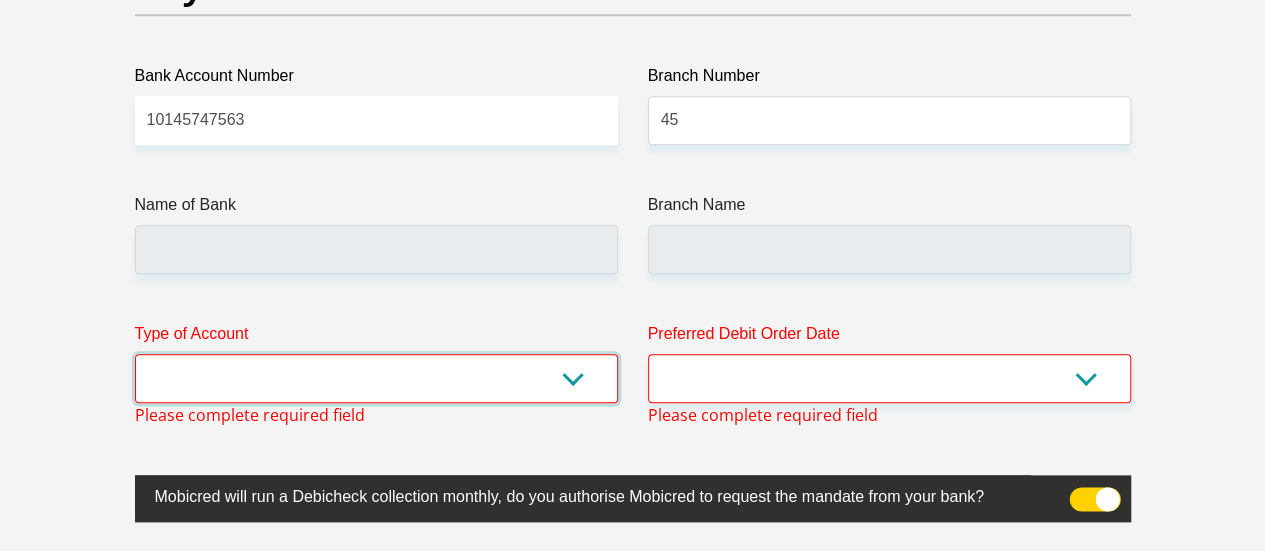 select on "SAV" 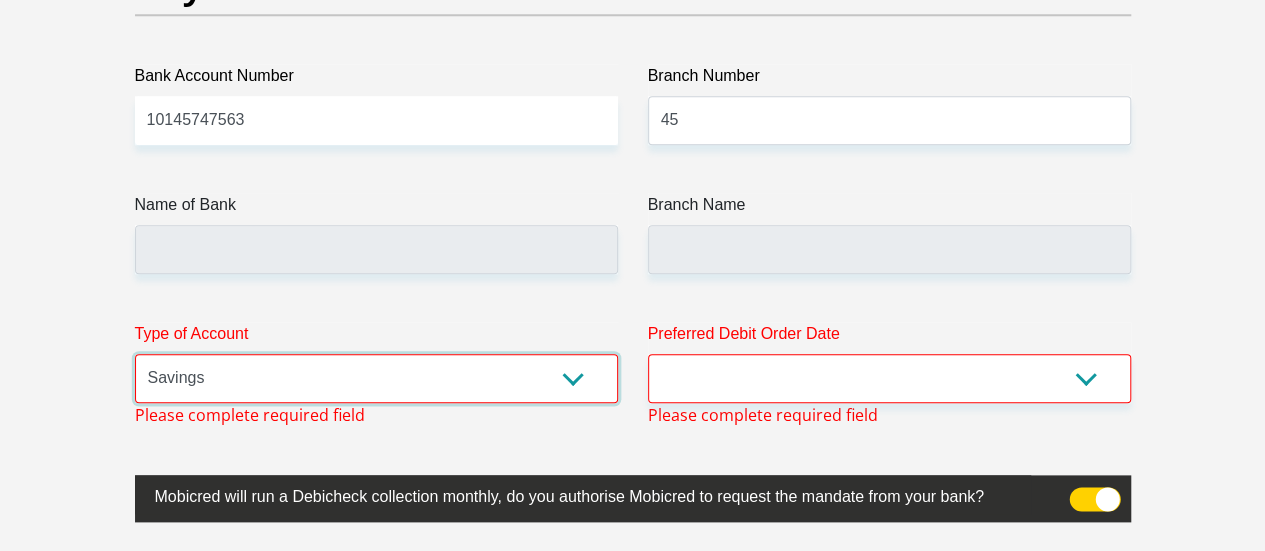 click on "Cheque
Savings" at bounding box center (376, 378) 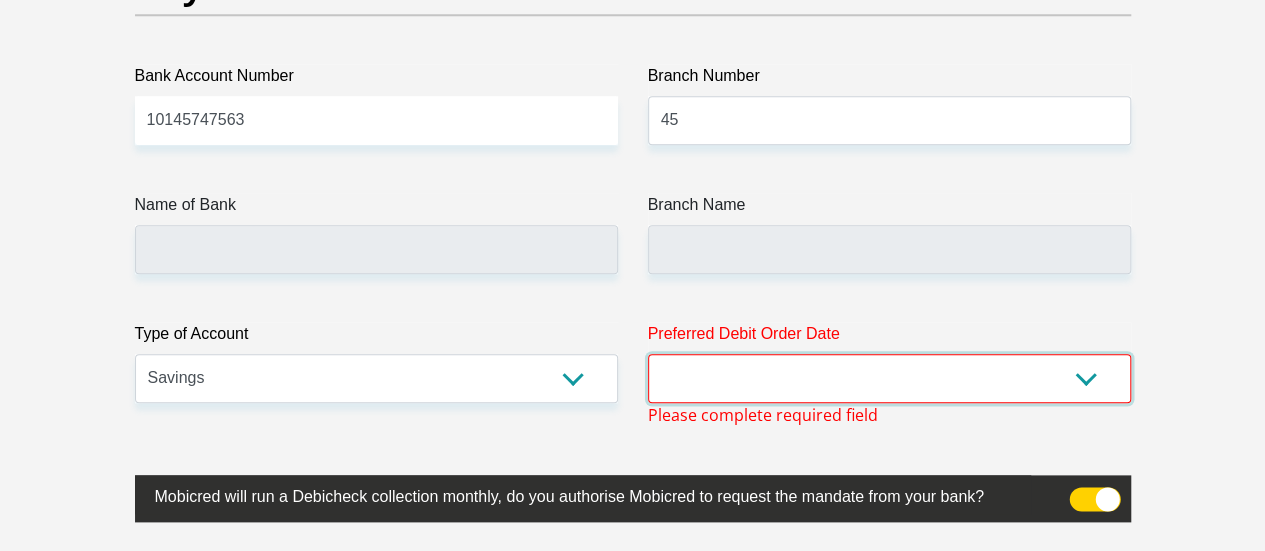 click on "1st
2nd
3rd
4th
5th
7th
18th
19th
20th
21st
22nd
23rd
24th
25th
26th
27th
28th
29th
30th" at bounding box center [889, 378] 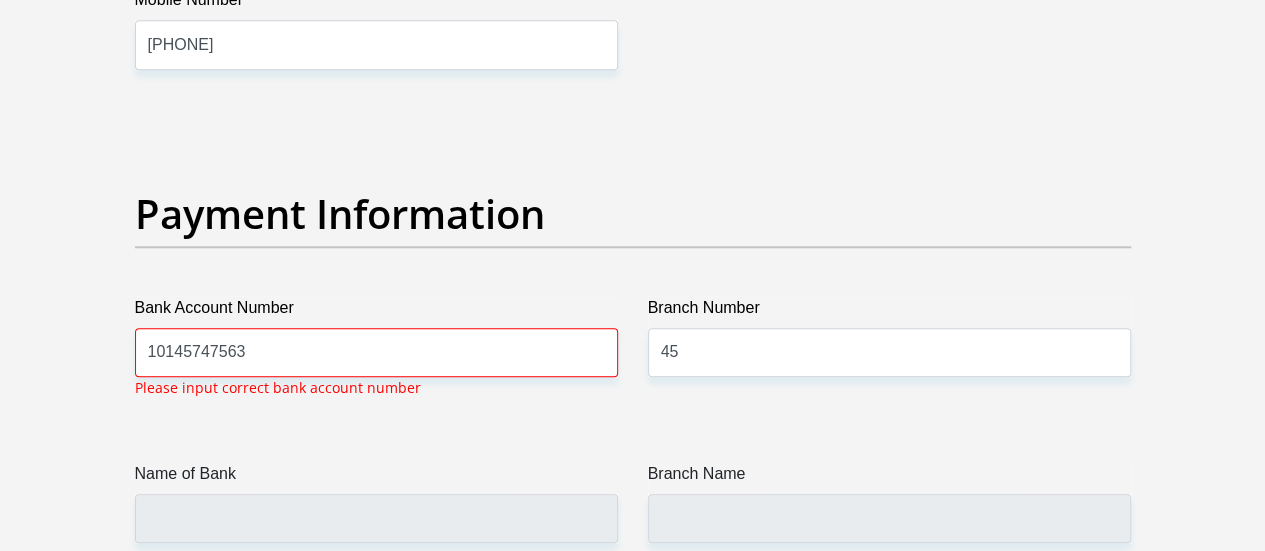 scroll, scrollTop: 4556, scrollLeft: 0, axis: vertical 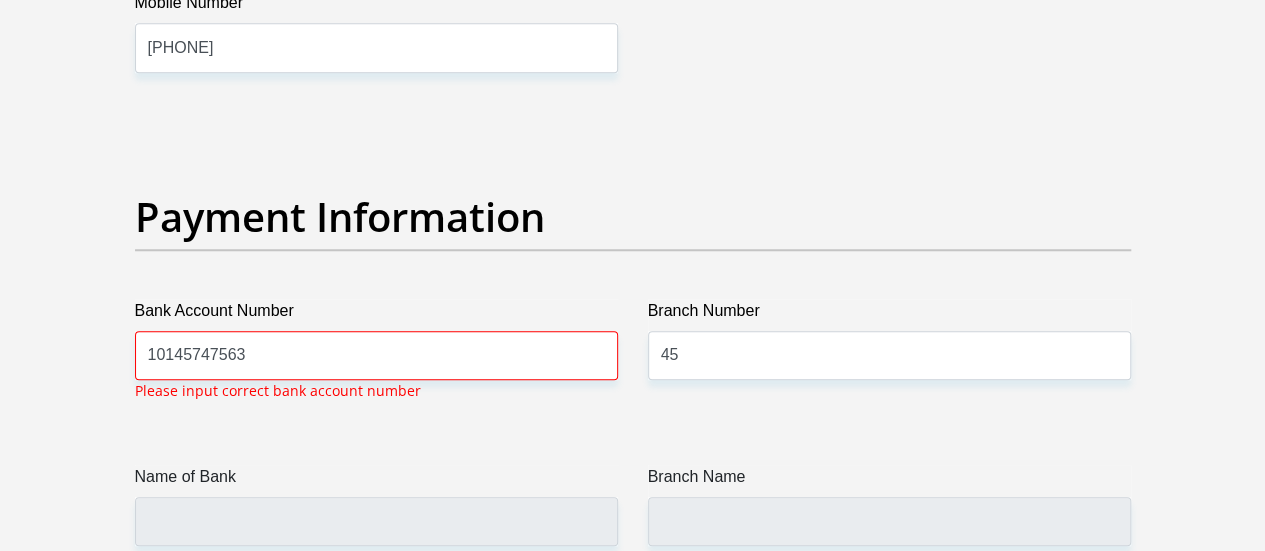 click on "Title
Mr
Ms
Mrs
Dr
Other
First Name
[FIRST]
Surname
[LAST]
ID Number
[ID NUMBER]
Please input valid ID number
Race
Black
Coloured
Indian
White
Other
Contact Number
[PHONE]
Please input valid contact number
Nationality
[COUNTRY]
[COUNTRY]
[COUNTRY]  [COUNTRY]  [COUNTRY]" at bounding box center (633, -848) 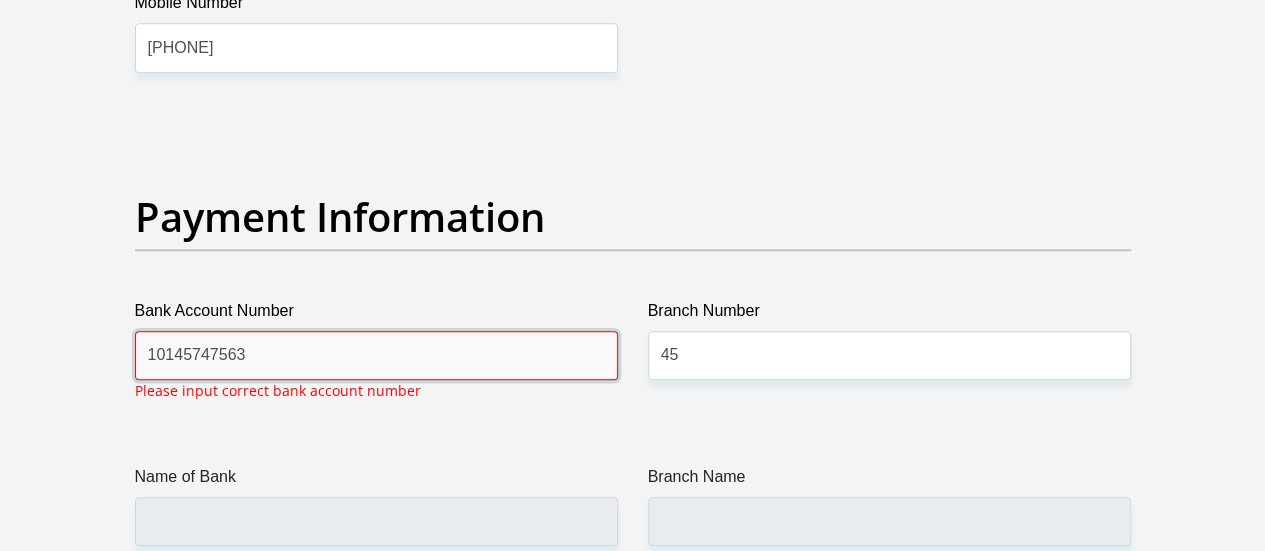click on "10145747563" at bounding box center (376, 355) 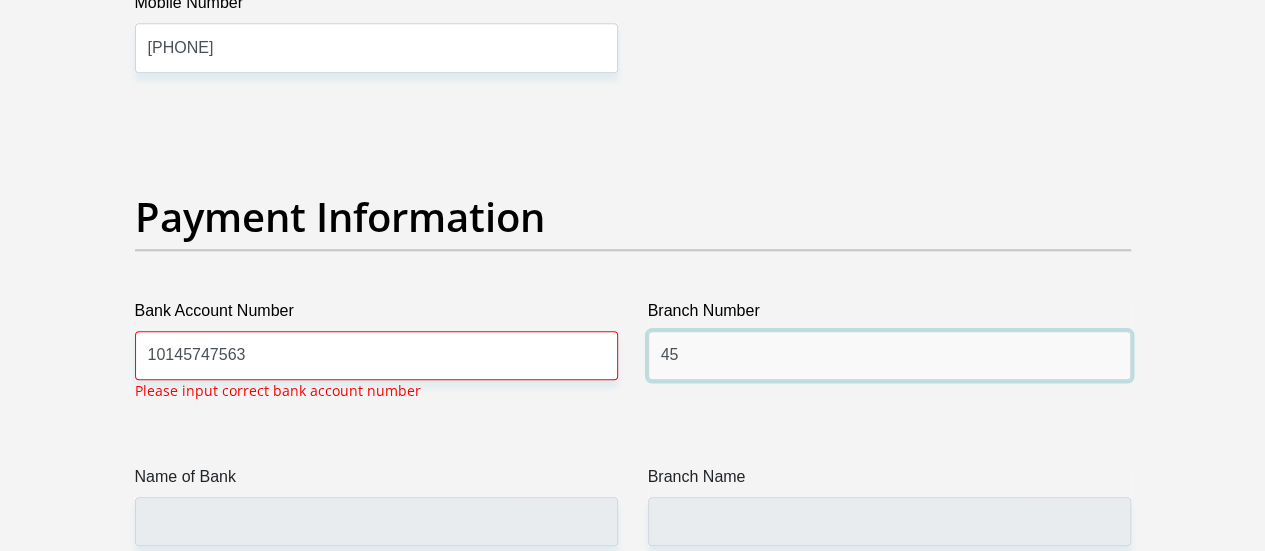 click on "45" at bounding box center [889, 355] 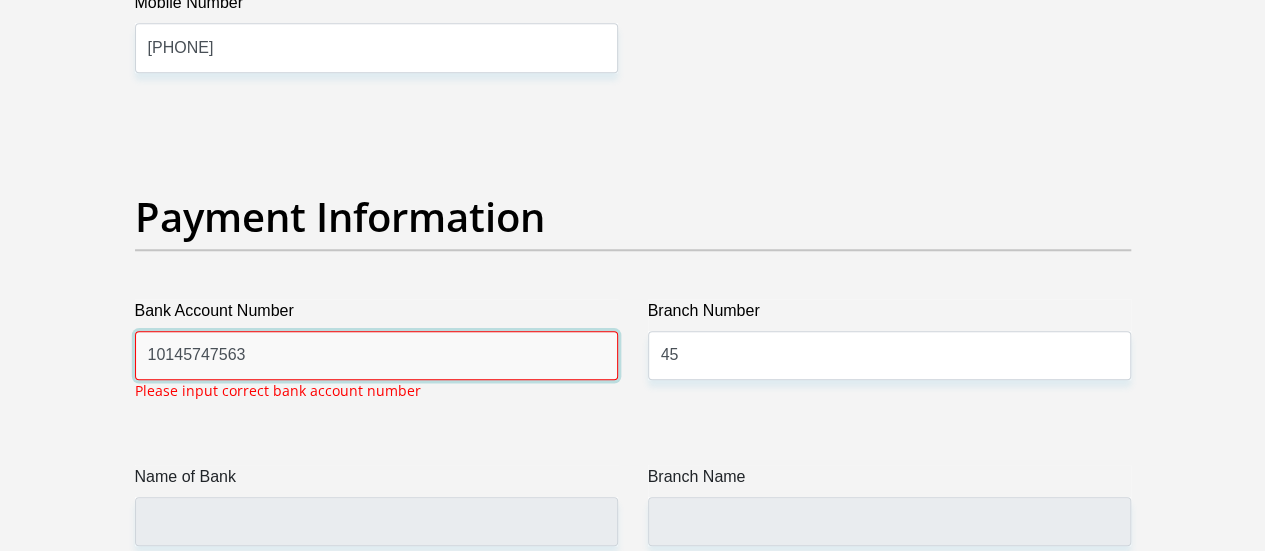 drag, startPoint x: 375, startPoint y: 285, endPoint x: 378, endPoint y: 260, distance: 25.179358 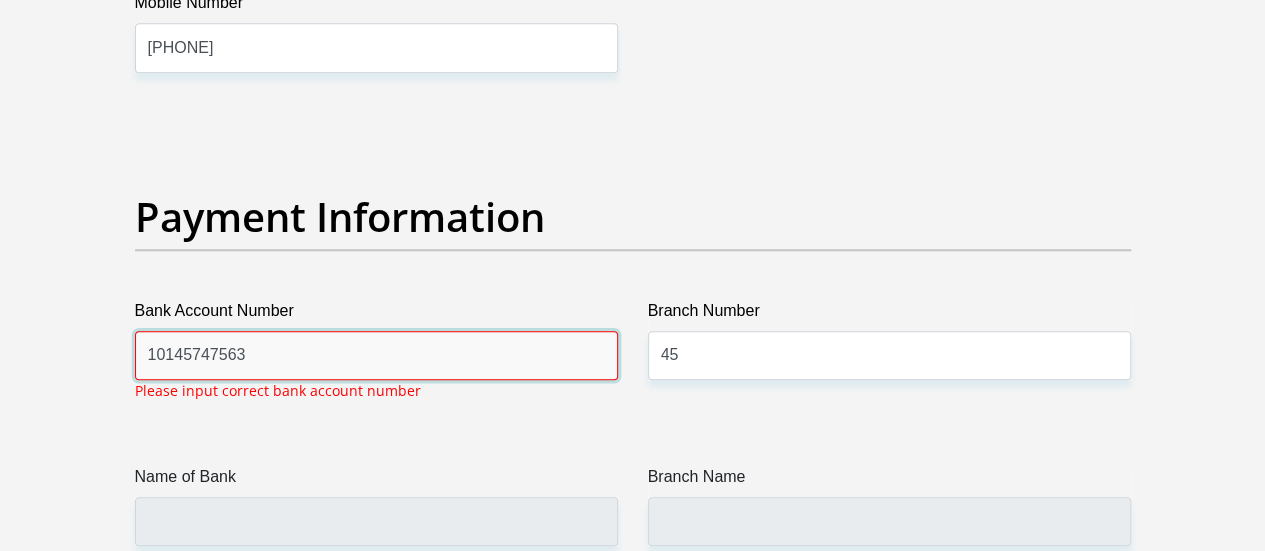click on "10145747563" at bounding box center [376, 355] 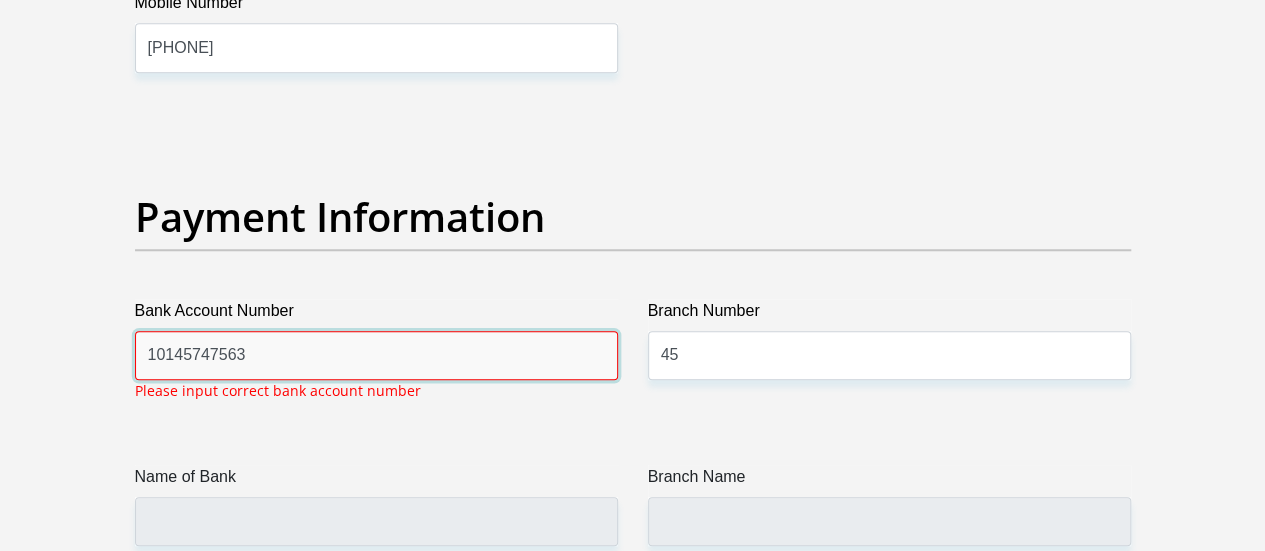 click on "10145747563" at bounding box center (376, 355) 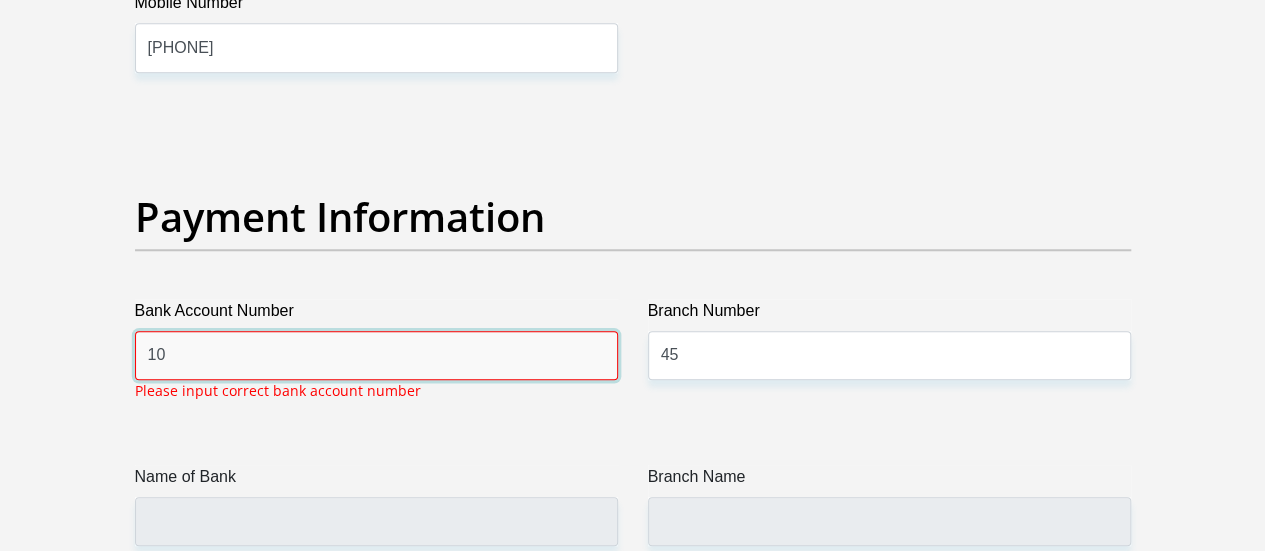 type on "1" 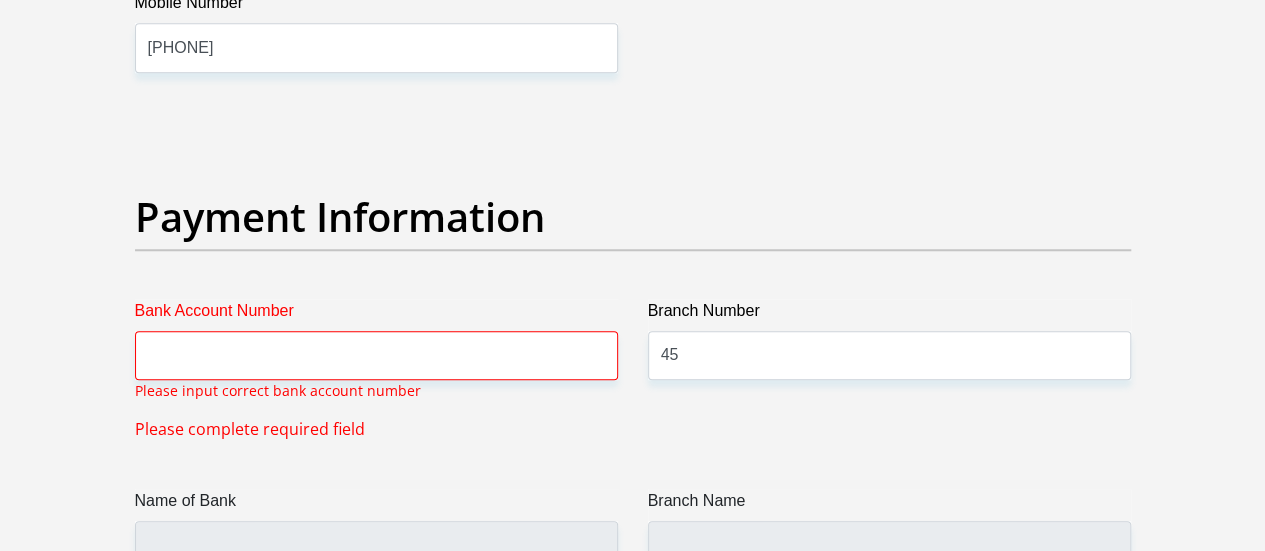 click on "Personal Details
Title
Mr
Ms
Mrs
Dr
Other
First Name
[FIRST]
Surname
[LAST]
ID Number
[ID NUMBER]
Please input valid ID number
Race
Black
Coloured
Indian
White
Other
Contact Number
[PHONE]
Please input valid contact number" at bounding box center (632, -830) 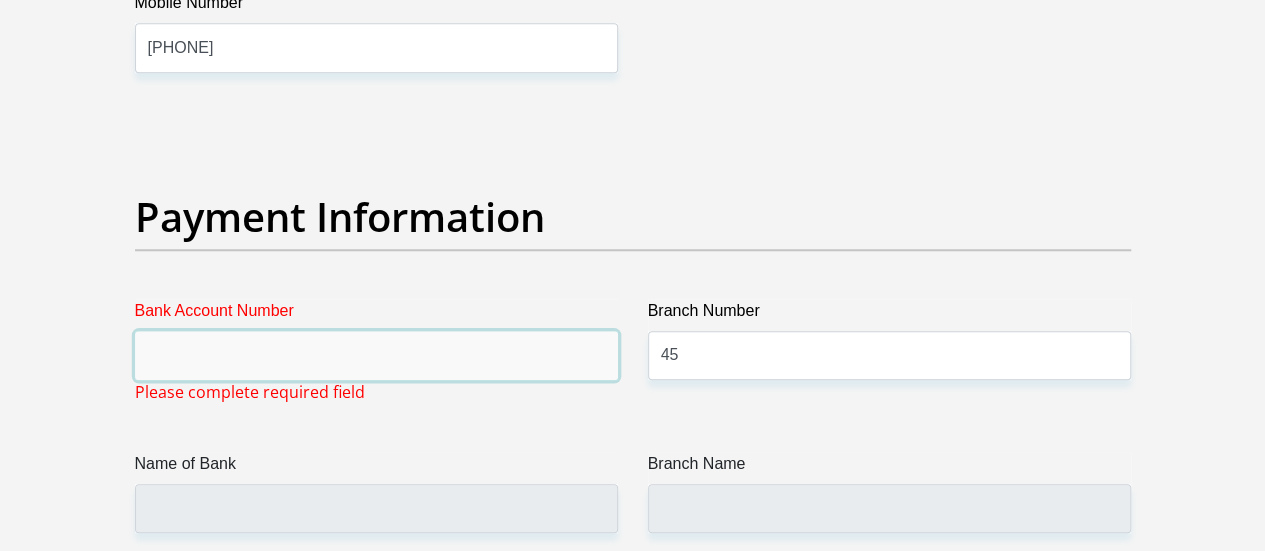 click on "Bank Account Number" at bounding box center (376, 355) 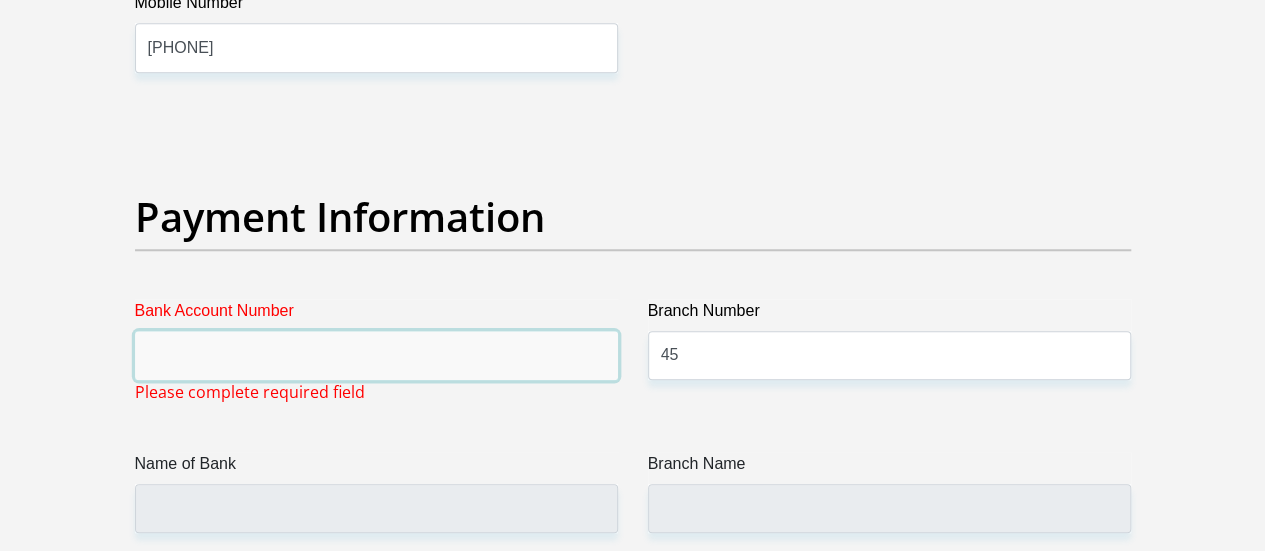 type on "10145747563" 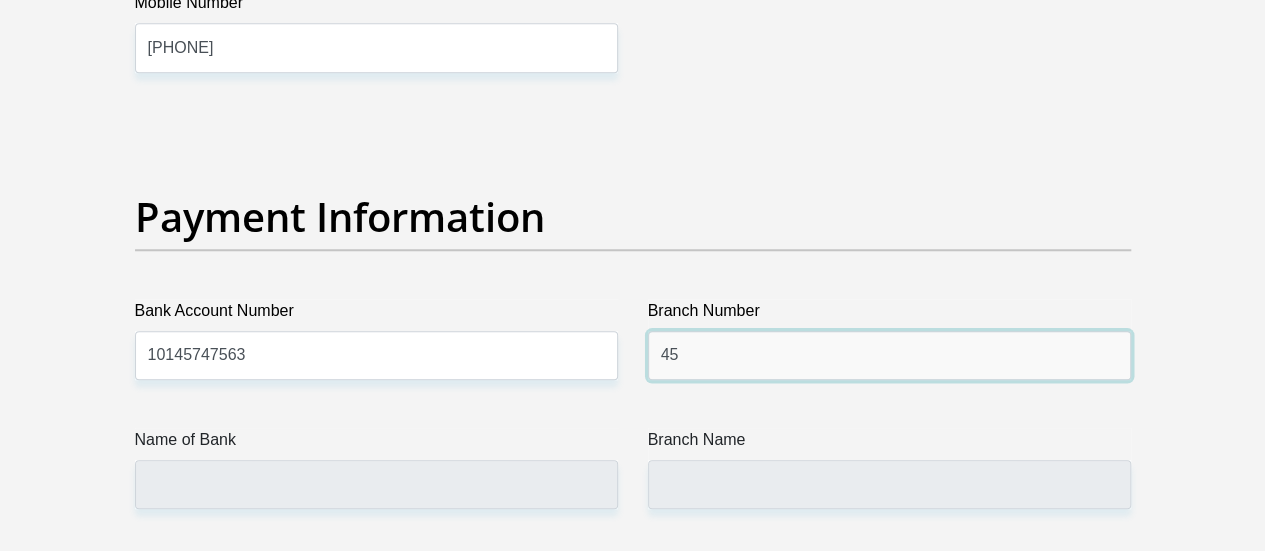 click on "45" at bounding box center (889, 355) 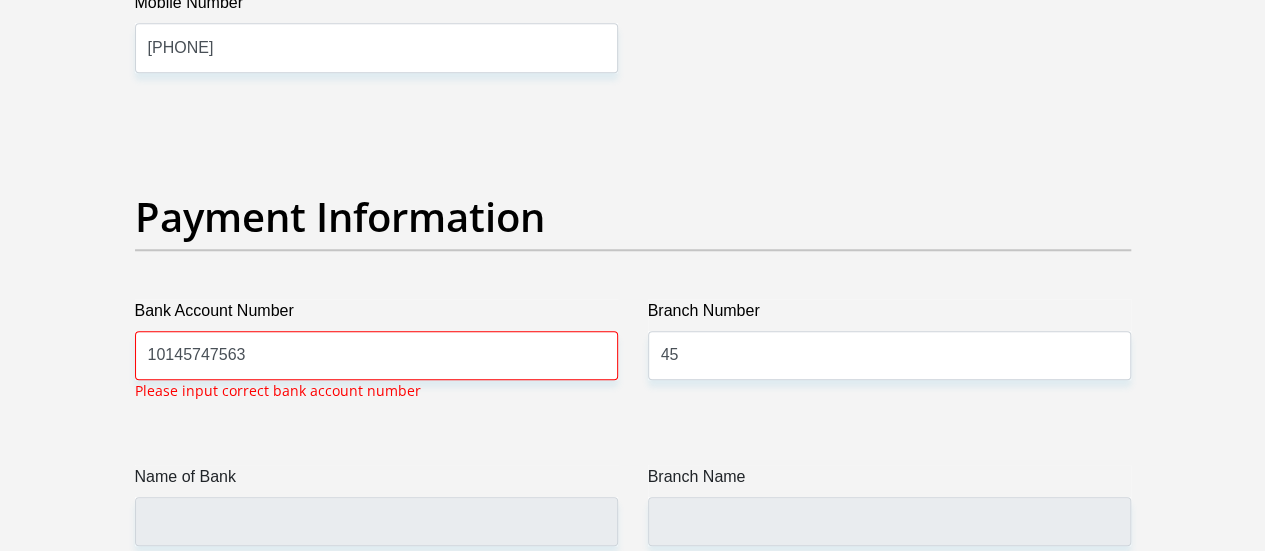 click on "Name of Bank" at bounding box center (376, 505) 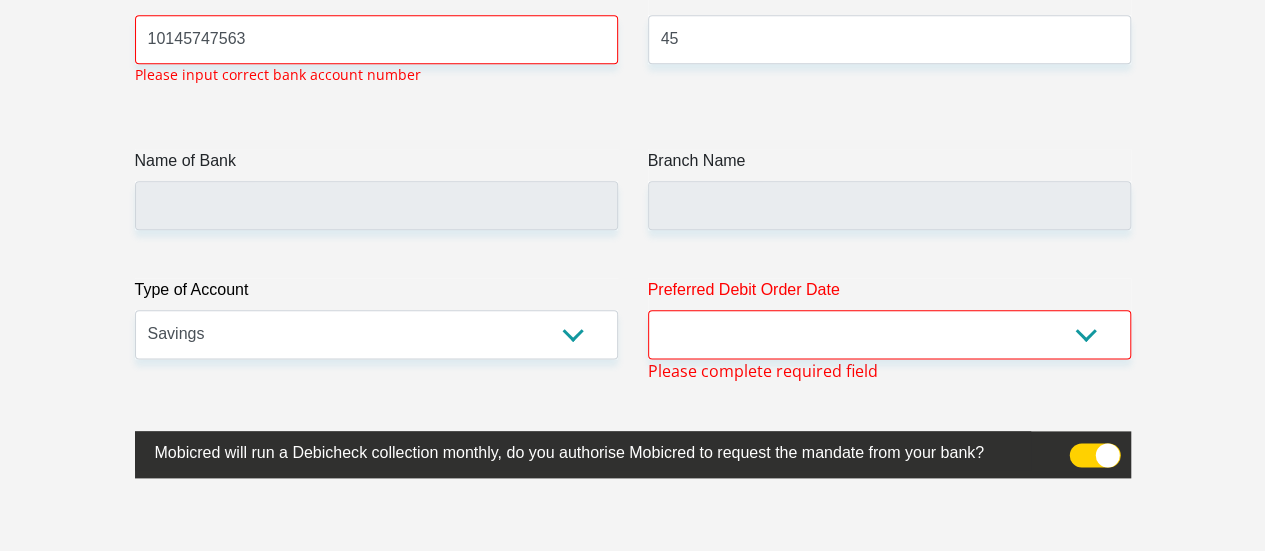scroll, scrollTop: 4863, scrollLeft: 0, axis: vertical 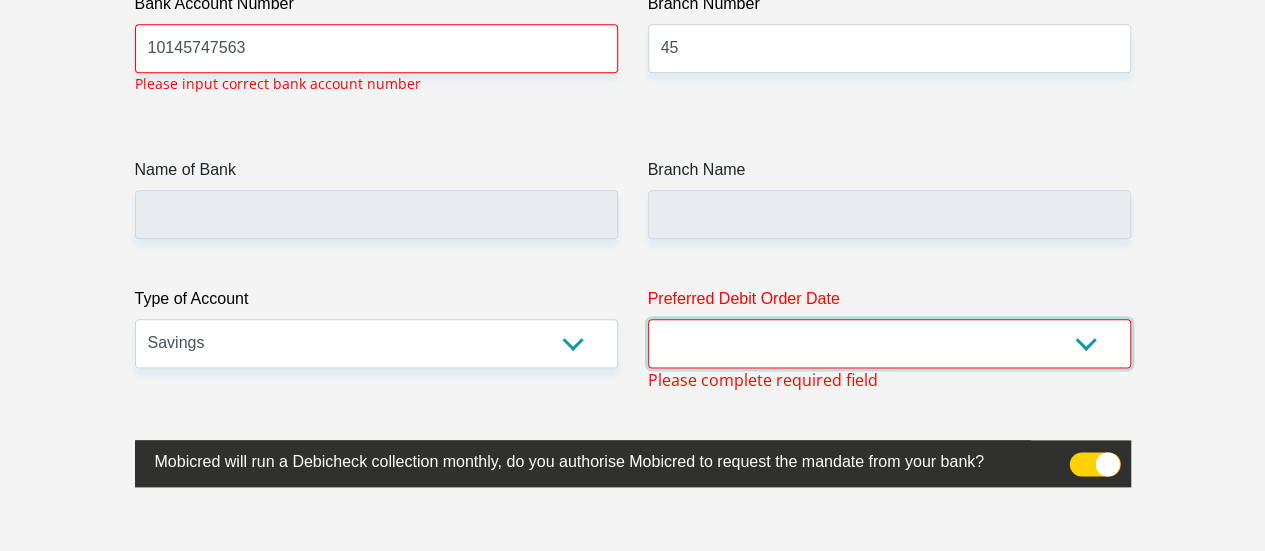 click on "1st
2nd
3rd
4th
5th
7th
18th
19th
20th
21st
22nd
23rd
24th
25th
26th
27th
28th
29th
30th" at bounding box center [889, 343] 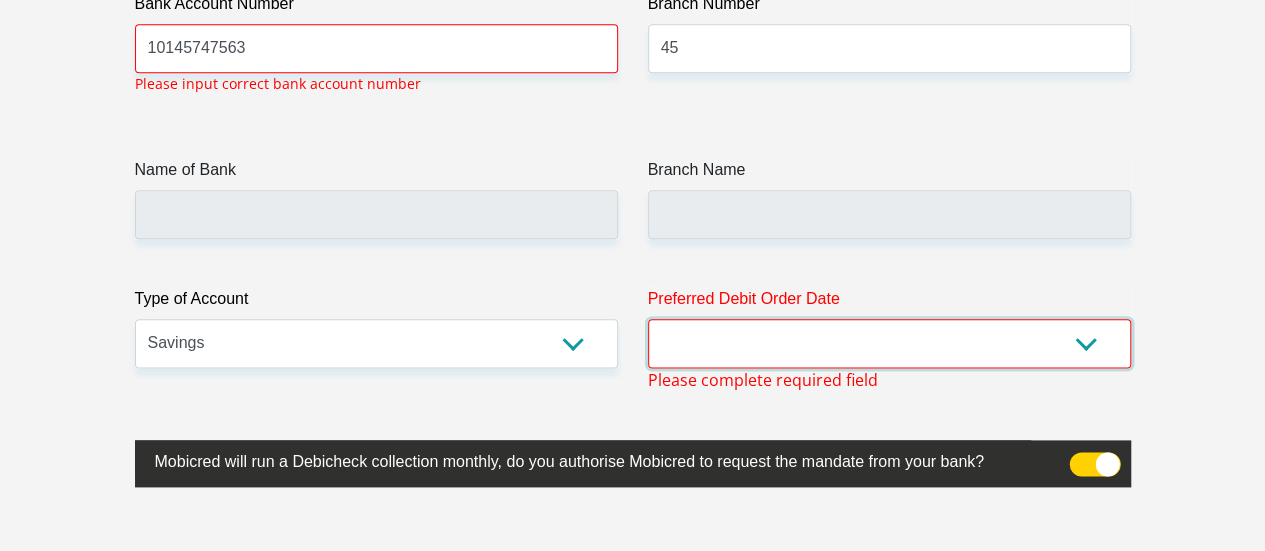 select on "25" 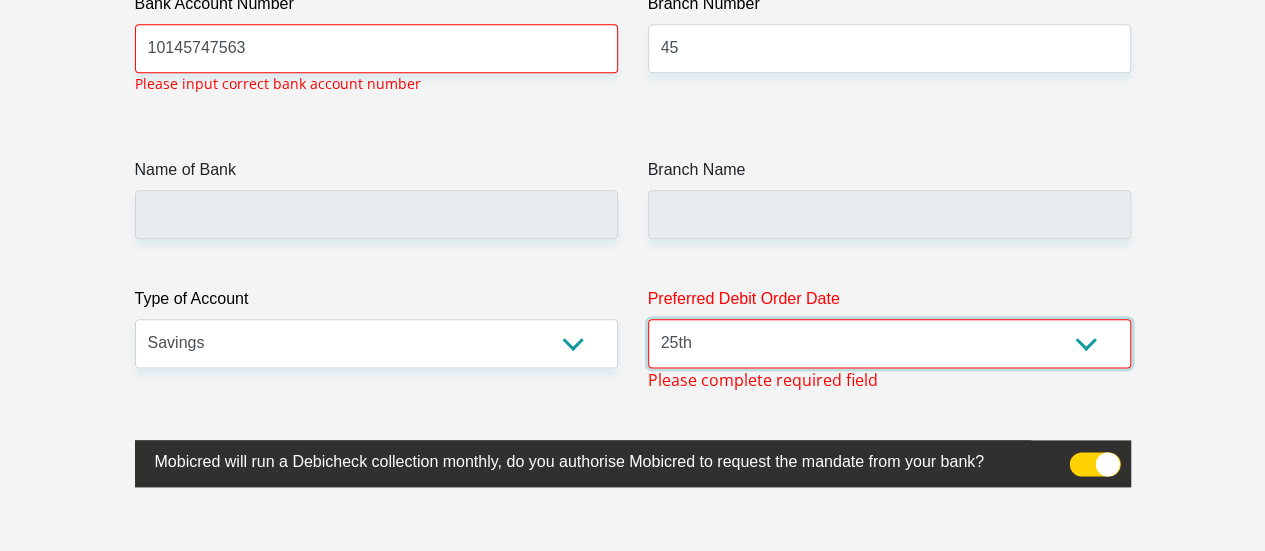 click on "1st
2nd
3rd
4th
5th
7th
18th
19th
20th
21st
22nd
23rd
24th
25th
26th
27th
28th
29th
30th" at bounding box center [889, 343] 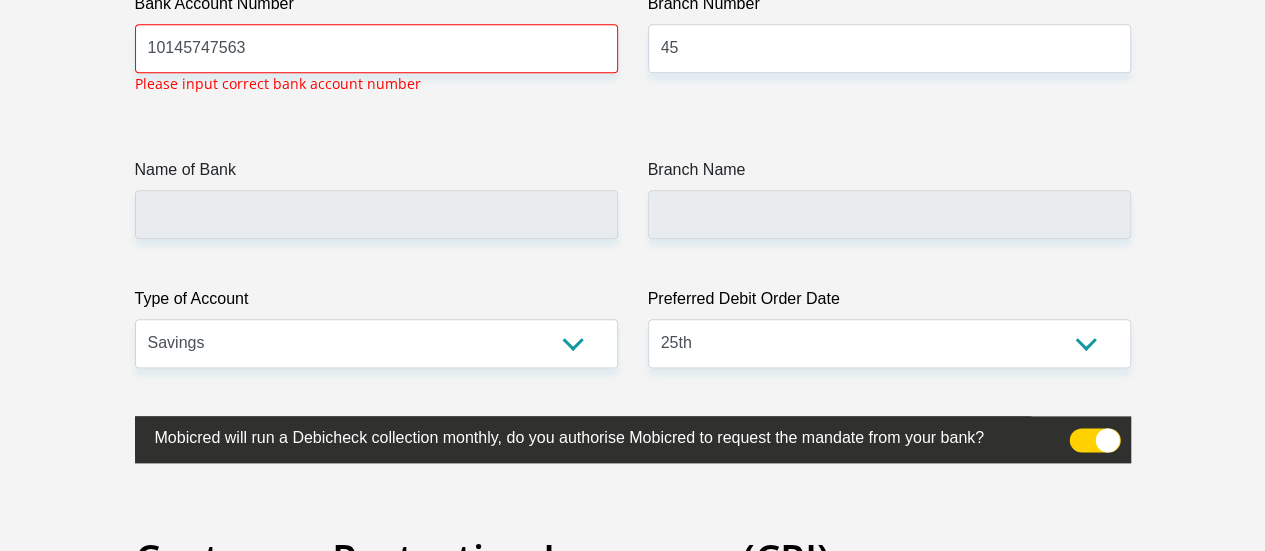click on "Title
Mr
Ms
Mrs
Dr
Other
First Name
[FIRST]
Surname
[LAST]
ID Number
[ID NUMBER]
Please input valid ID number
Race
Black
Coloured
Indian
White
Other
Contact Number
[PHONE]
Please input valid contact number
Nationality
[COUNTRY]
[COUNTRY]
[COUNTRY]  [COUNTRY]  [COUNTRY]" at bounding box center (633, -1167) 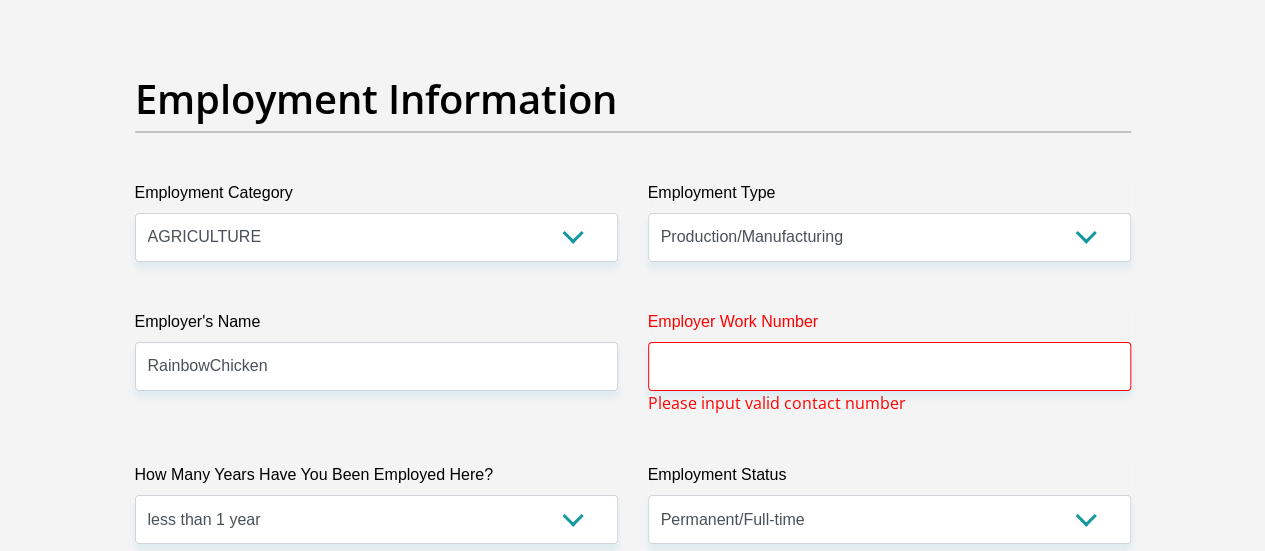 scroll, scrollTop: 3663, scrollLeft: 0, axis: vertical 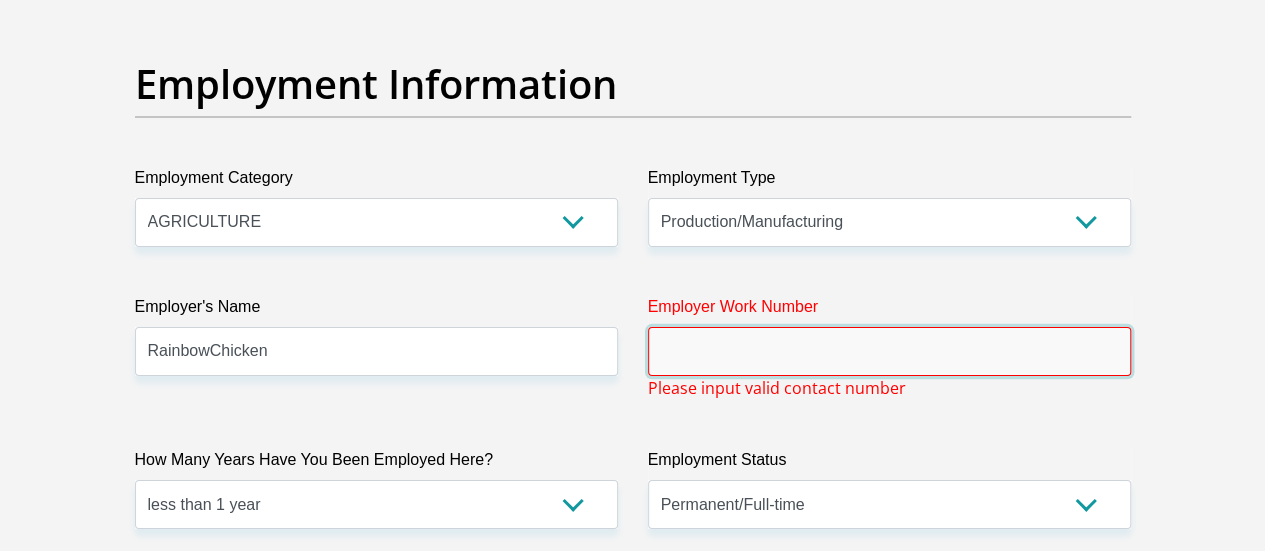 click on "Employer Work Number" at bounding box center (889, 351) 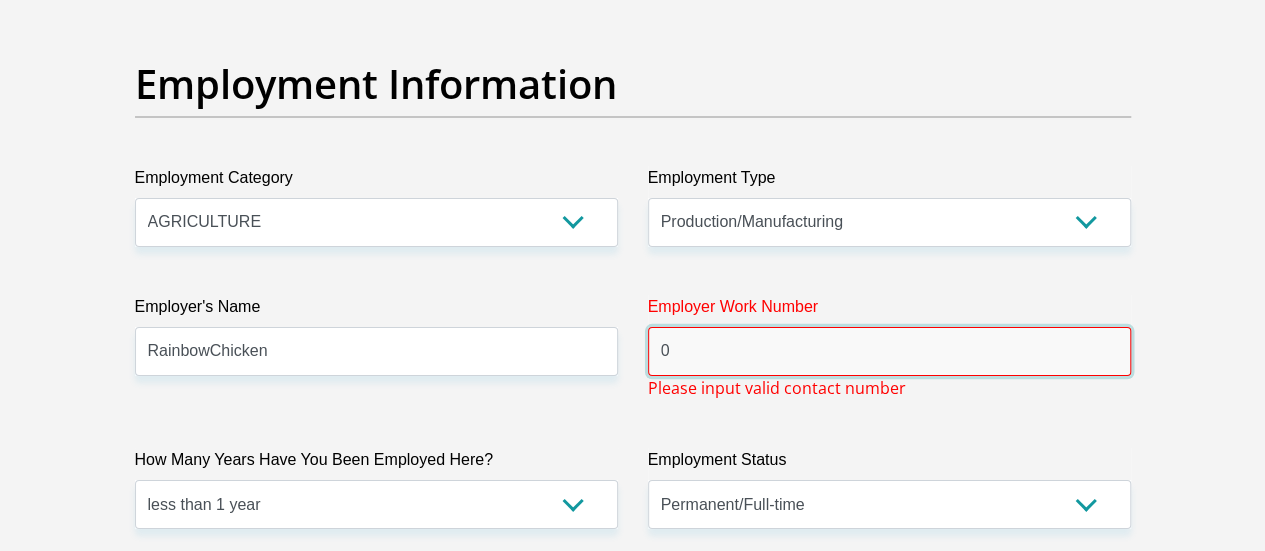 type on "0" 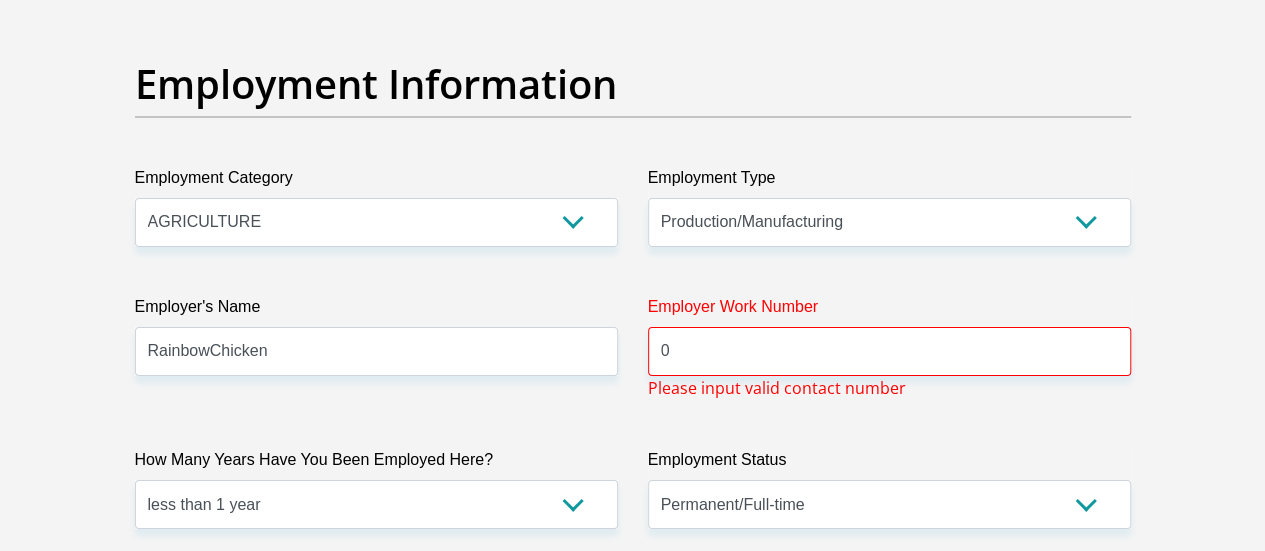 click on "Title
Mr
Ms
Mrs
Dr
Other
First Name
[FIRST]
Surname
[LAST]
ID Number
[ID NUMBER]
Please input valid ID number
Race
Black
Coloured
Indian
White
Other
Contact Number
[PHONE]
Please input valid contact number
Nationality
[COUNTRY]
[COUNTRY]
[COUNTRY]  [COUNTRY]  [COUNTRY]" at bounding box center [633, 33] 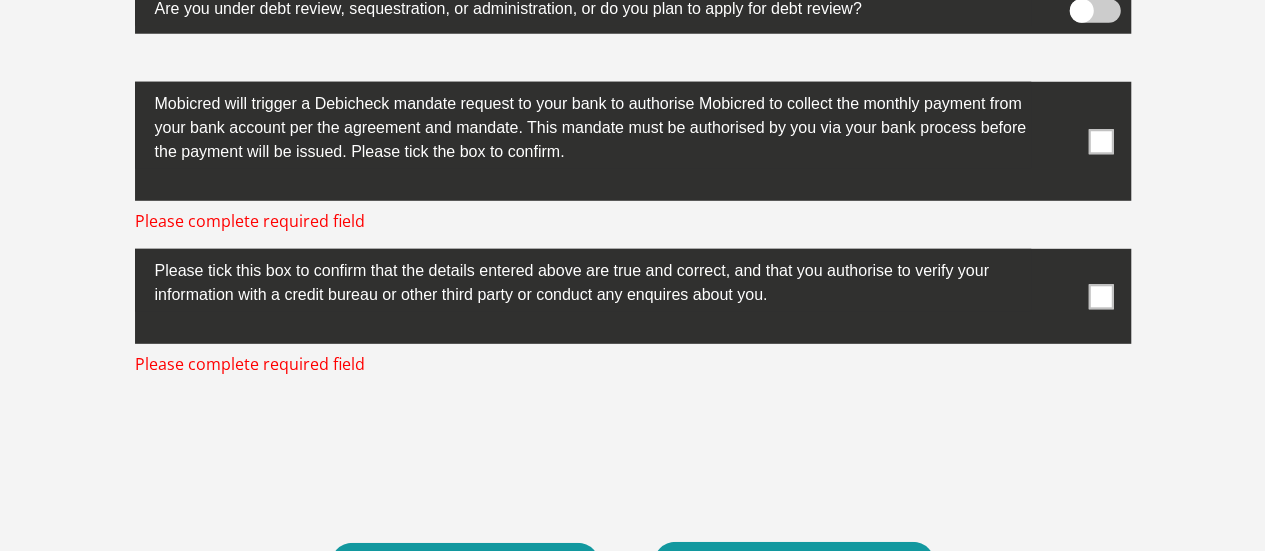 scroll, scrollTop: 6326, scrollLeft: 0, axis: vertical 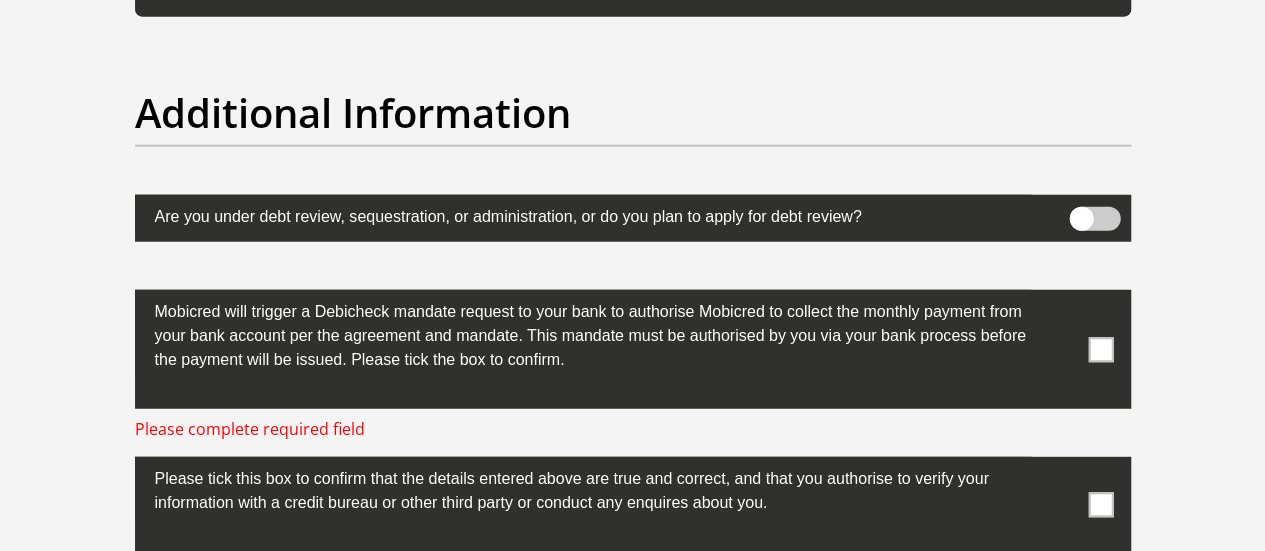 click at bounding box center [1100, 504] 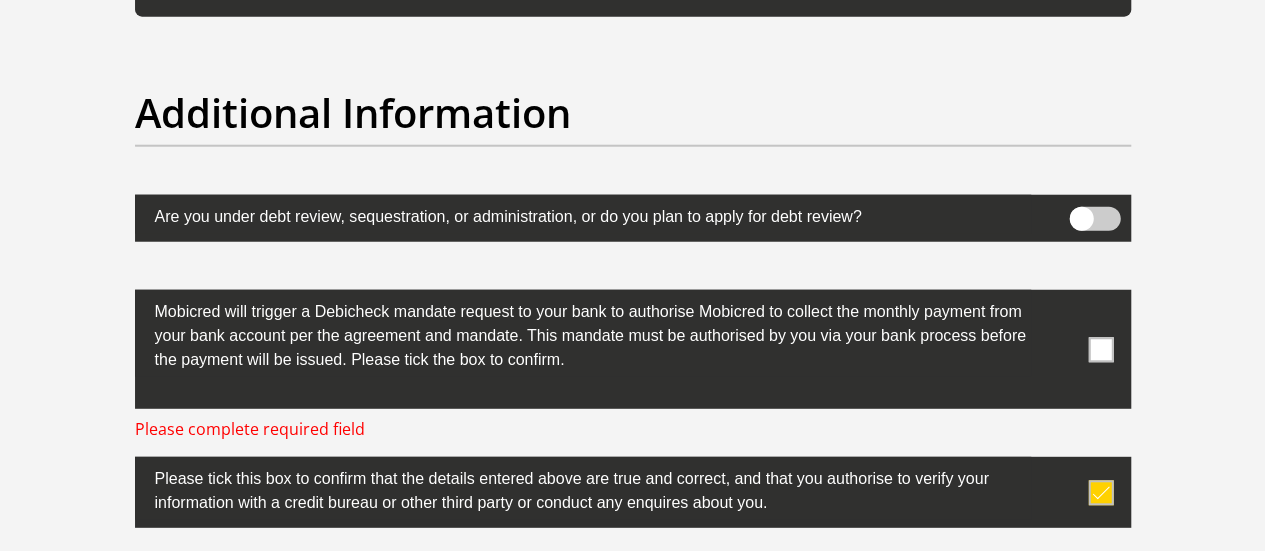 click at bounding box center (1100, 349) 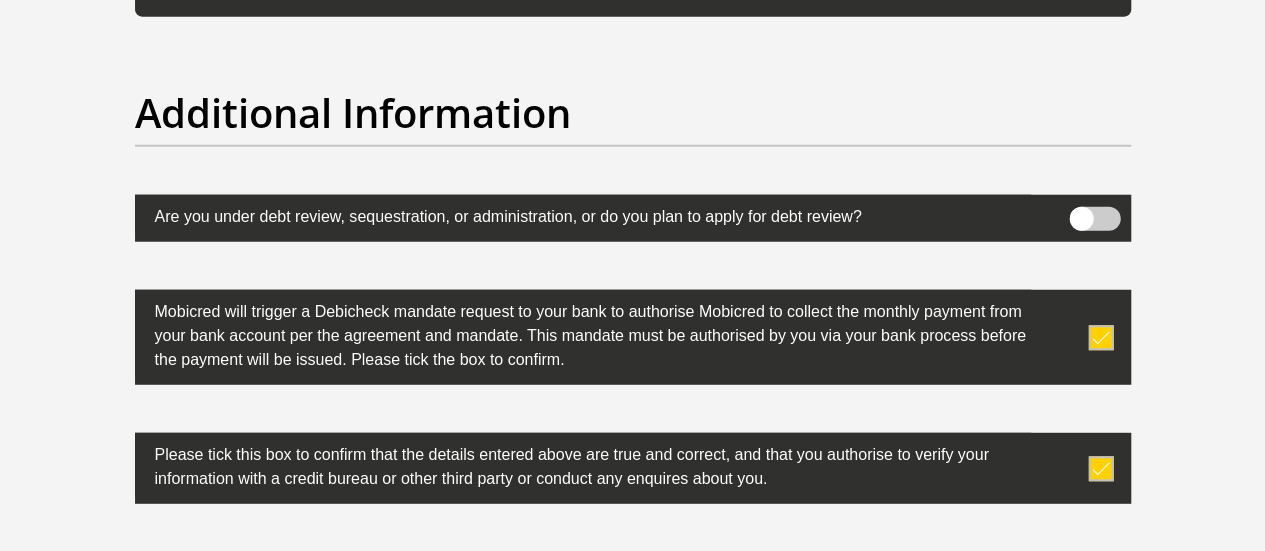 click at bounding box center [1094, 219] 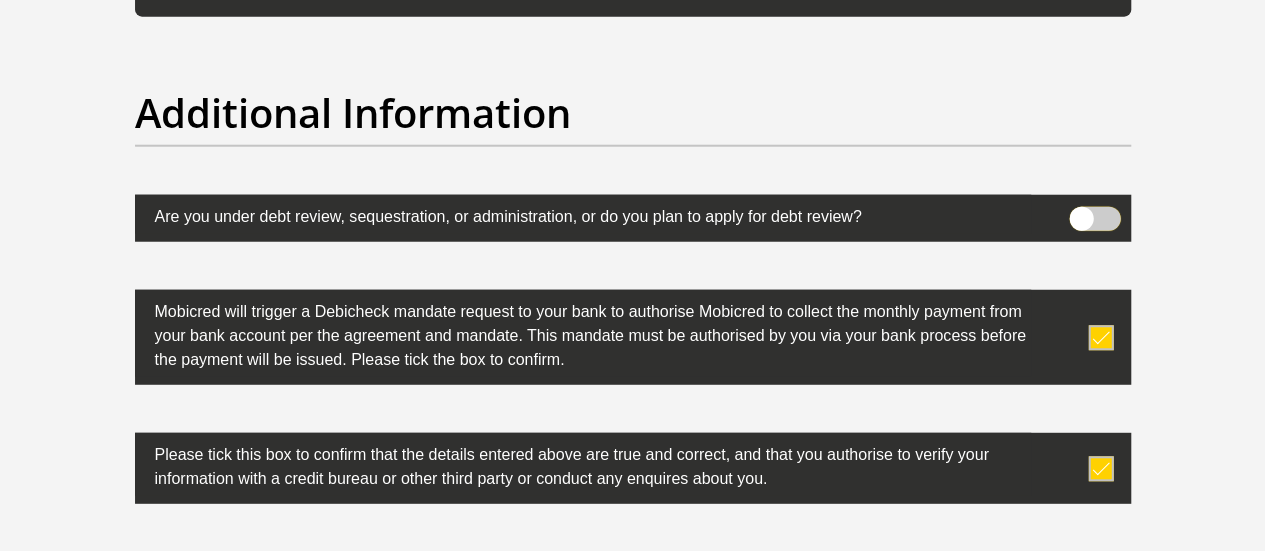 click at bounding box center [1081, 212] 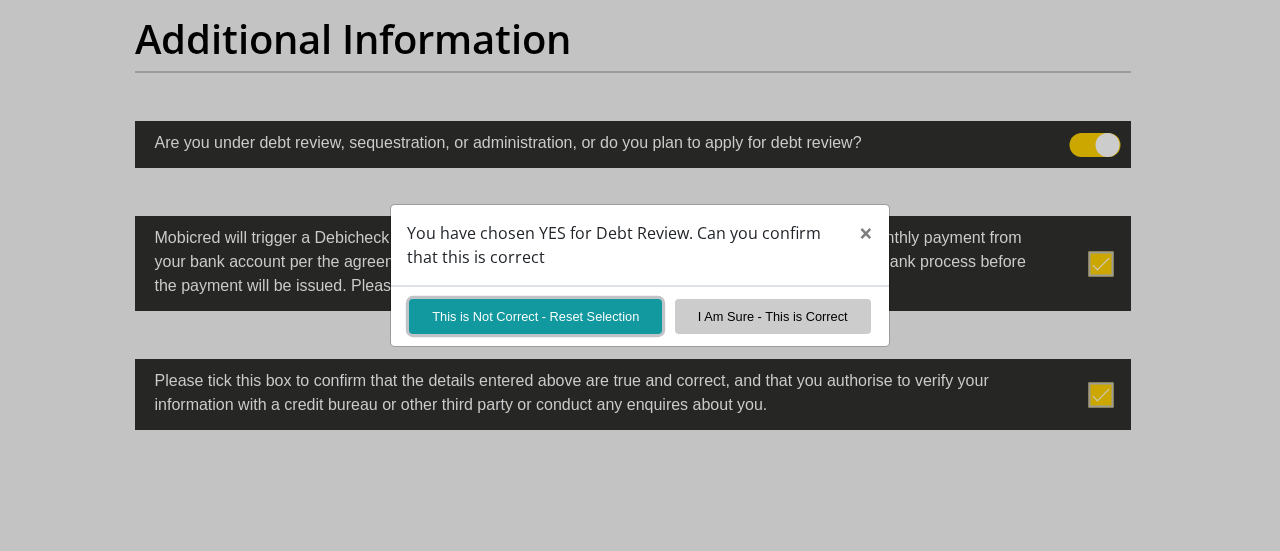 click on "This is Not Correct - Reset Selection" at bounding box center (535, 316) 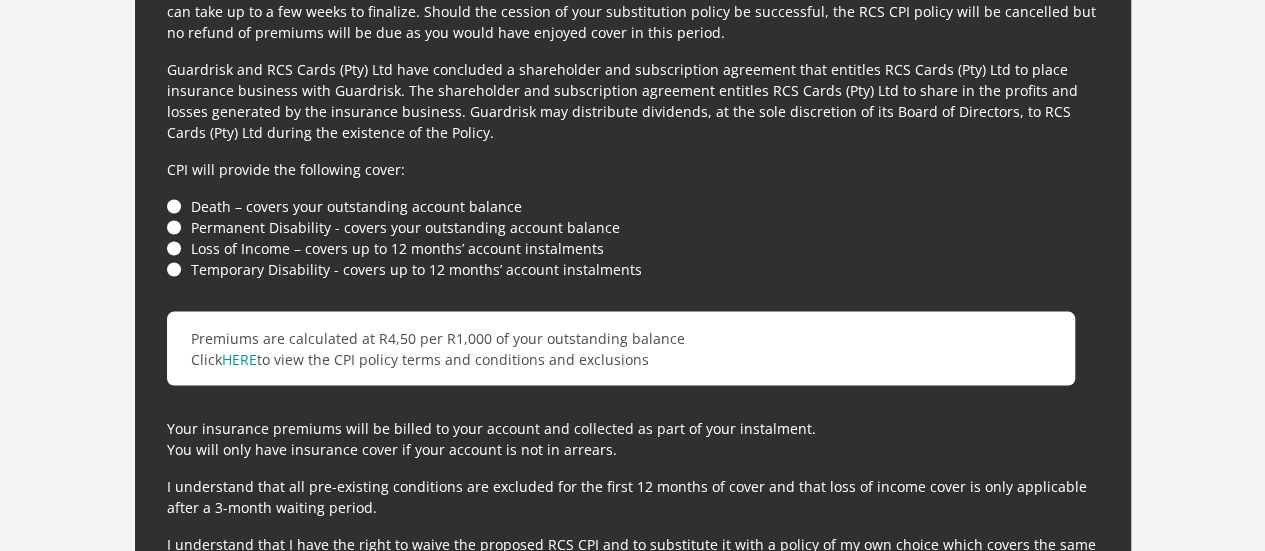 scroll, scrollTop: 5926, scrollLeft: 0, axis: vertical 